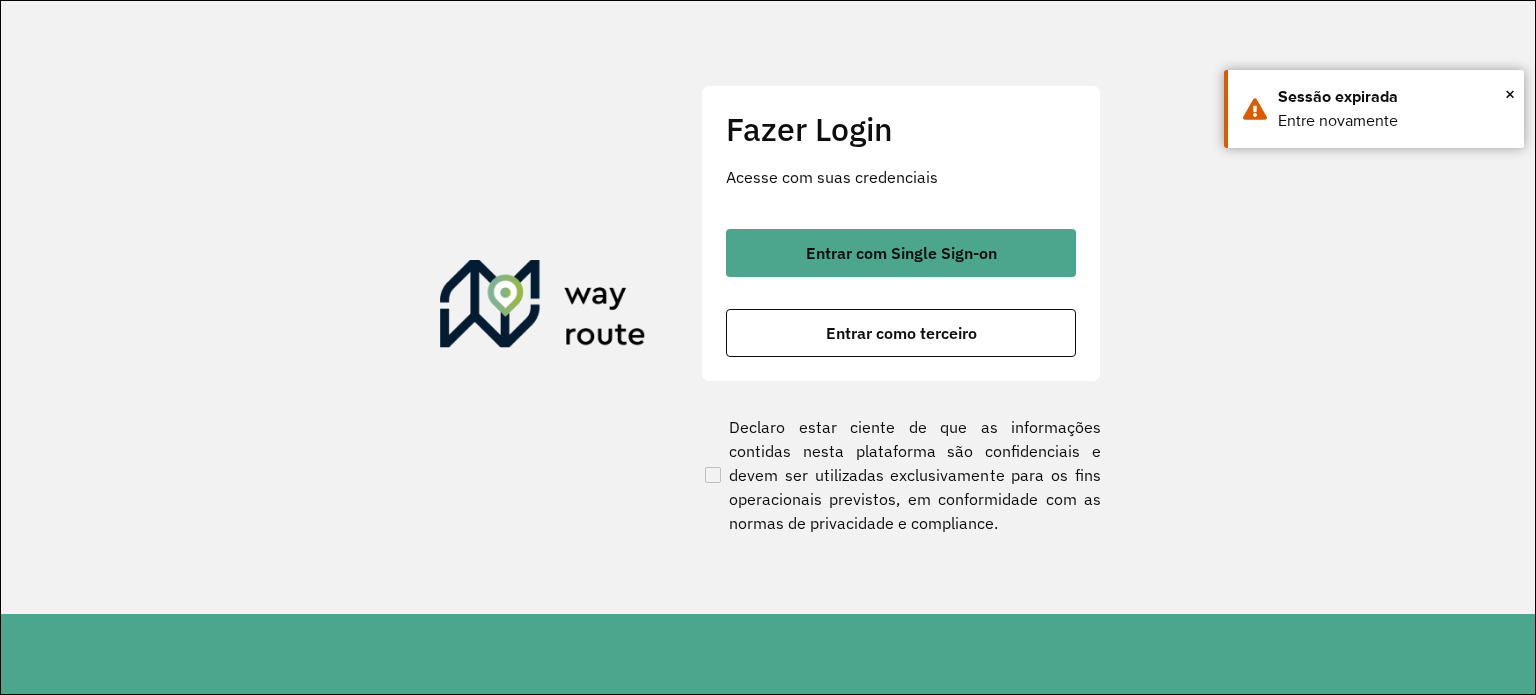 scroll, scrollTop: 0, scrollLeft: 0, axis: both 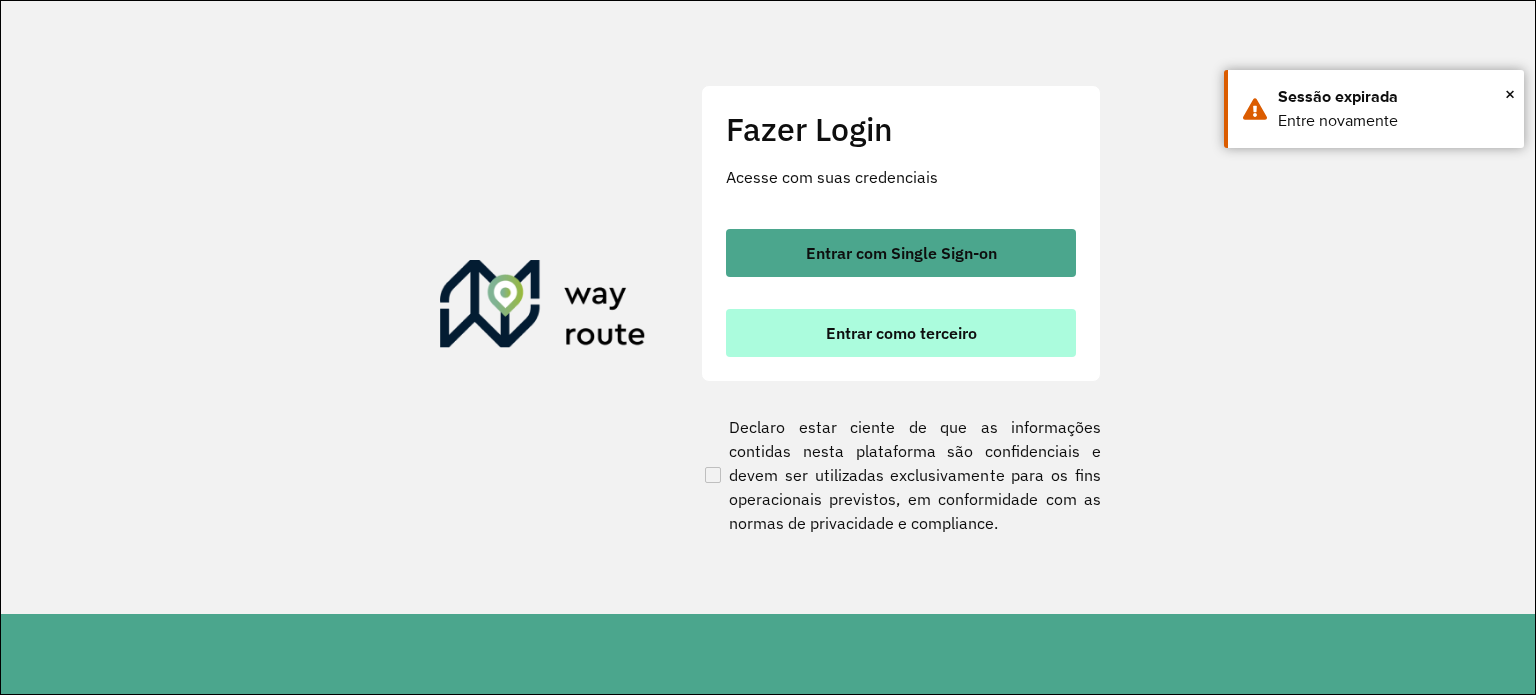 click on "Entrar como terceiro" at bounding box center [901, 333] 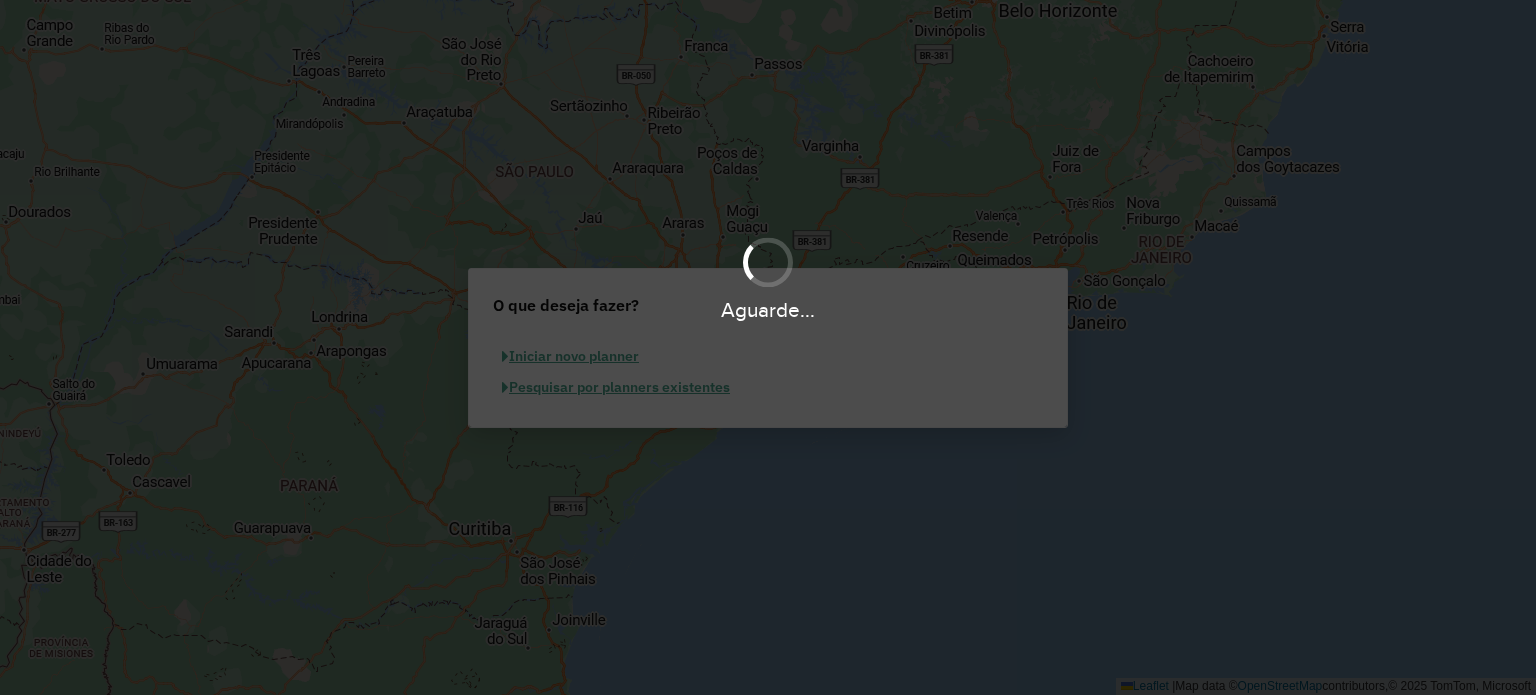 scroll, scrollTop: 0, scrollLeft: 0, axis: both 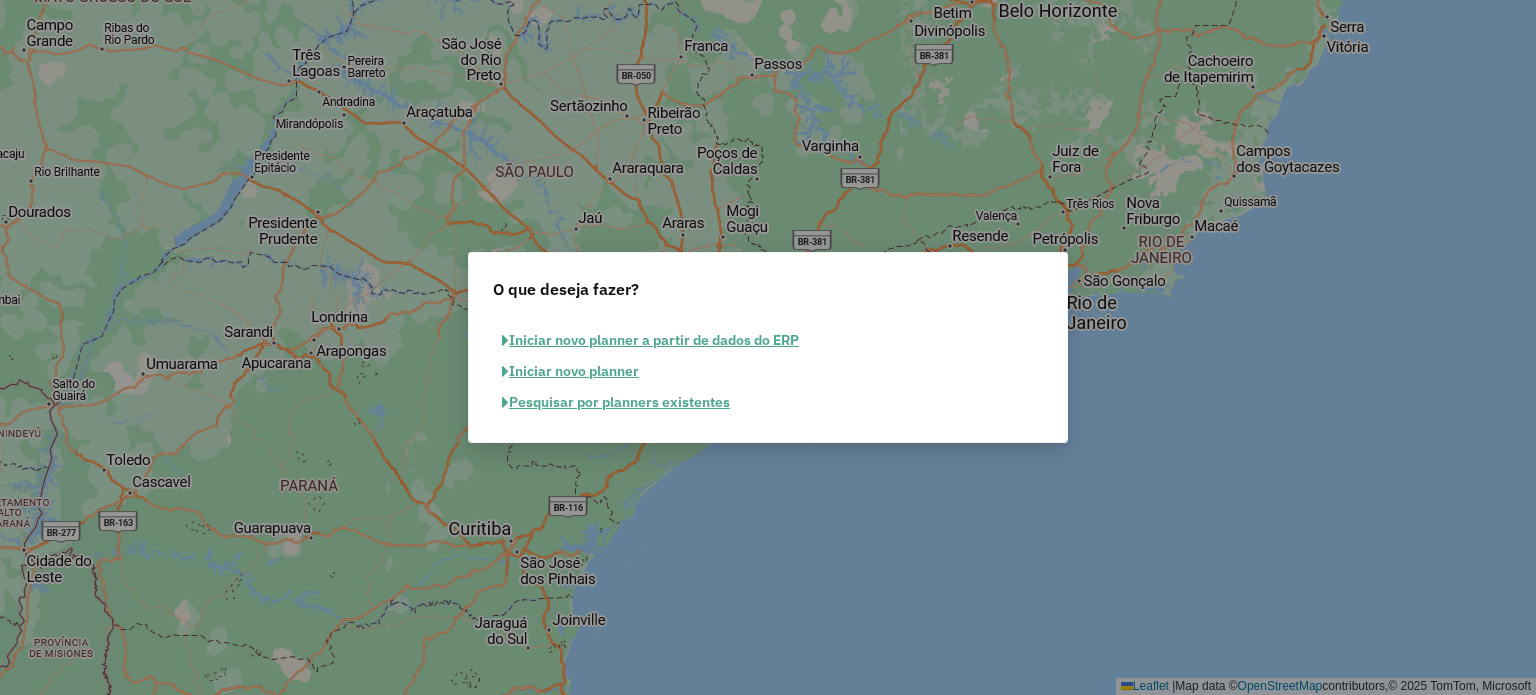 click on "Pesquisar por planners existentes" 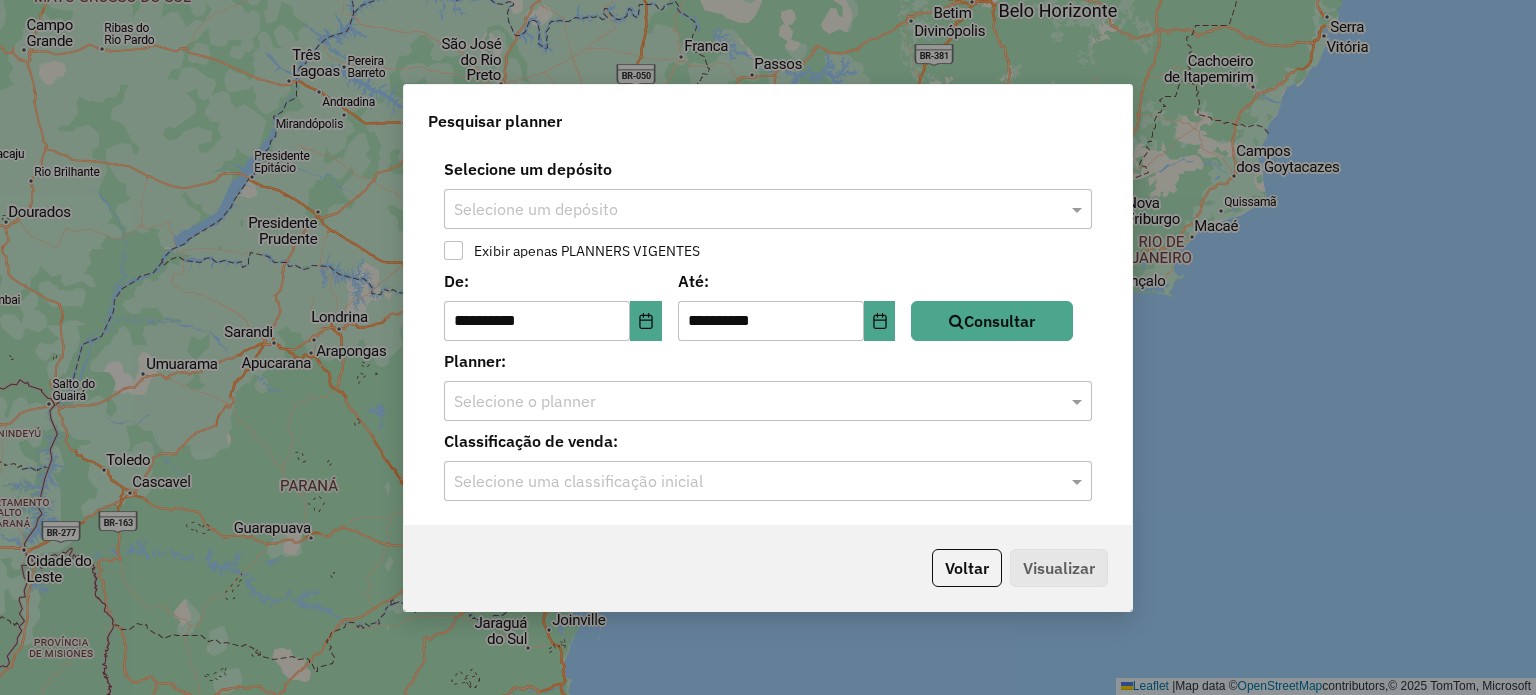 click 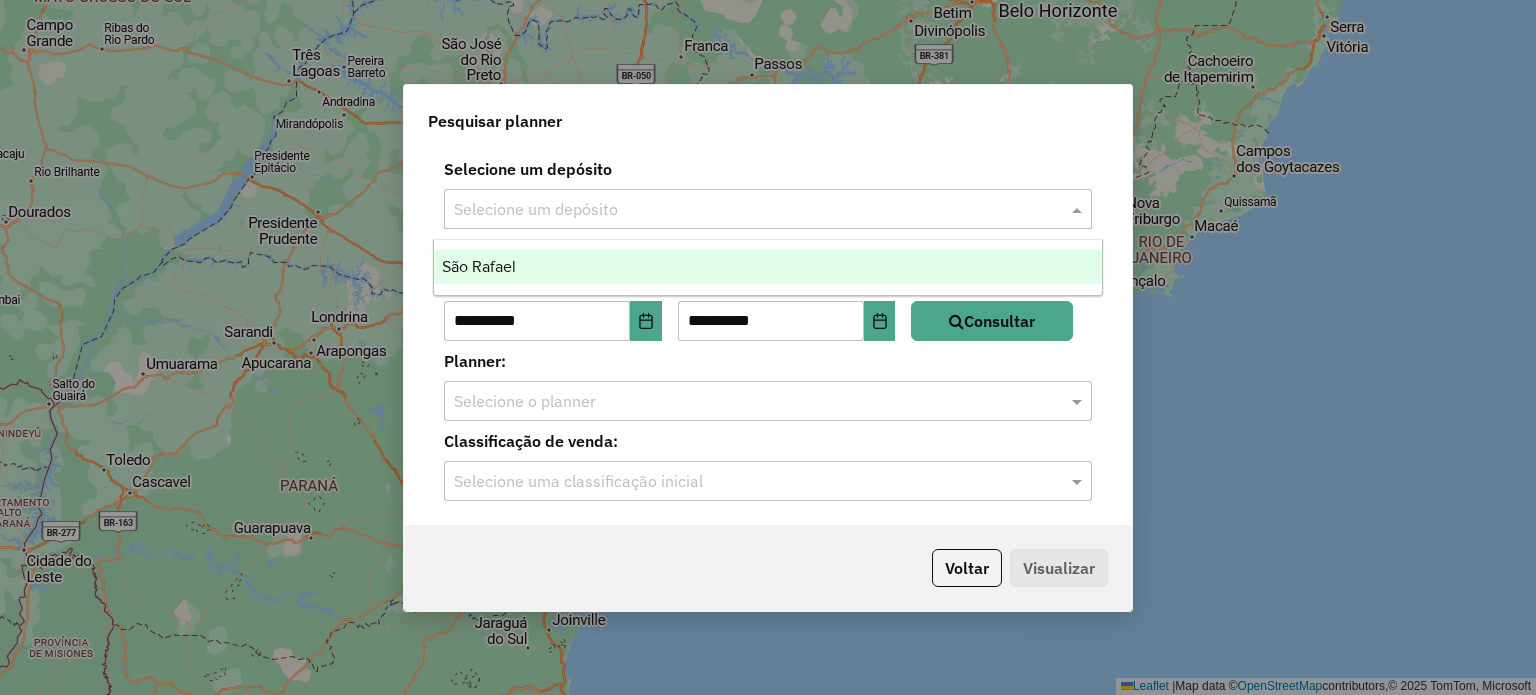 click on "São Rafael" at bounding box center [768, 267] 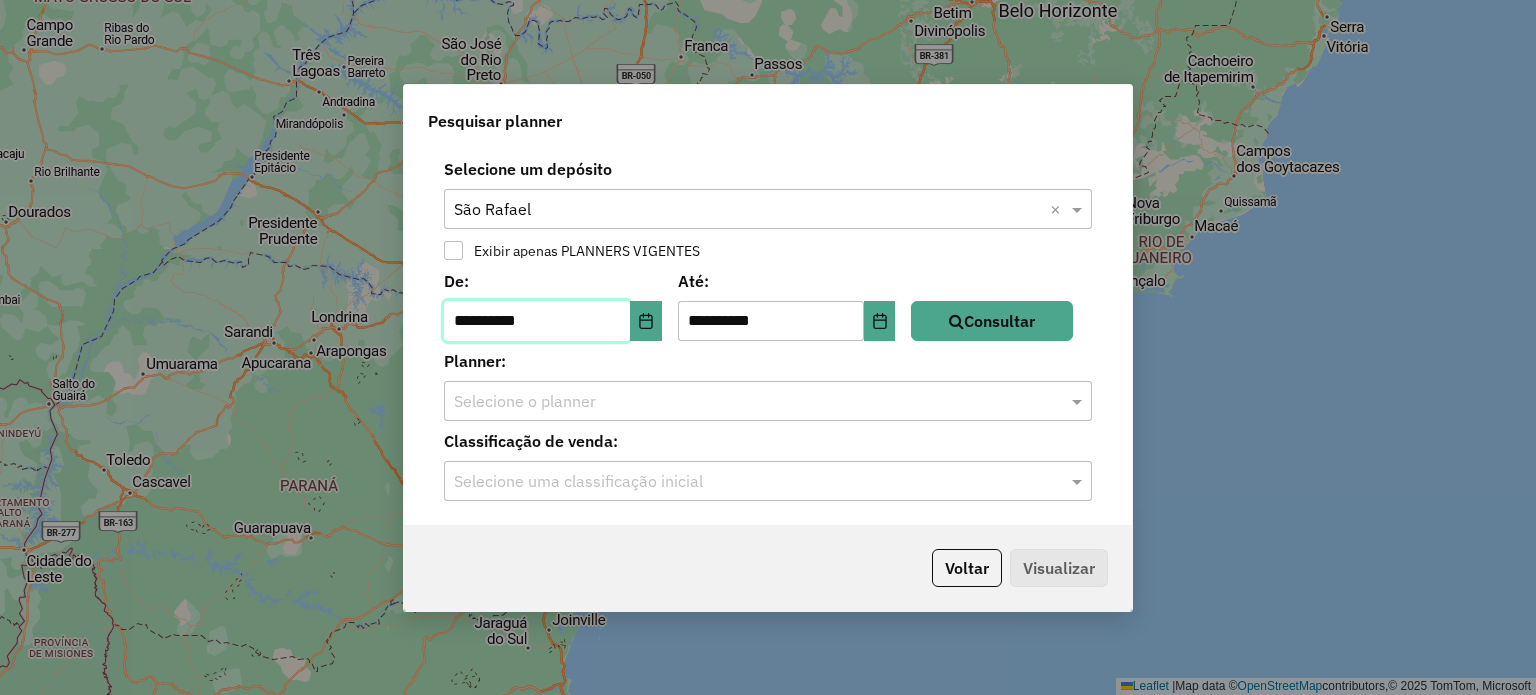 click on "**********" at bounding box center [537, 321] 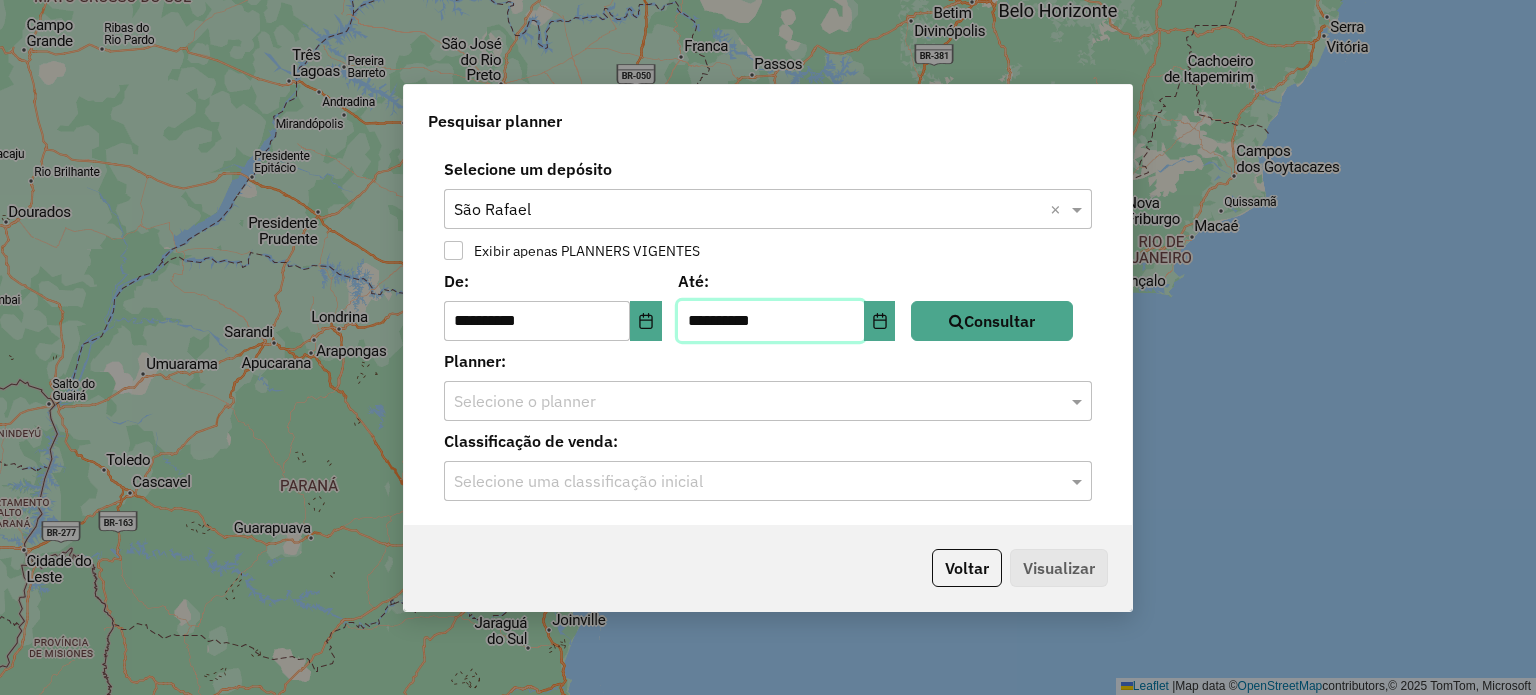 click on "**********" at bounding box center [771, 321] 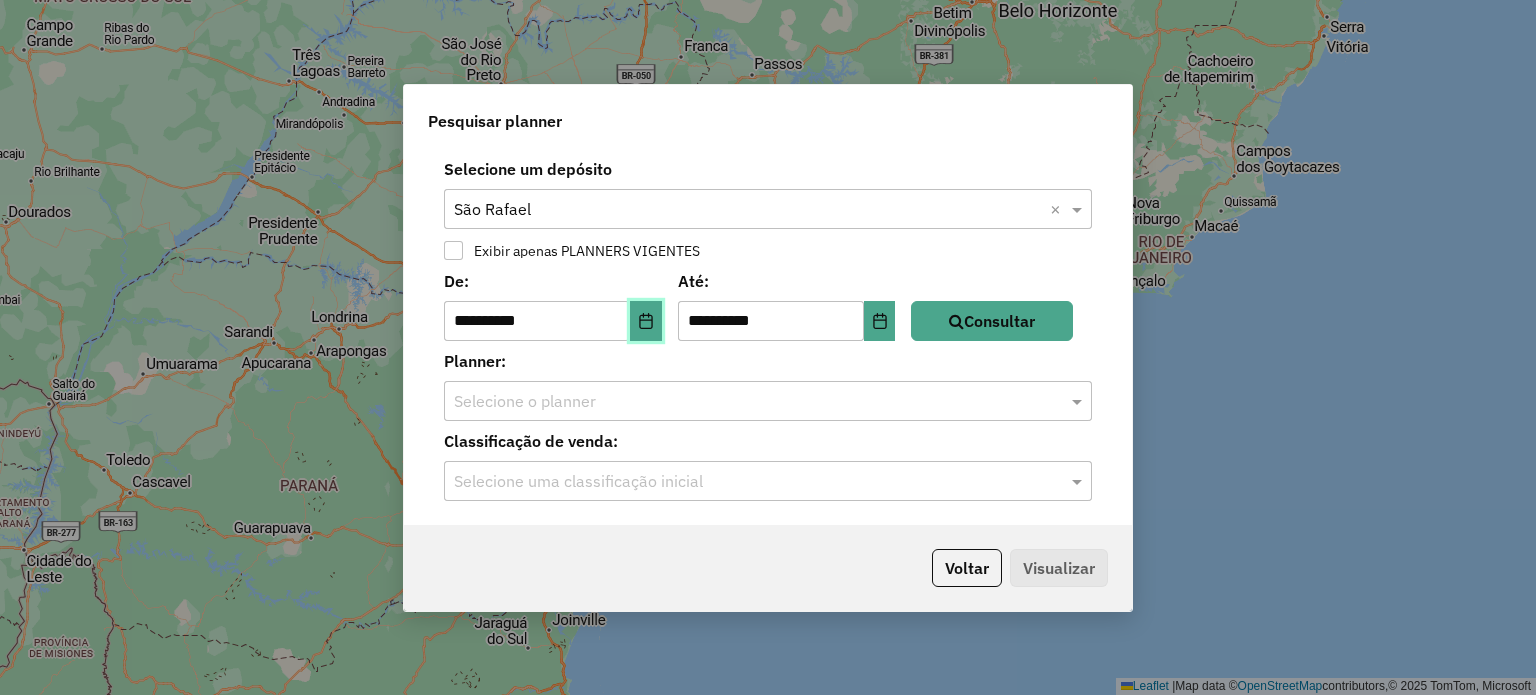 click 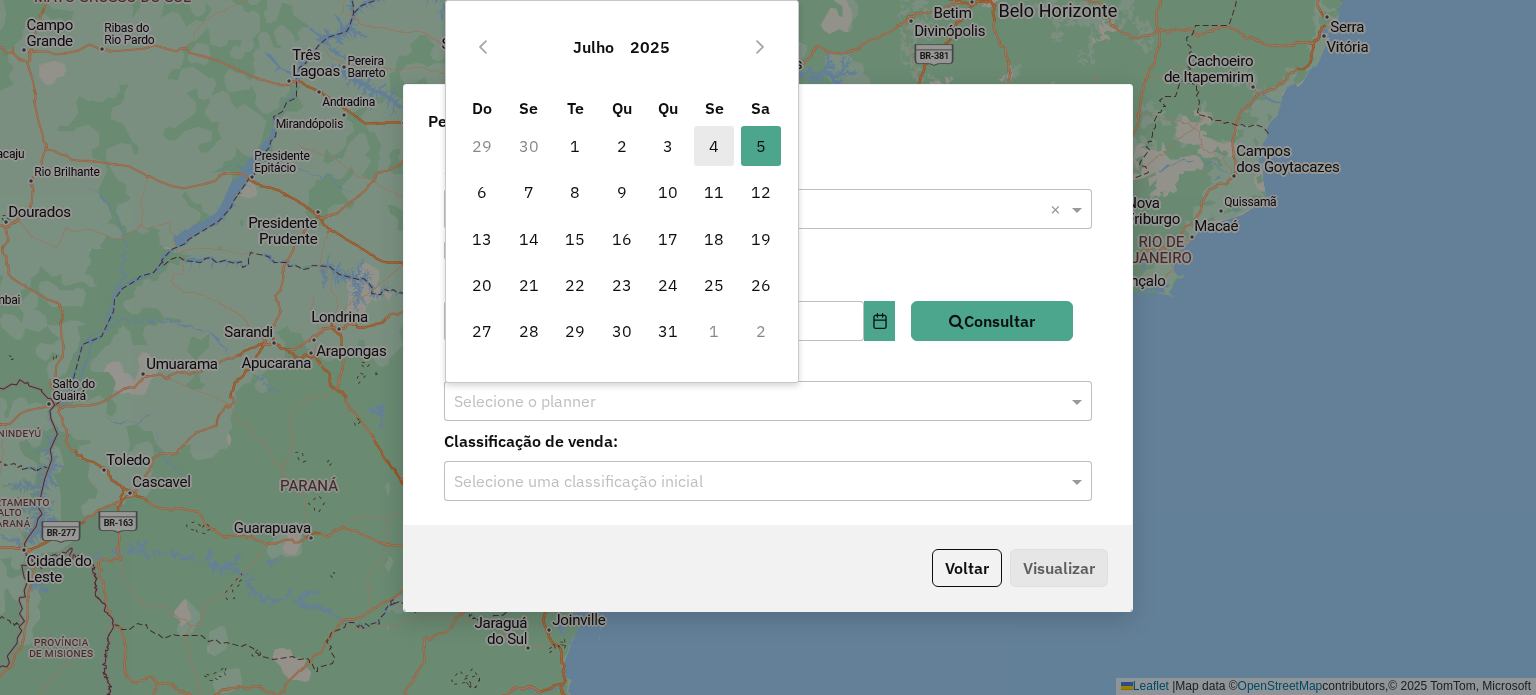 click on "4" at bounding box center (714, 146) 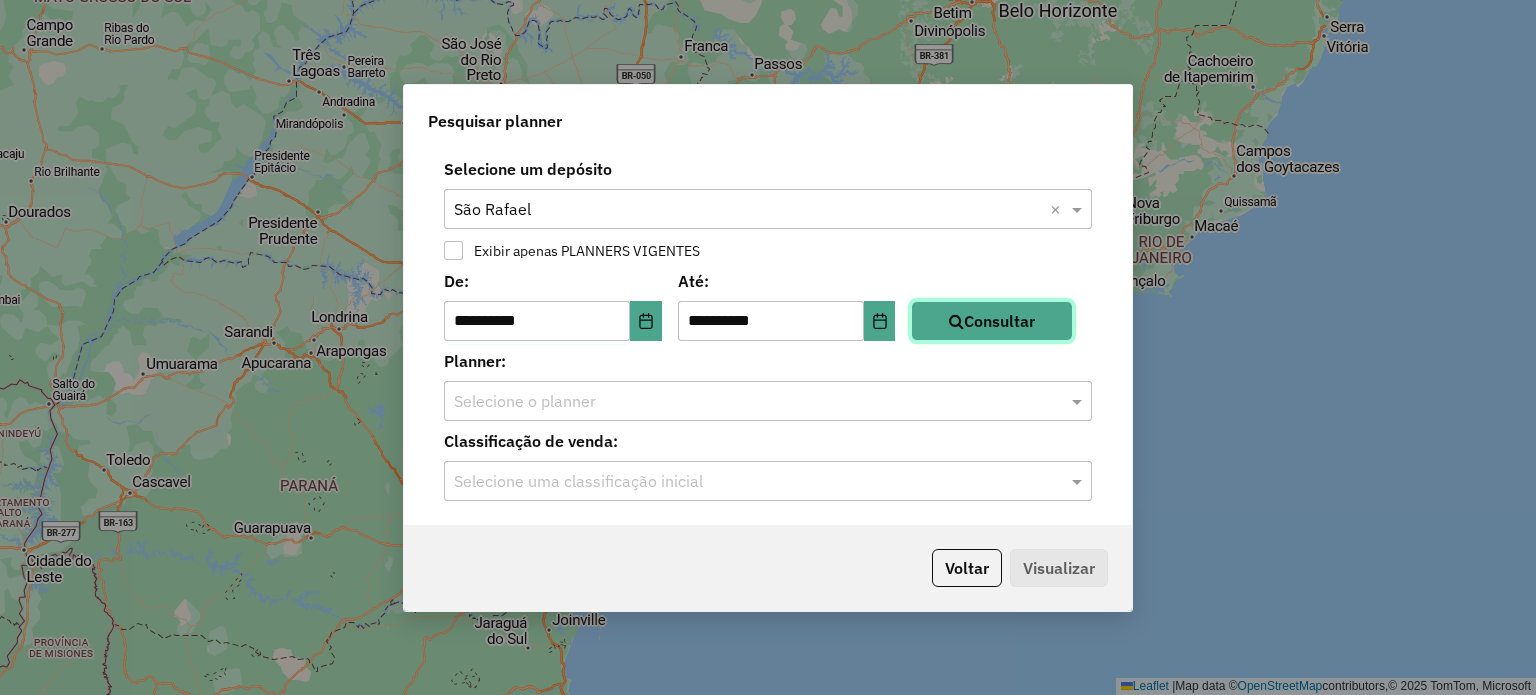 click on "Consultar" 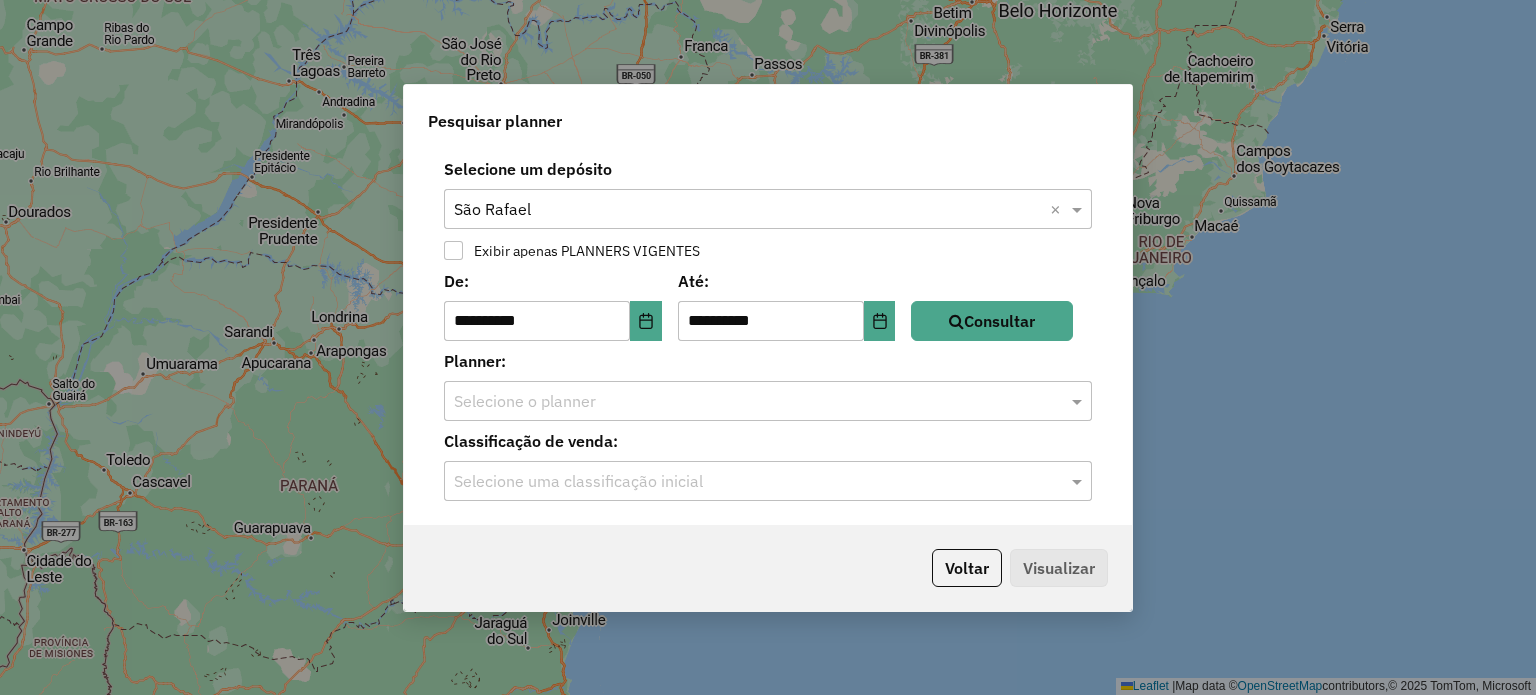 click 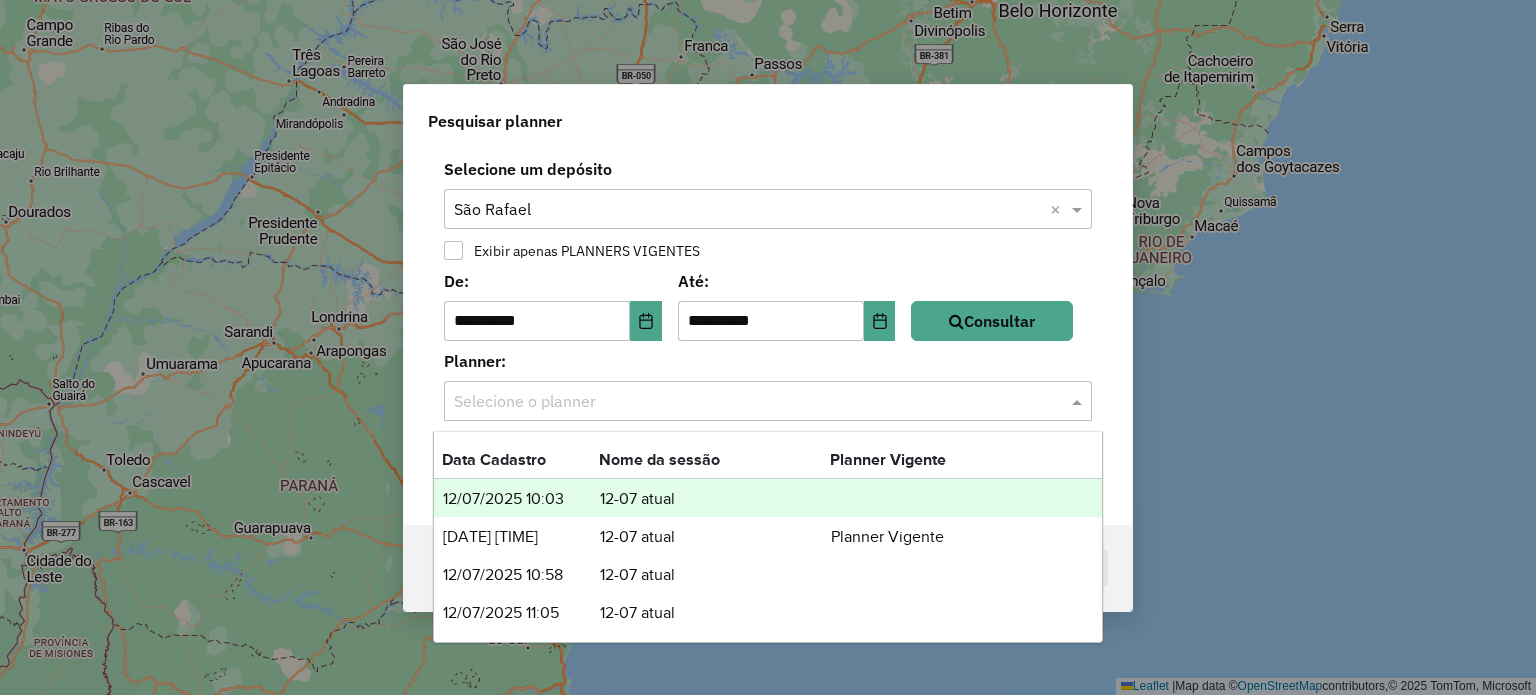 click on "Pesquisar planner" 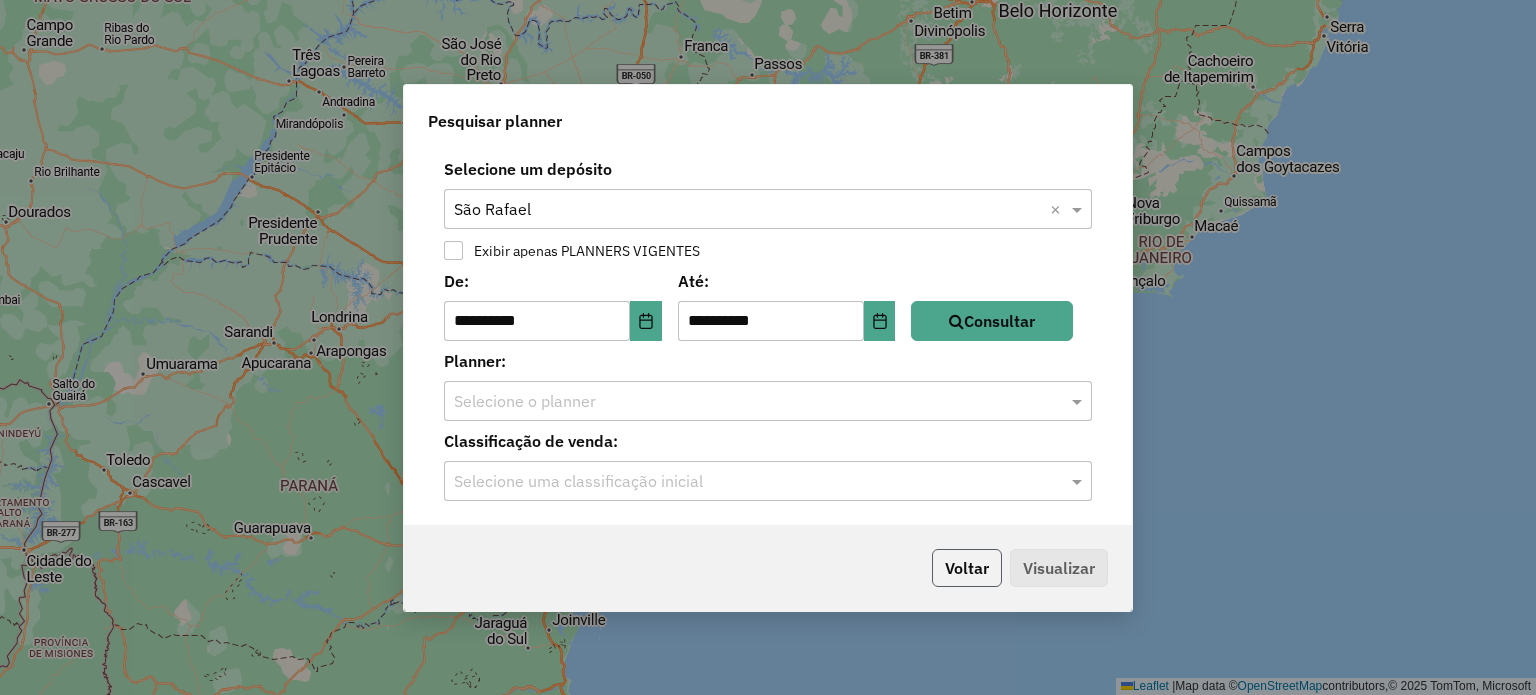 click on "Voltar" 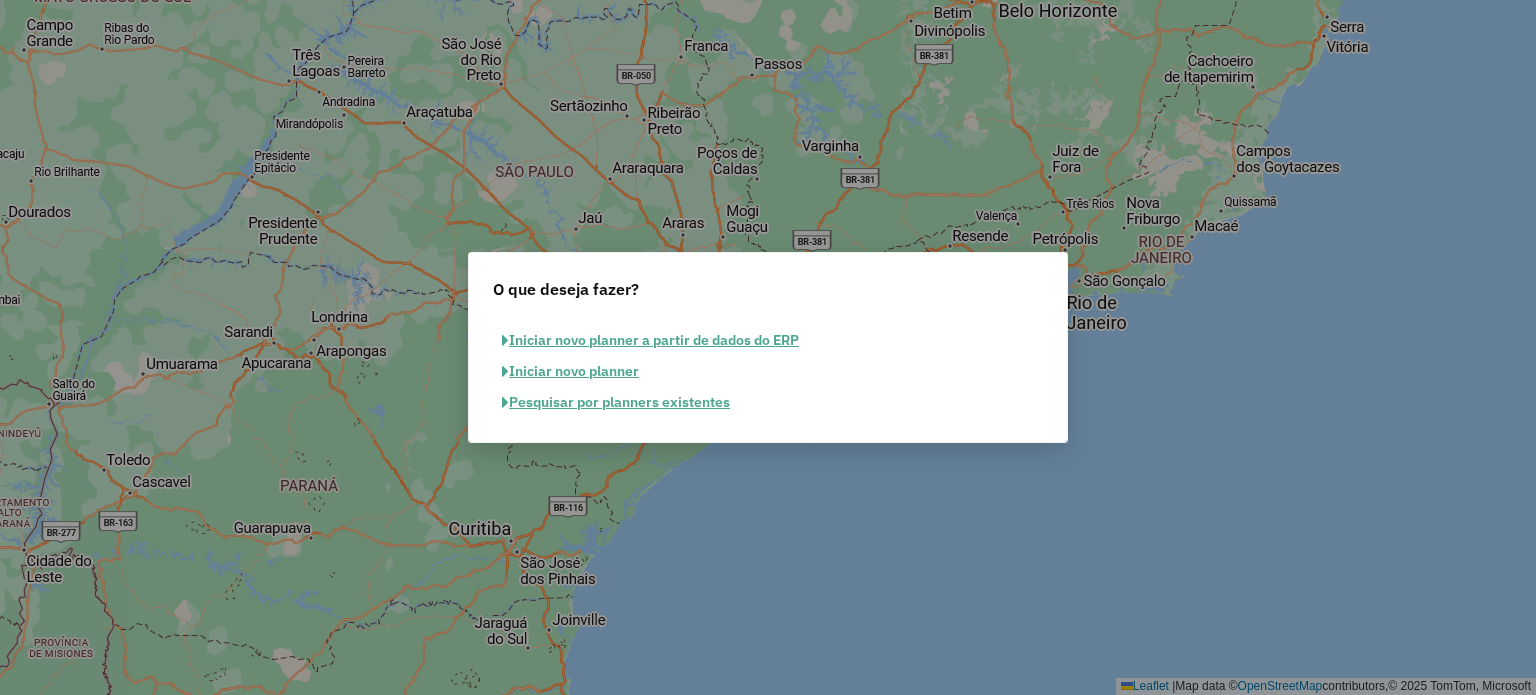 type 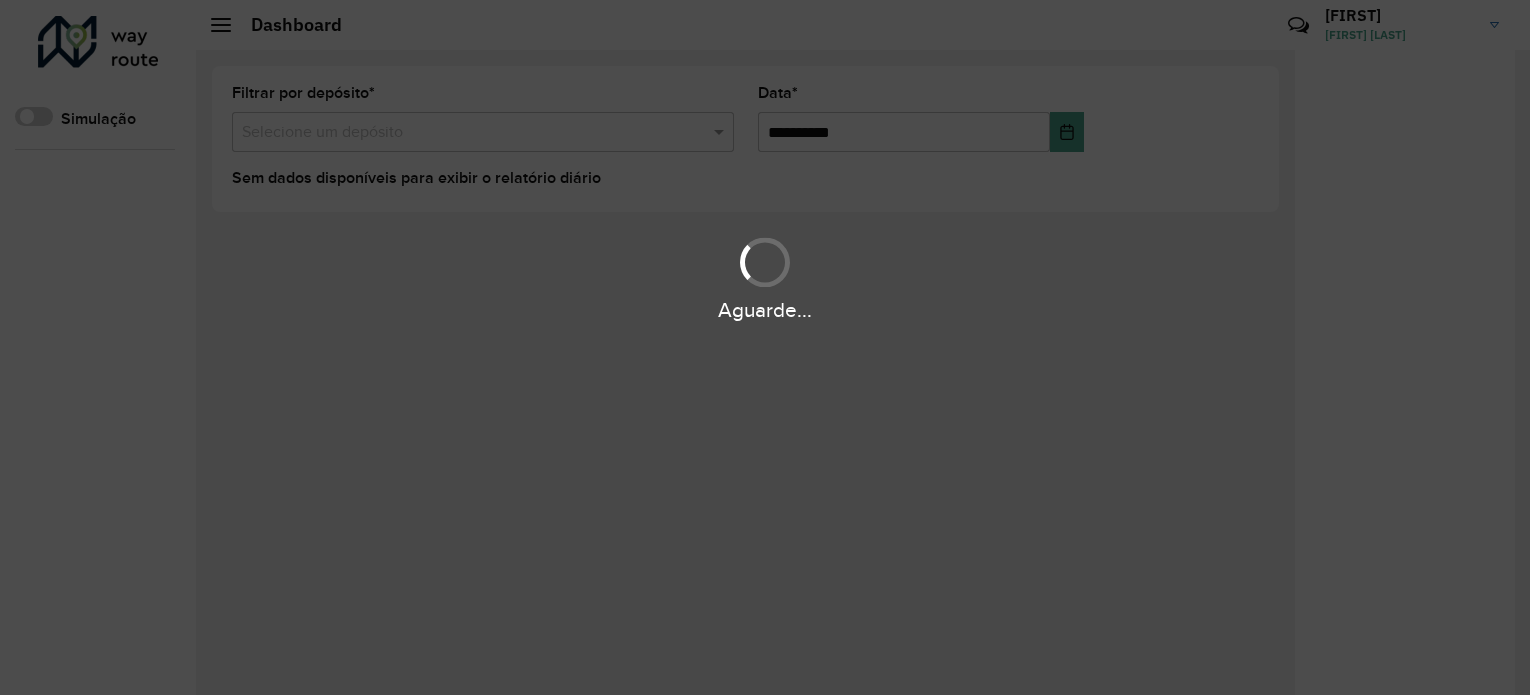 scroll, scrollTop: 0, scrollLeft: 0, axis: both 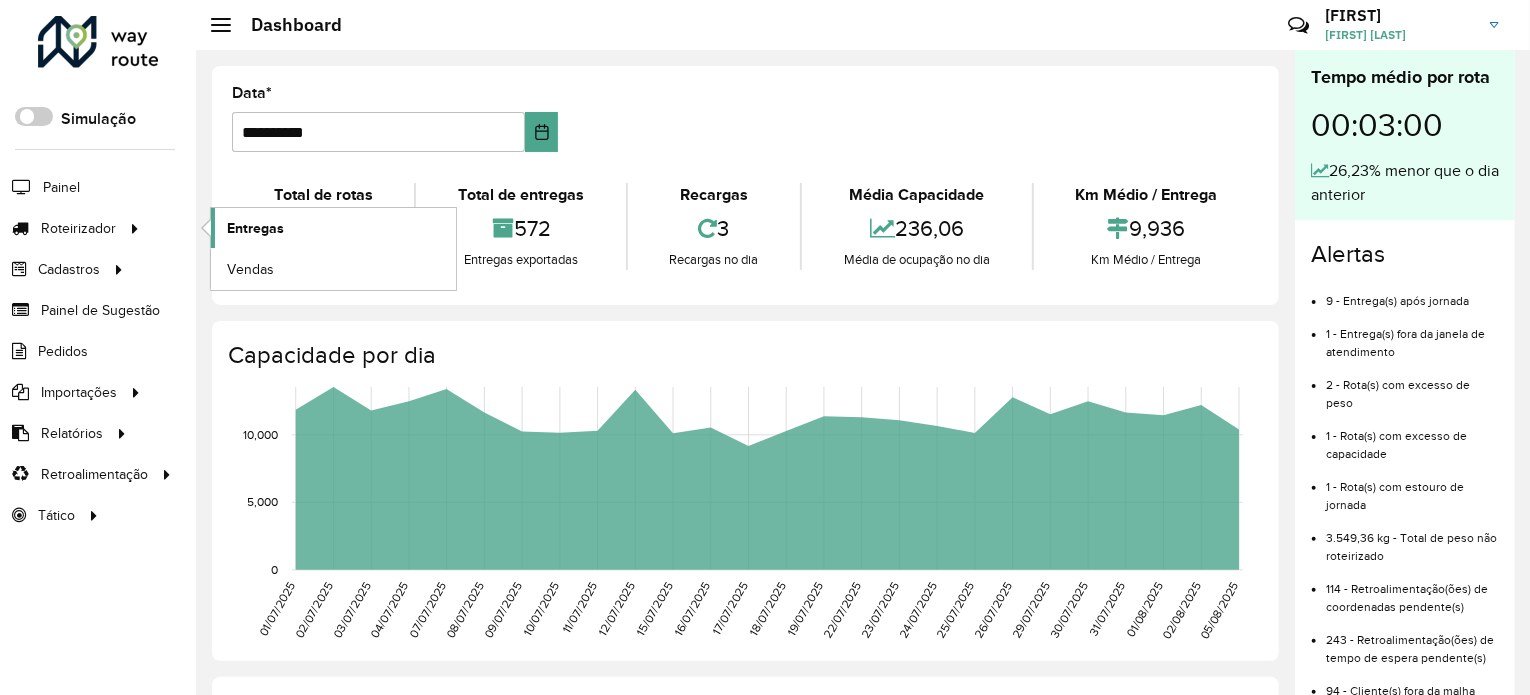 click on "Entregas" 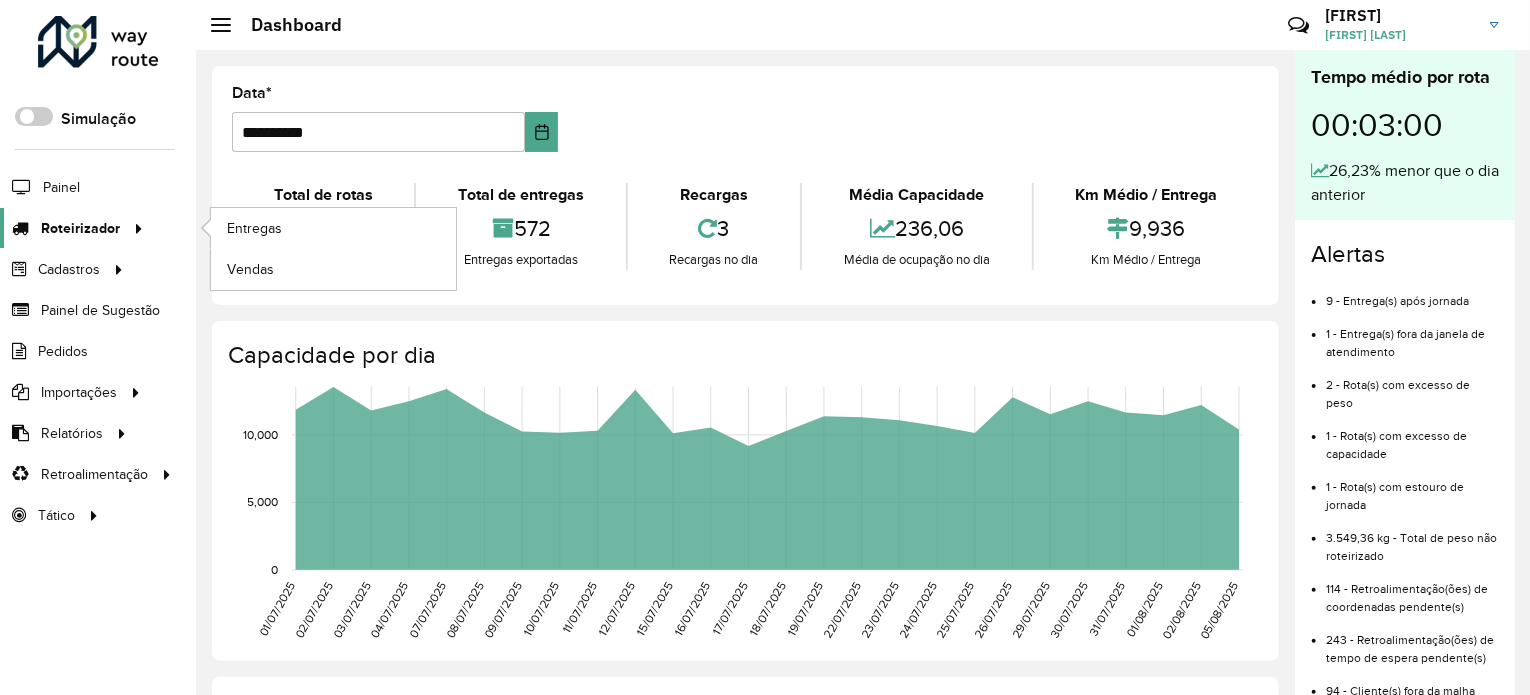 click on "Roteirizador" 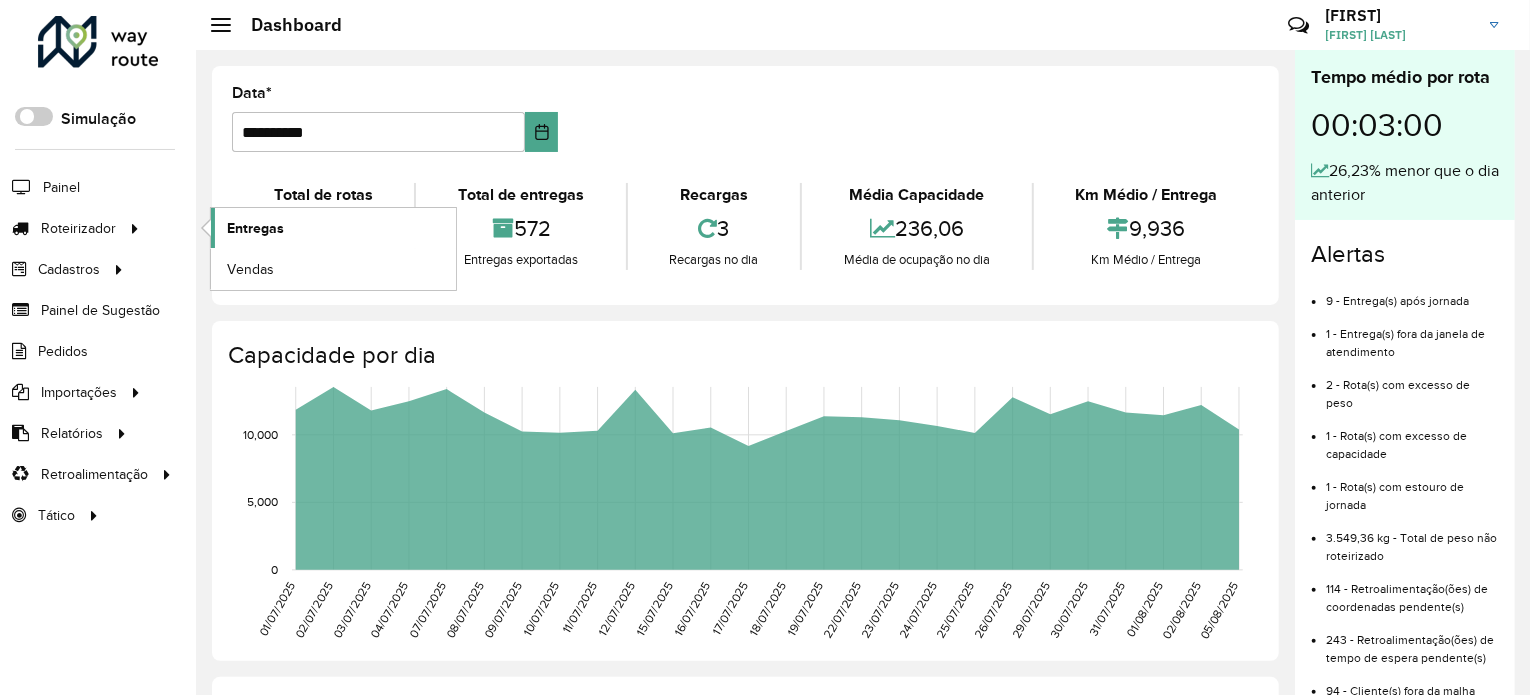 click on "Entregas" 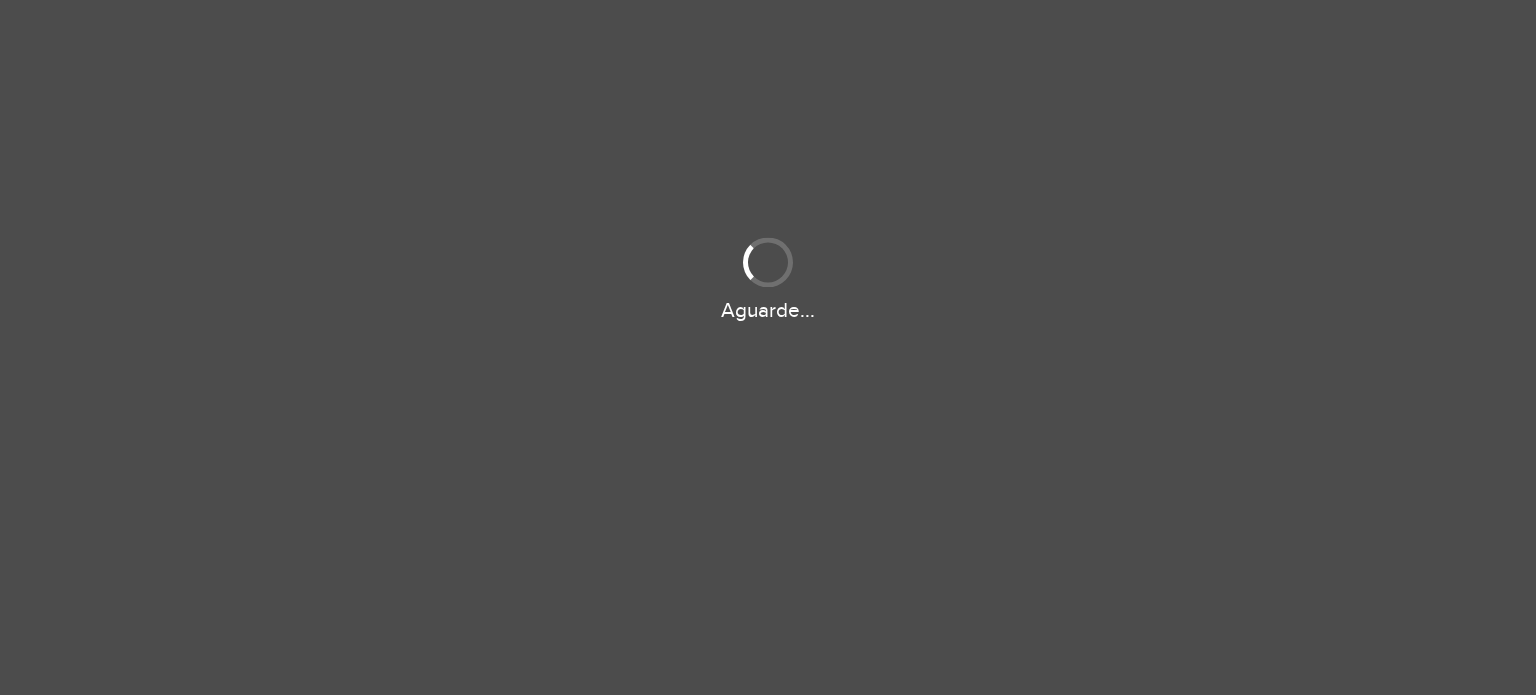 scroll, scrollTop: 0, scrollLeft: 0, axis: both 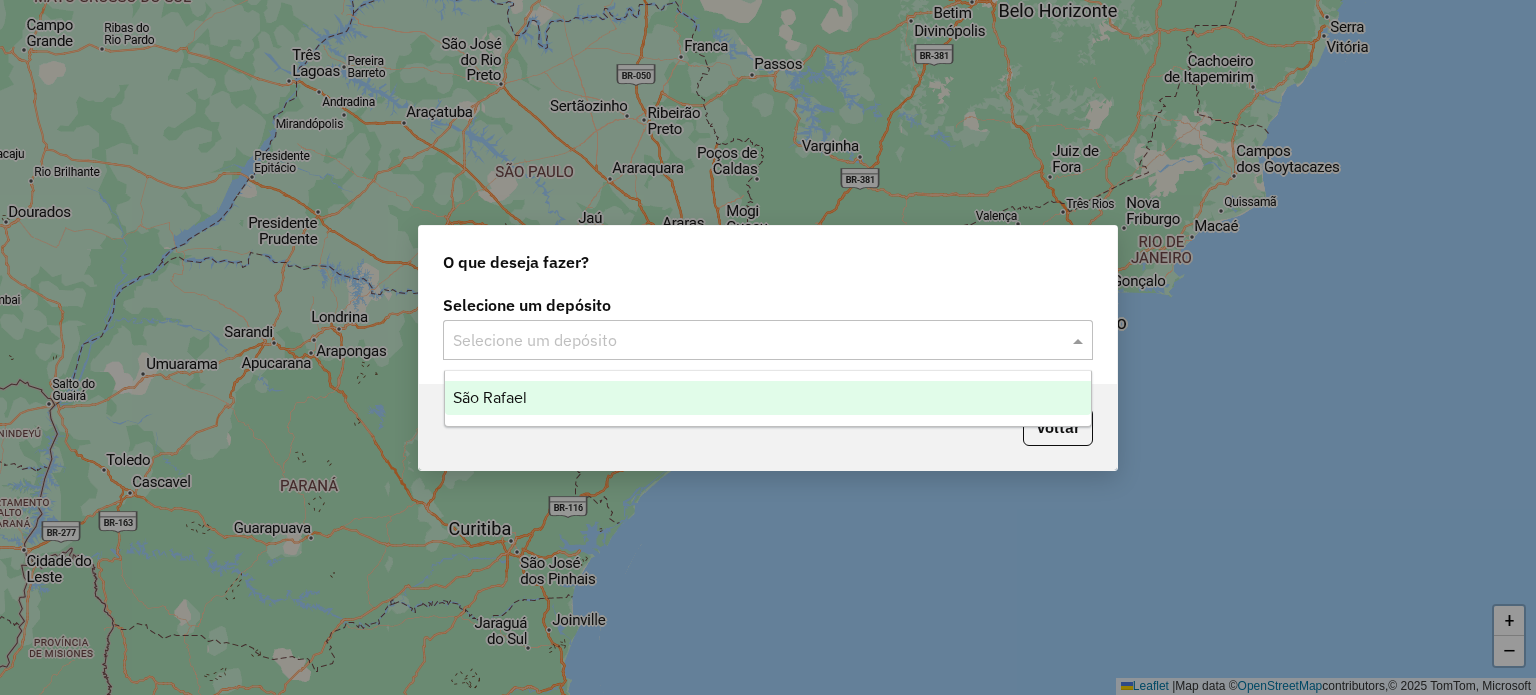click 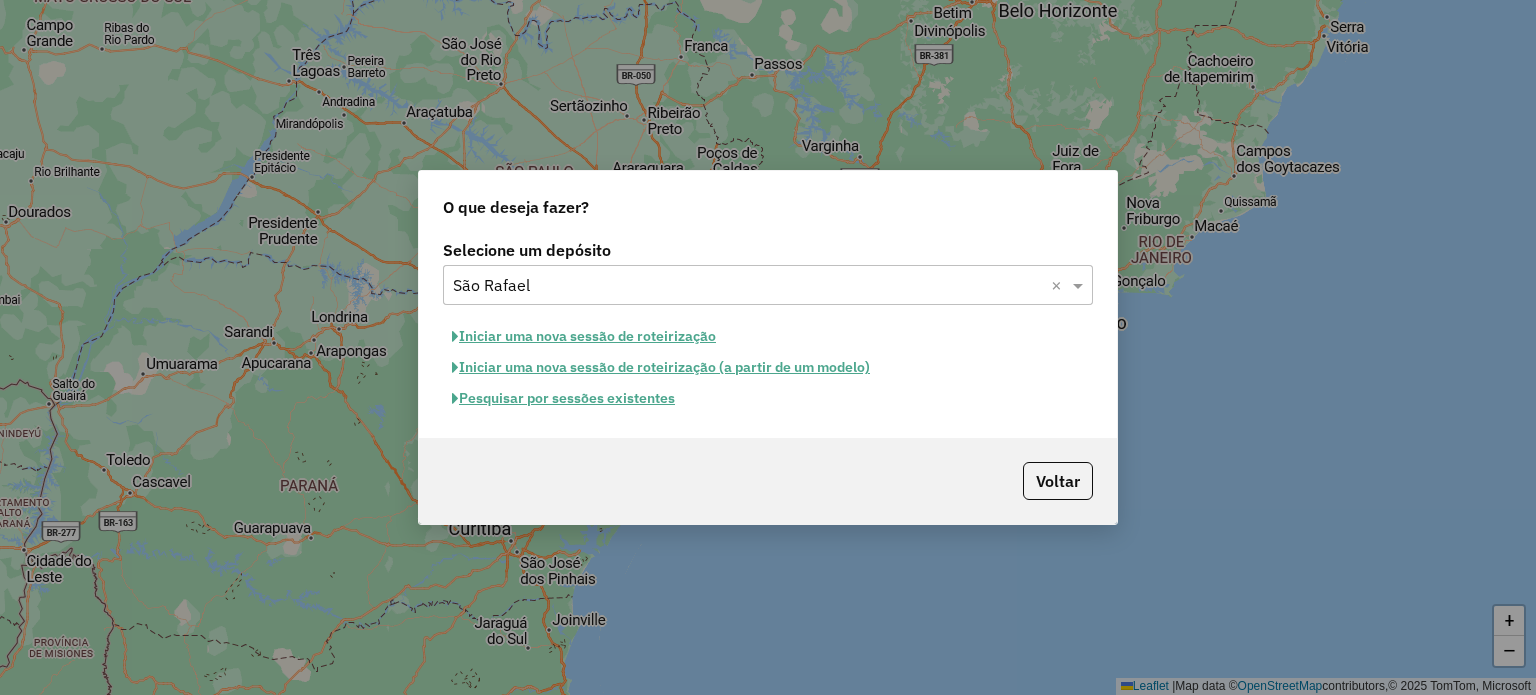 click on "Pesquisar por sessões existentes" 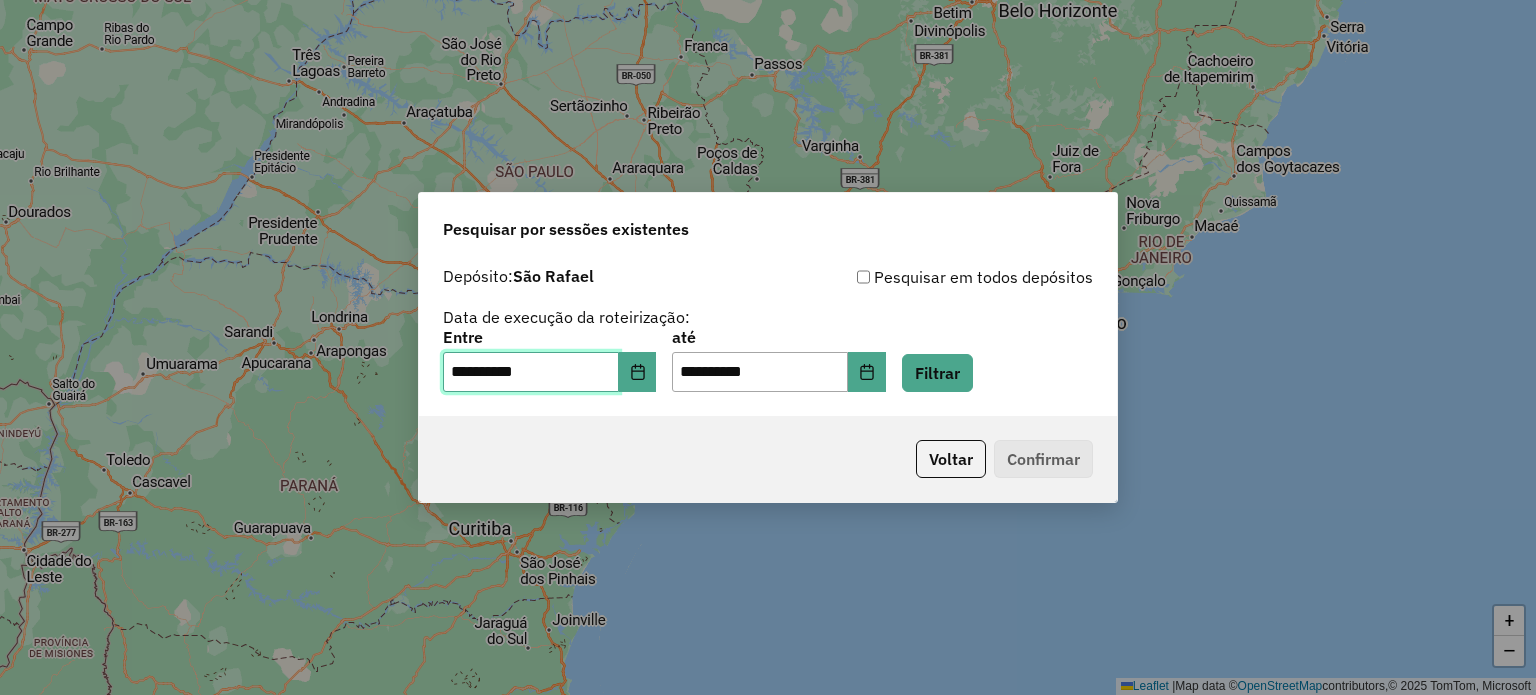 click on "**********" at bounding box center [531, 372] 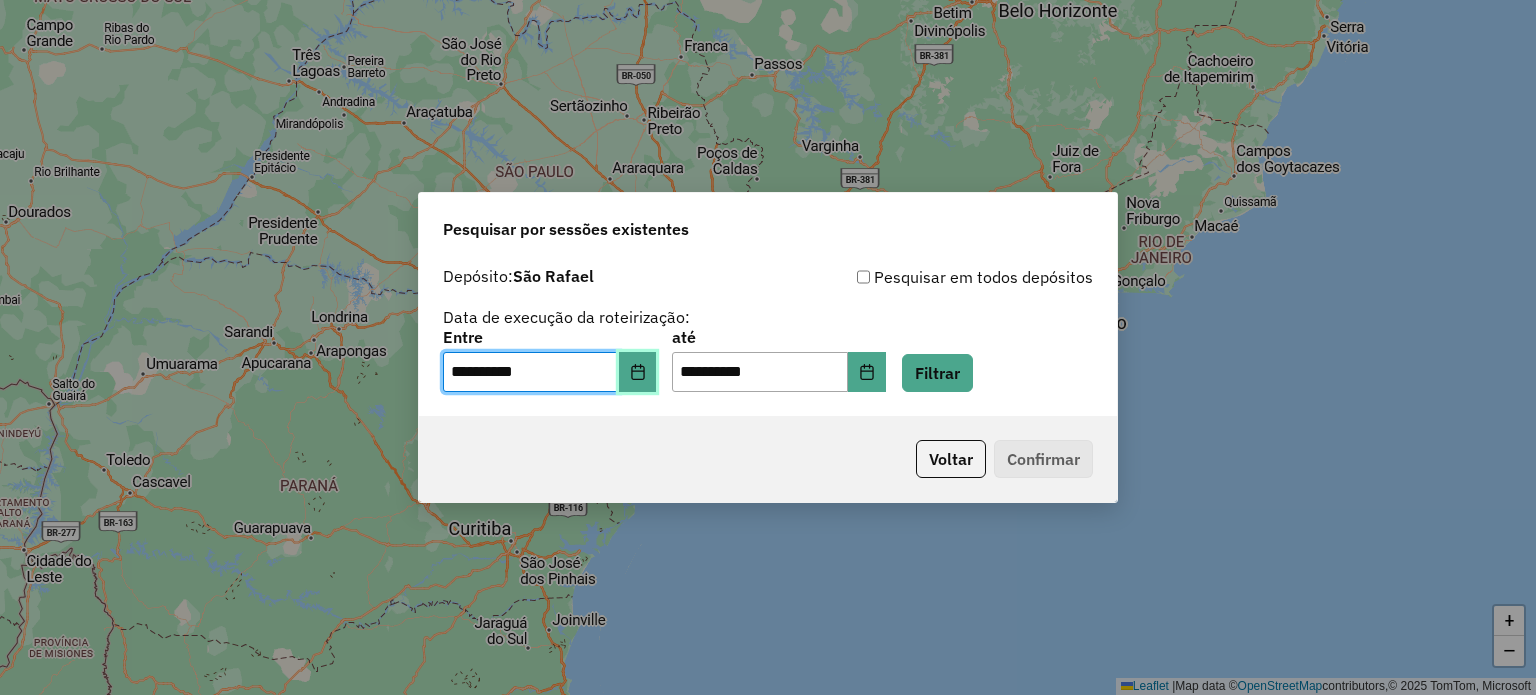click 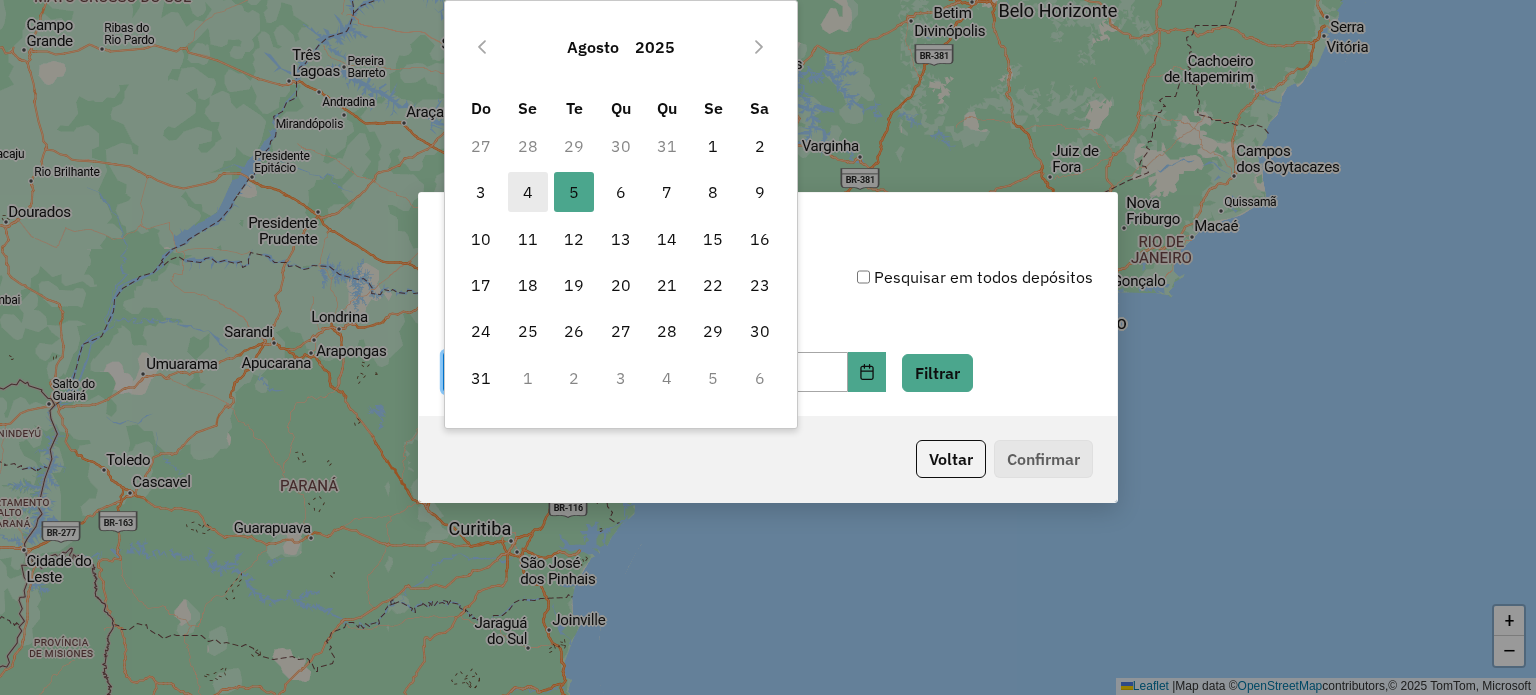 click on "4" at bounding box center [528, 192] 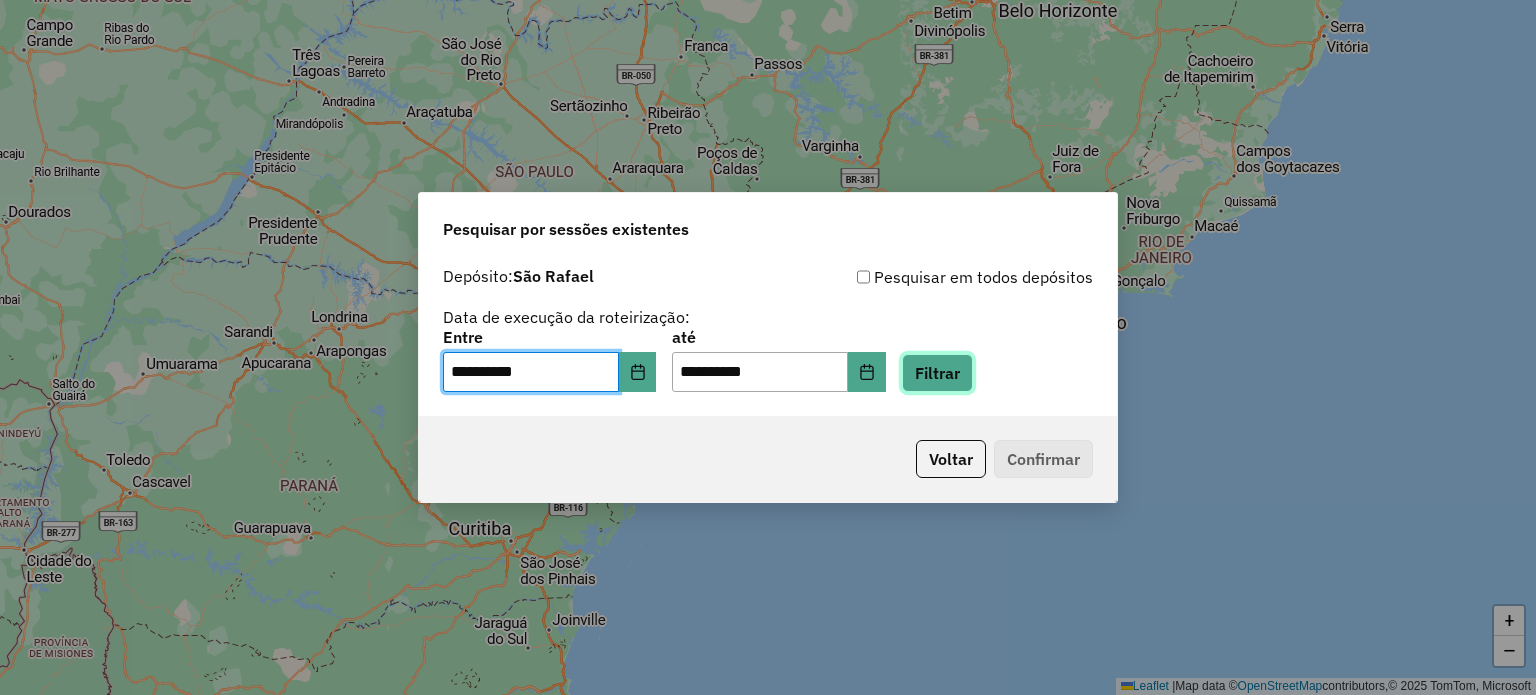 click on "Filtrar" 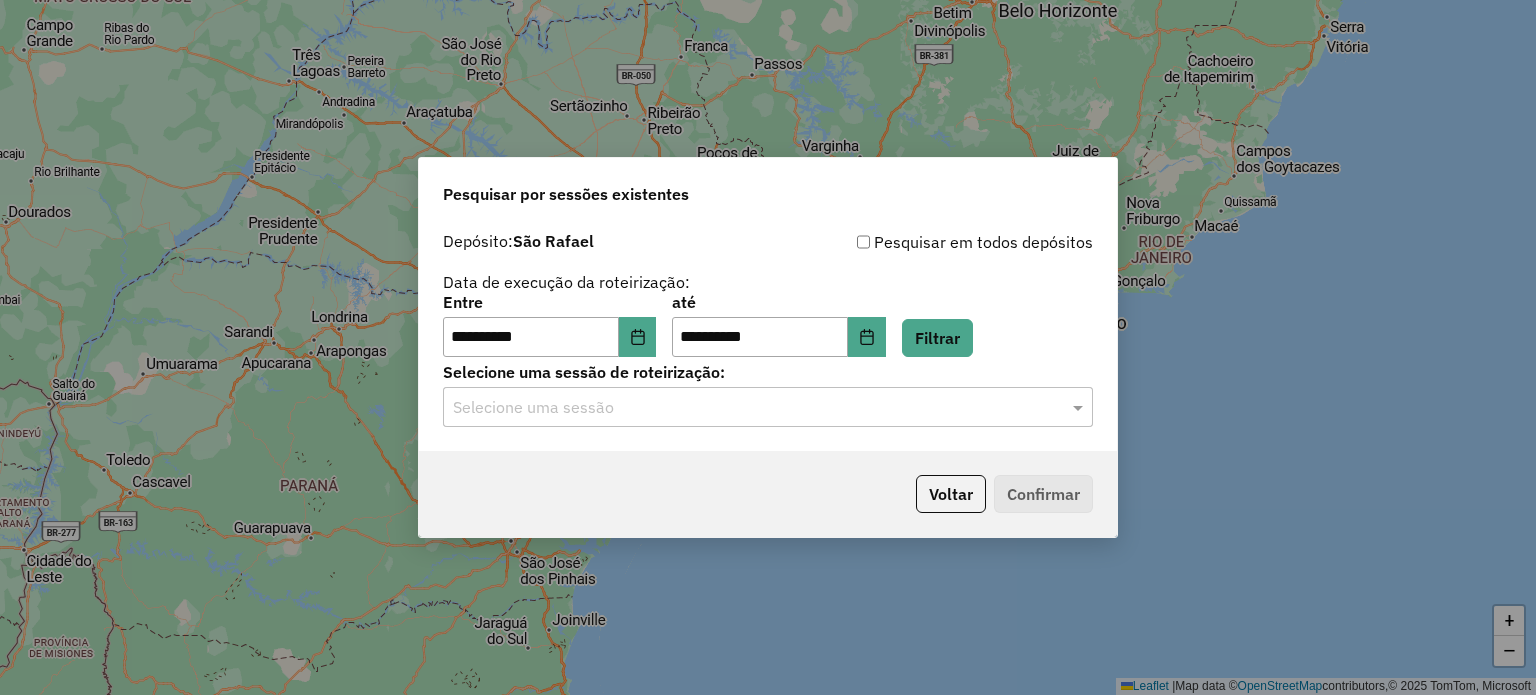 click 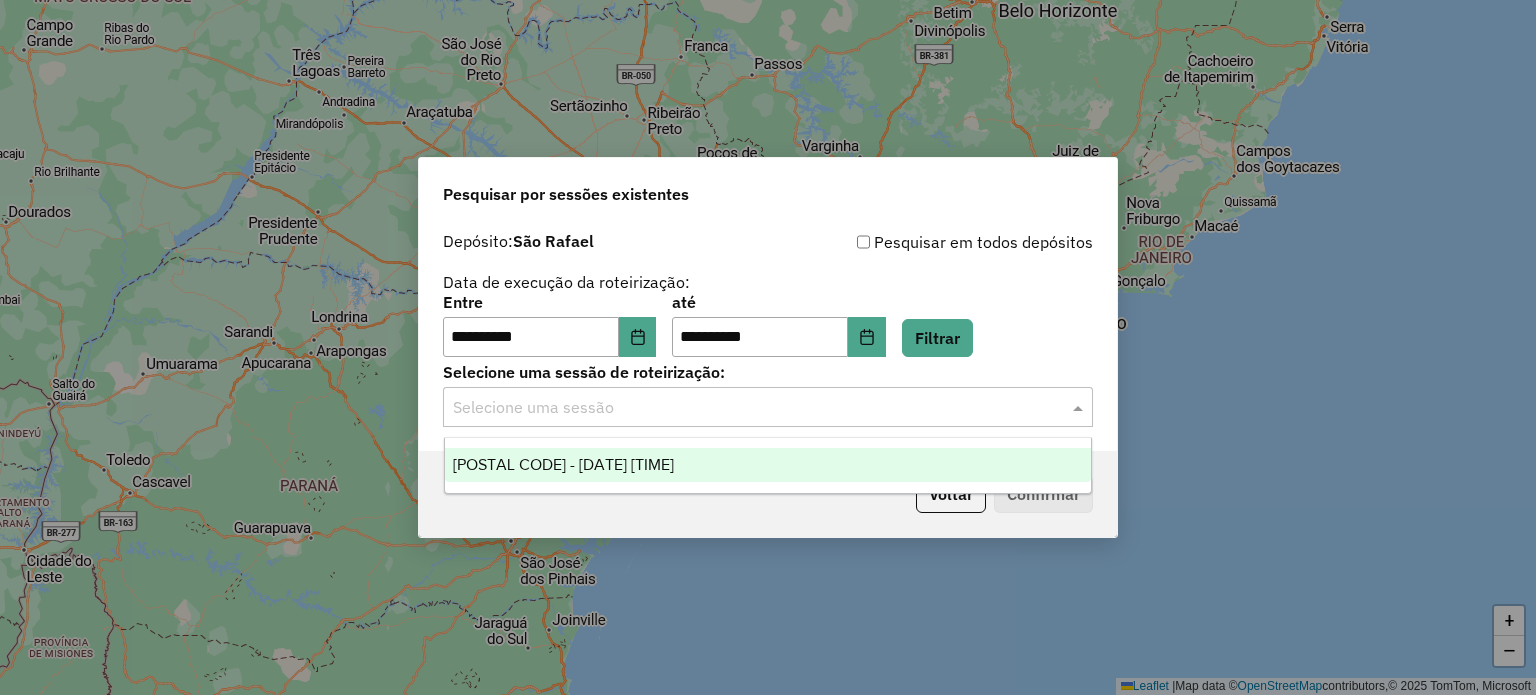 click on "974632 - 05/08/2025 17:36" at bounding box center (563, 464) 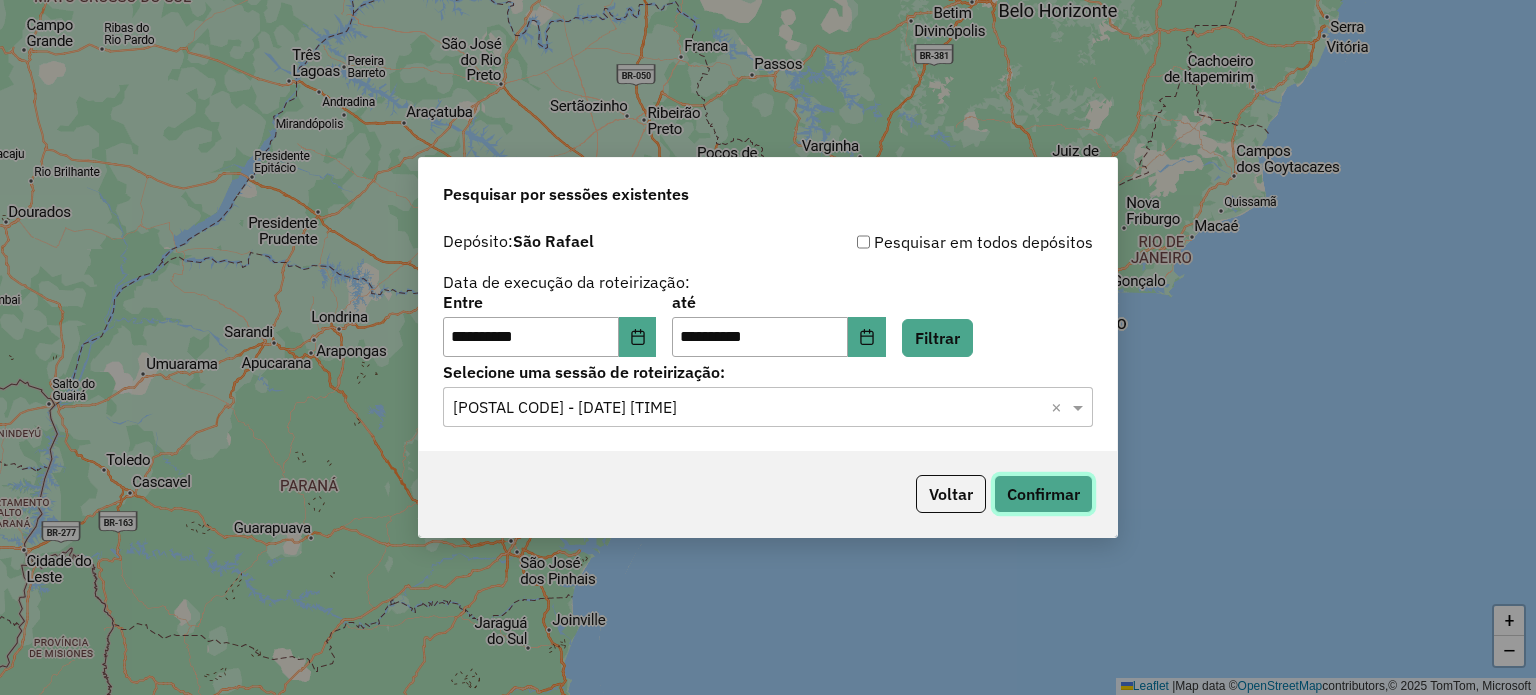 click on "Confirmar" 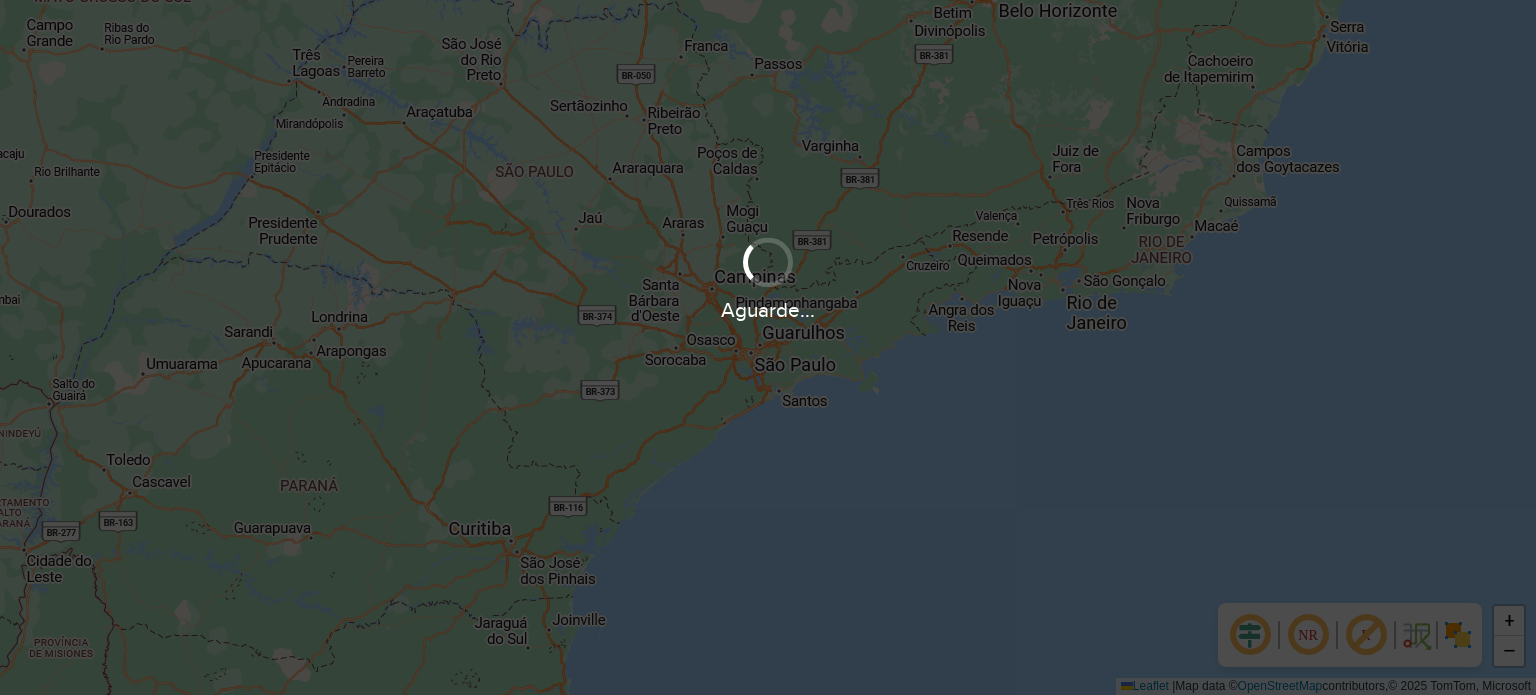 scroll, scrollTop: 0, scrollLeft: 0, axis: both 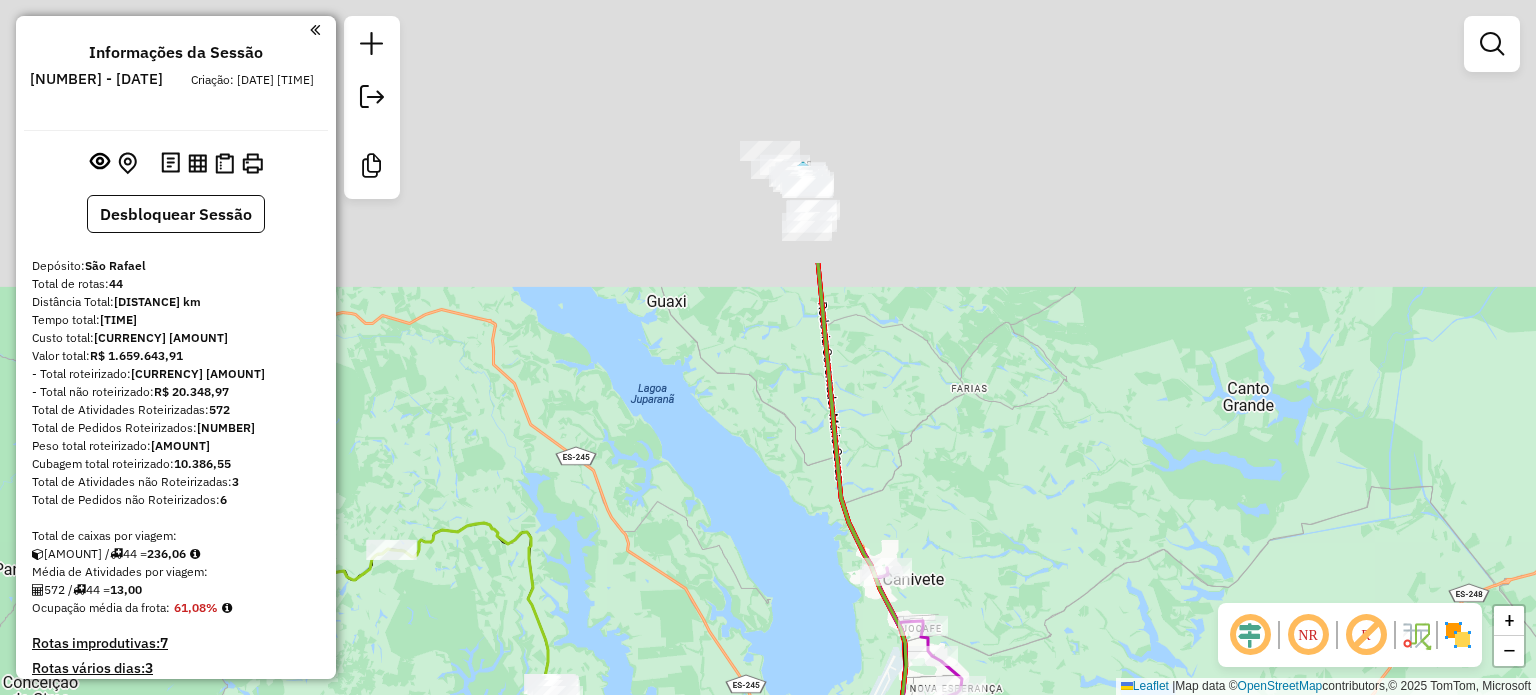 drag, startPoint x: 1007, startPoint y: 313, endPoint x: 898, endPoint y: 651, distance: 355.1408 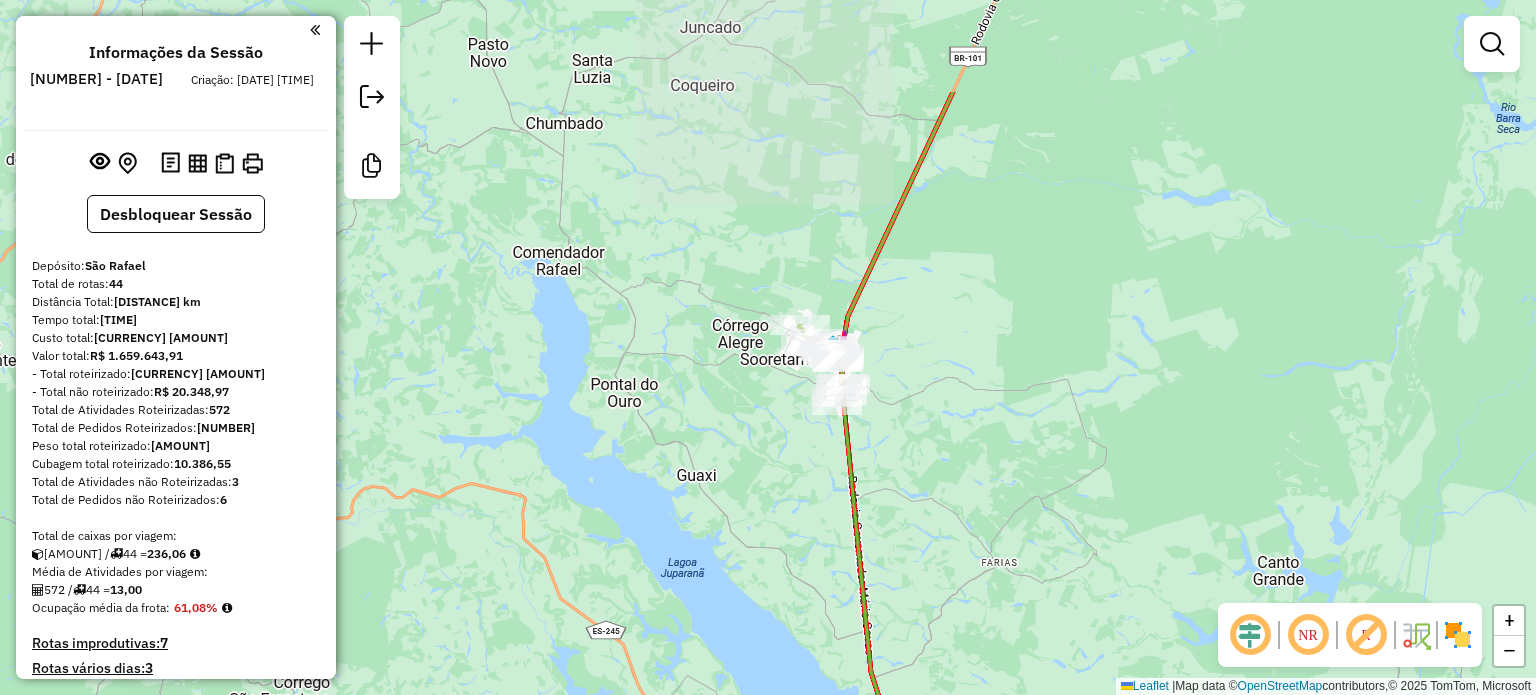 drag, startPoint x: 912, startPoint y: 419, endPoint x: 916, endPoint y: 431, distance: 12.649111 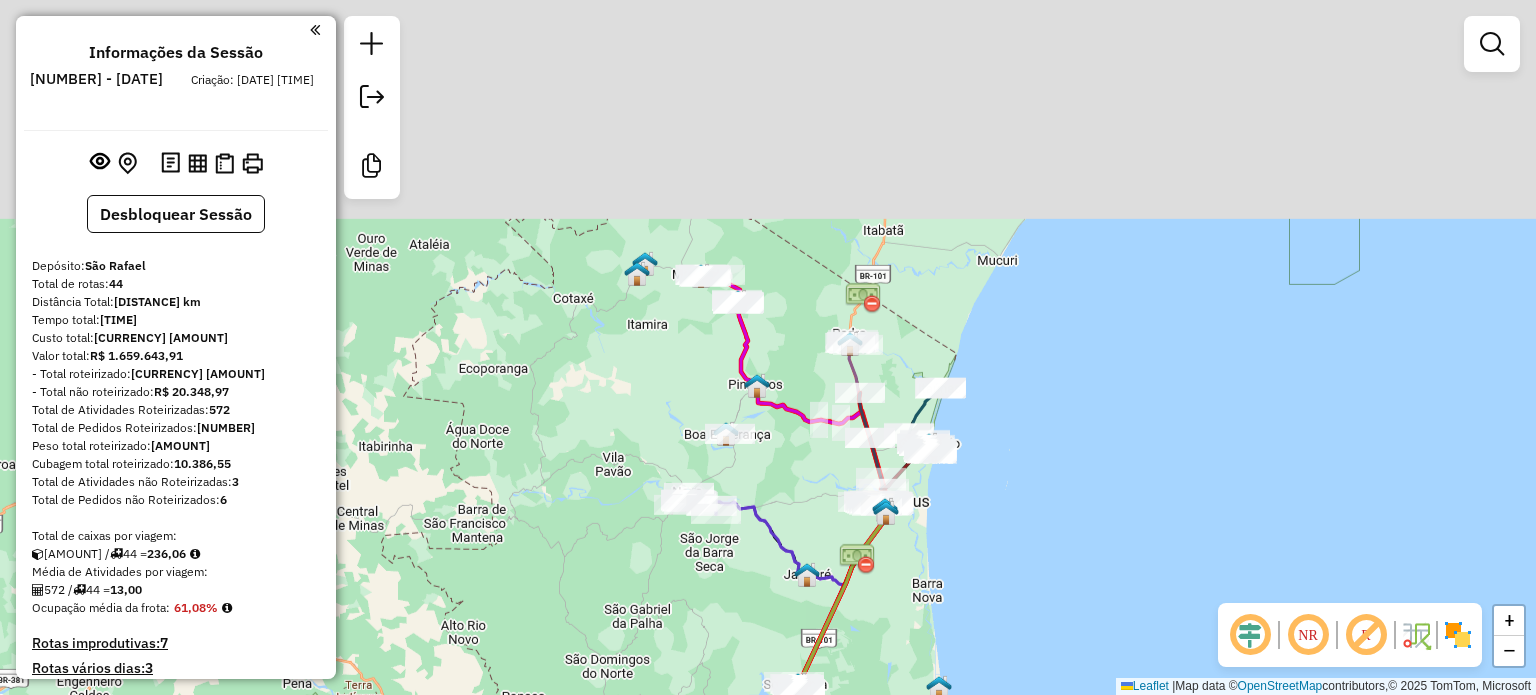 drag, startPoint x: 852, startPoint y: 236, endPoint x: 763, endPoint y: 498, distance: 276.70383 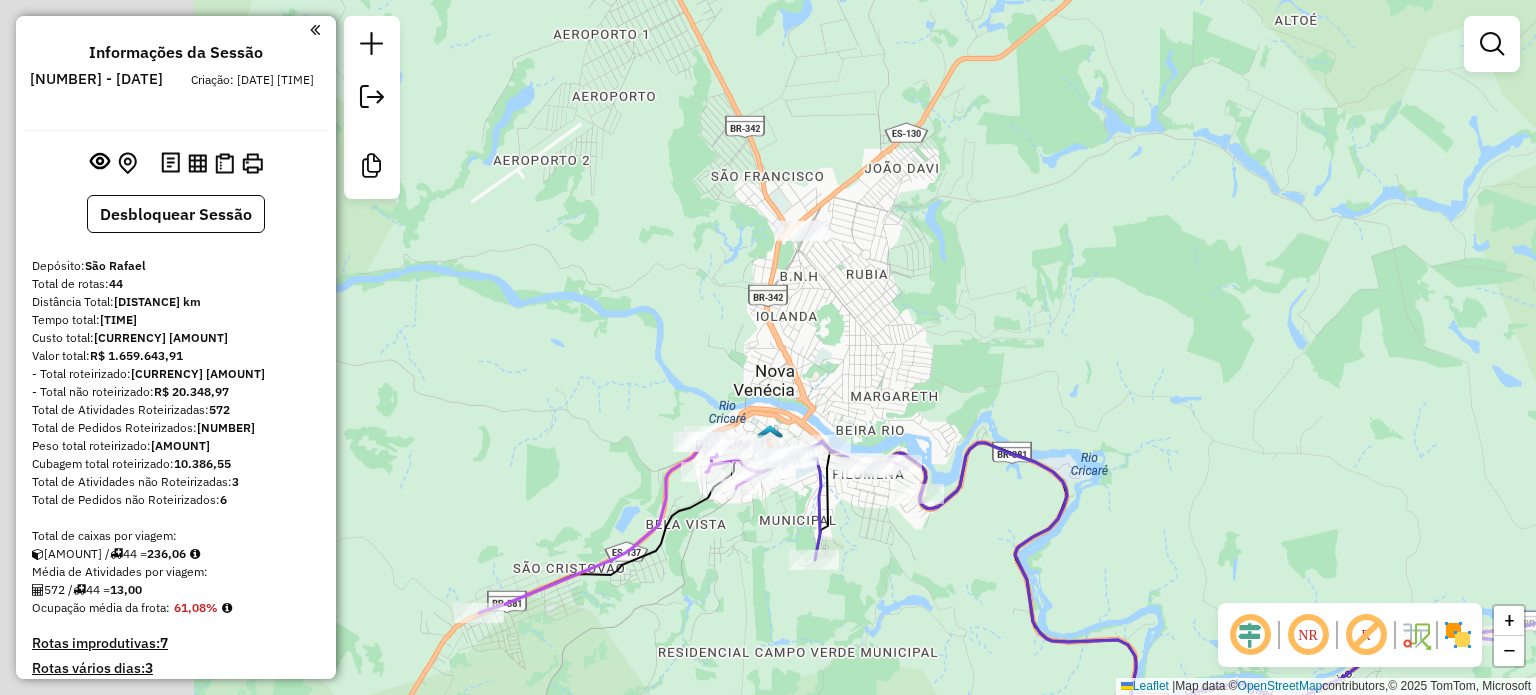 drag, startPoint x: 724, startPoint y: 415, endPoint x: 1128, endPoint y: 399, distance: 404.3167 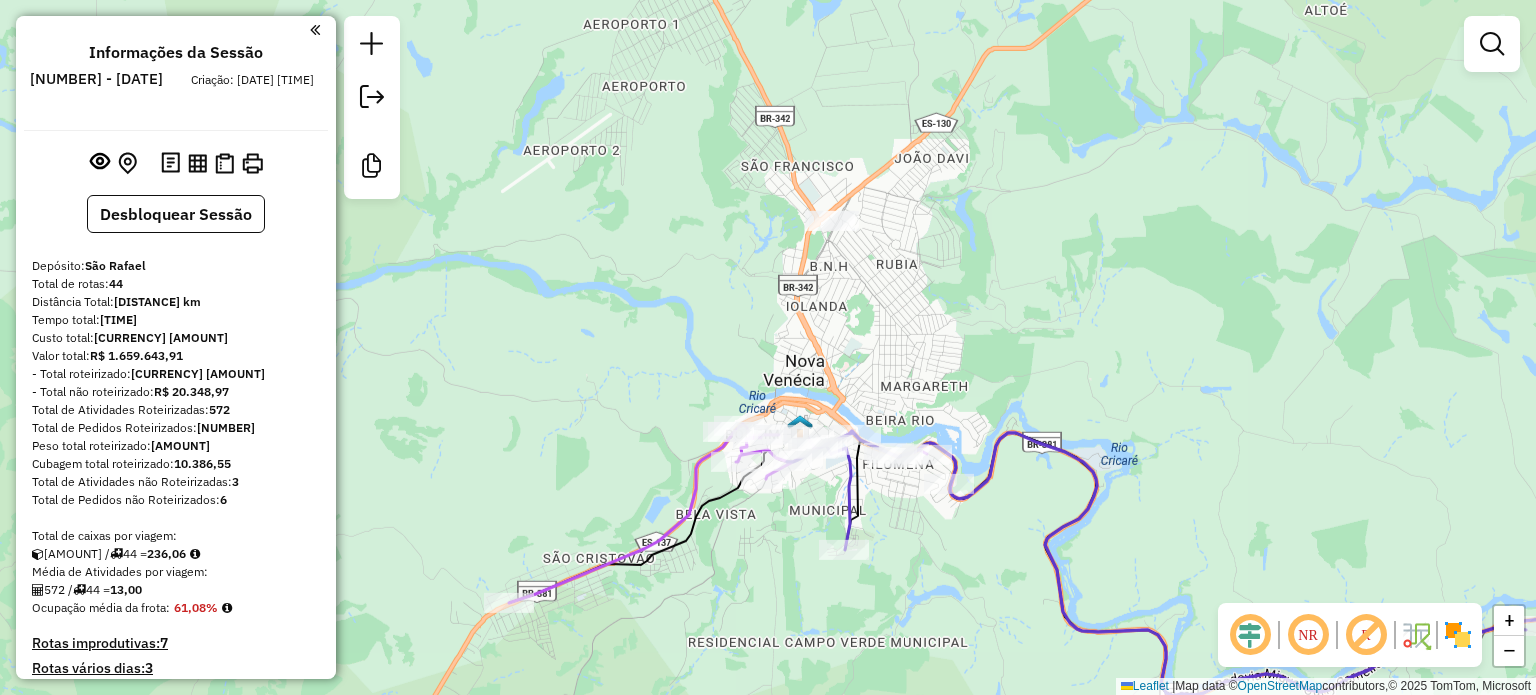 drag, startPoint x: 1133, startPoint y: 399, endPoint x: 1153, endPoint y: 396, distance: 20.22375 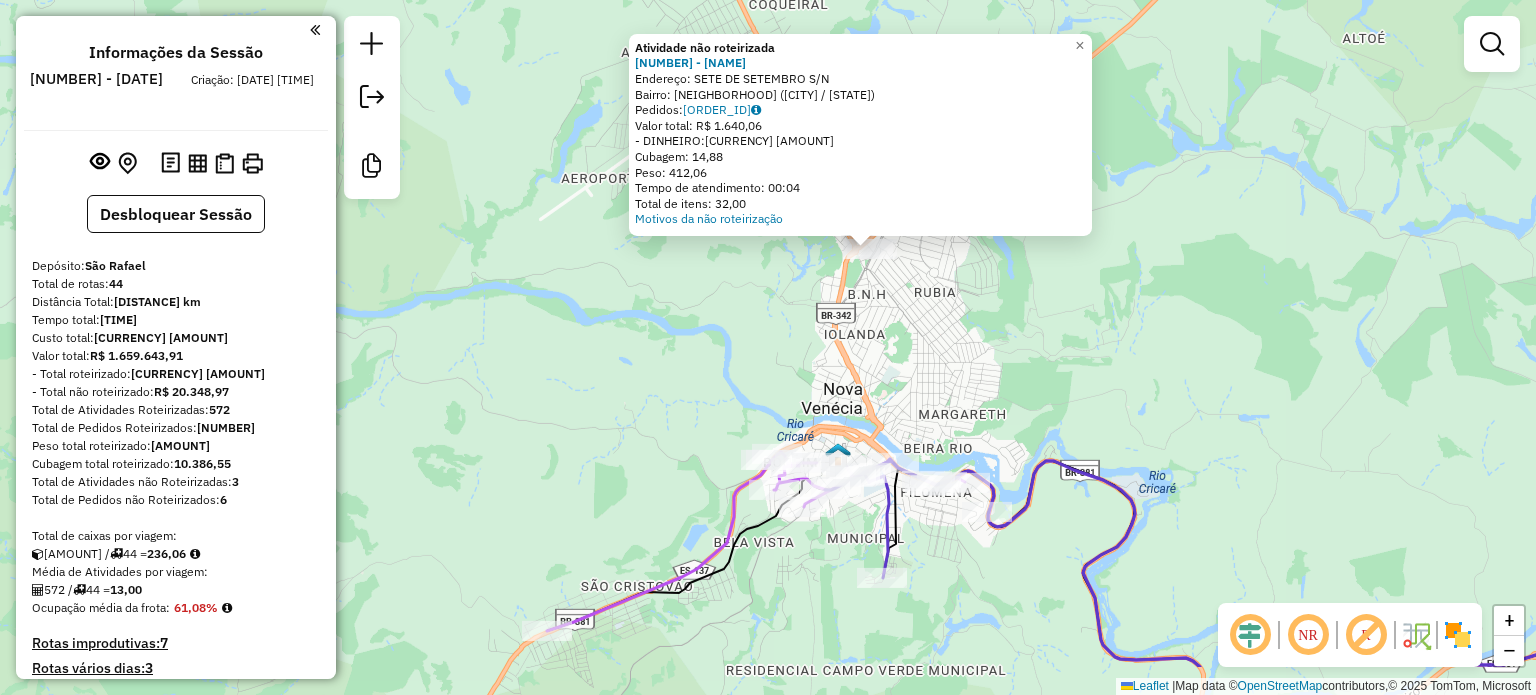 drag, startPoint x: 988, startPoint y: 448, endPoint x: 1088, endPoint y: 351, distance: 139.3162 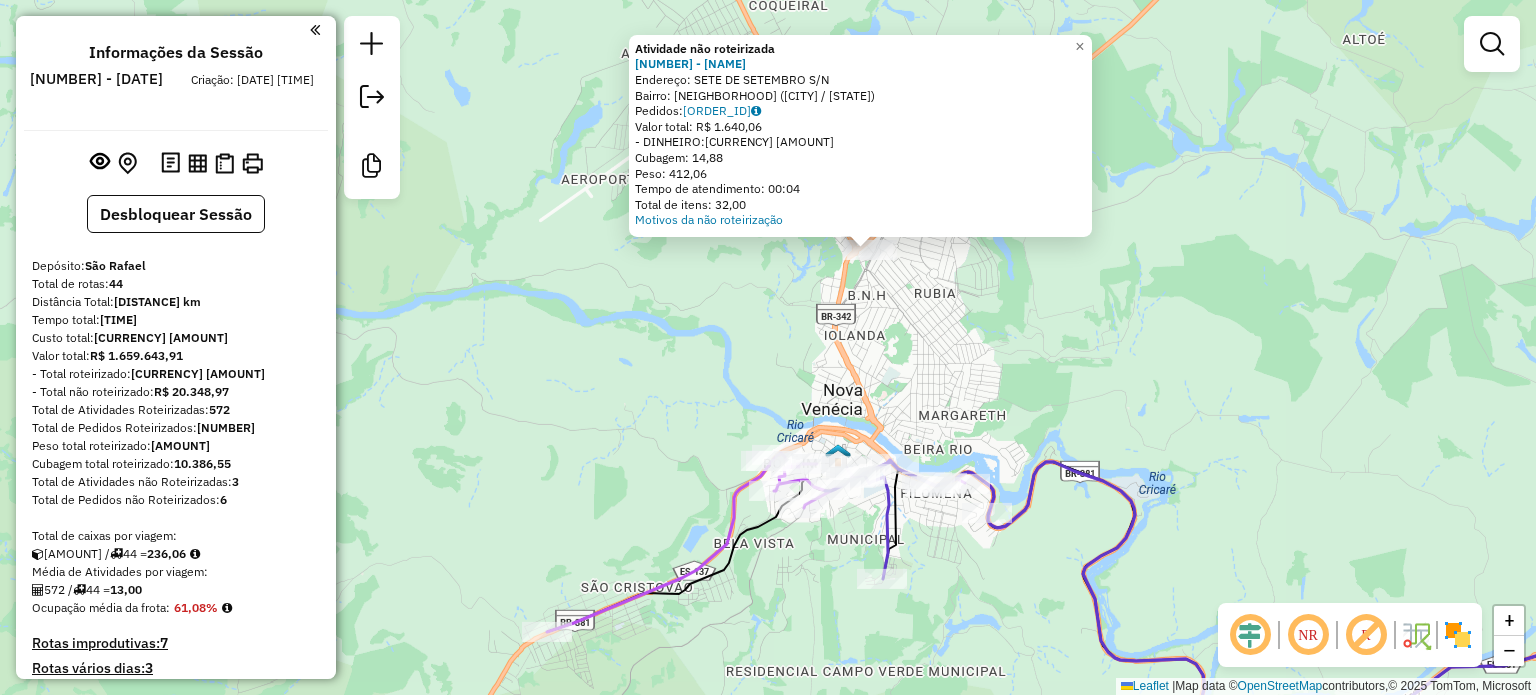 click on "Atividade não roteirizada 38025 - ESPETINHO DO PAPAI  Endereço:  SETE DE SETEMBRO S/N   Bairro: ASCENCAO (NOVA VENECIA / ES)   Pedidos:  04912809   Valor total: R$ 1.640,06   - DINHEIRO:  R$ 1.640,06   Cubagem: 14,88   Peso: 412,06   Tempo de atendimento: 00:04   Total de itens: 32,00  Motivos da não roteirização × Janela de atendimento Grade de atendimento Capacidade Transportadoras Veículos Cliente Pedidos  Rotas Selecione os dias de semana para filtrar as janelas de atendimento  Seg   Ter   Qua   Qui   Sex   Sáb   Dom  Informe o período da janela de atendimento: De: Até:  Filtrar exatamente a janela do cliente  Considerar janela de atendimento padrão  Selecione os dias de semana para filtrar as grades de atendimento  Seg   Ter   Qua   Qui   Sex   Sáb   Dom   Considerar clientes sem dia de atendimento cadastrado  Clientes fora do dia de atendimento selecionado Filtrar as atividades entre os valores definidos abaixo:  Peso mínimo:   Peso máximo:   Cubagem mínima:   Cubagem máxima:   De:  De:" 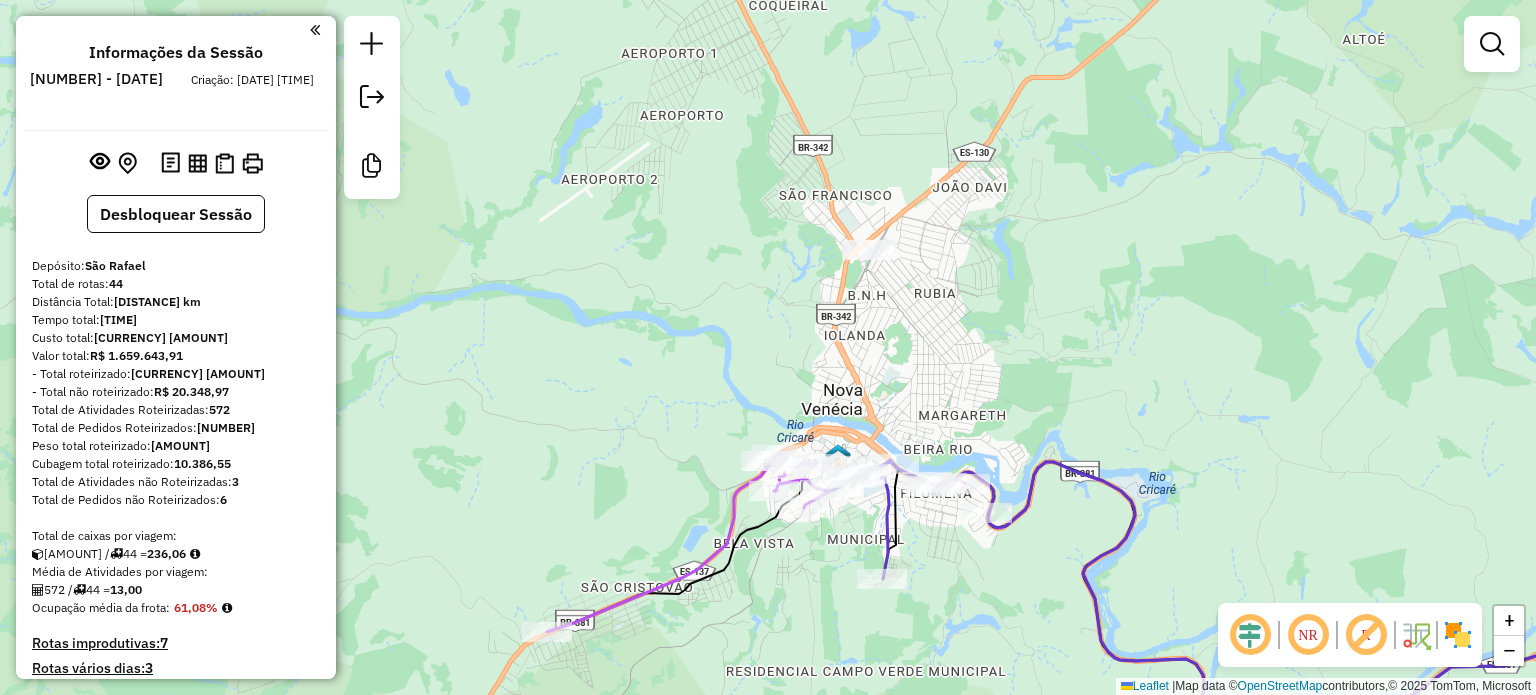 click 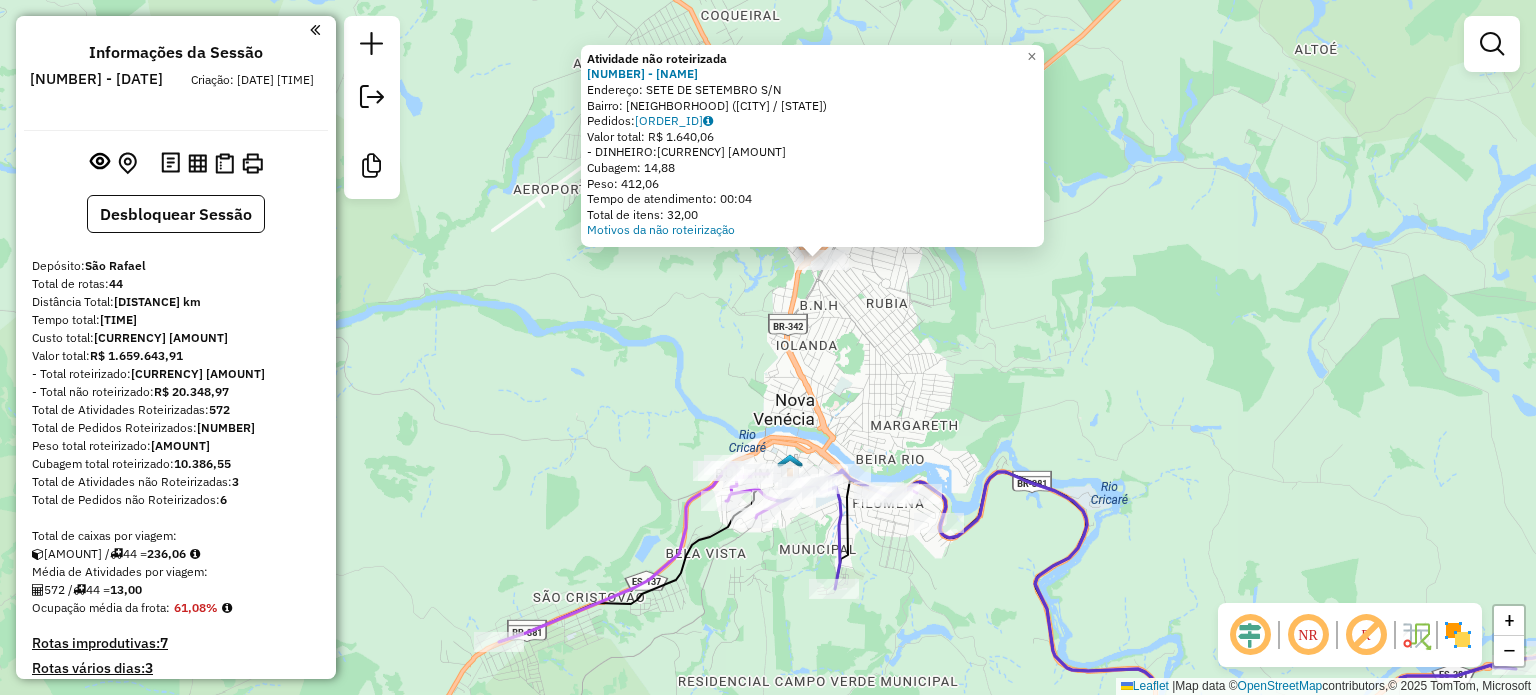 click on "Atividade não roteirizada 38025 - ESPETINHO DO PAPAI  Endereço:  SETE DE SETEMBRO S/N   Bairro: ASCENCAO (NOVA VENECIA / ES)   Pedidos:  04912809   Valor total: R$ 1.640,06   - DINHEIRO:  R$ 1.640,06   Cubagem: 14,88   Peso: 412,06   Tempo de atendimento: 00:04   Total de itens: 32,00  Motivos da não roteirização × Janela de atendimento Grade de atendimento Capacidade Transportadoras Veículos Cliente Pedidos  Rotas Selecione os dias de semana para filtrar as janelas de atendimento  Seg   Ter   Qua   Qui   Sex   Sáb   Dom  Informe o período da janela de atendimento: De: Até:  Filtrar exatamente a janela do cliente  Considerar janela de atendimento padrão  Selecione os dias de semana para filtrar as grades de atendimento  Seg   Ter   Qua   Qui   Sex   Sáb   Dom   Considerar clientes sem dia de atendimento cadastrado  Clientes fora do dia de atendimento selecionado Filtrar as atividades entre os valores definidos abaixo:  Peso mínimo:   Peso máximo:   Cubagem mínima:   Cubagem máxima:   De:  De:" 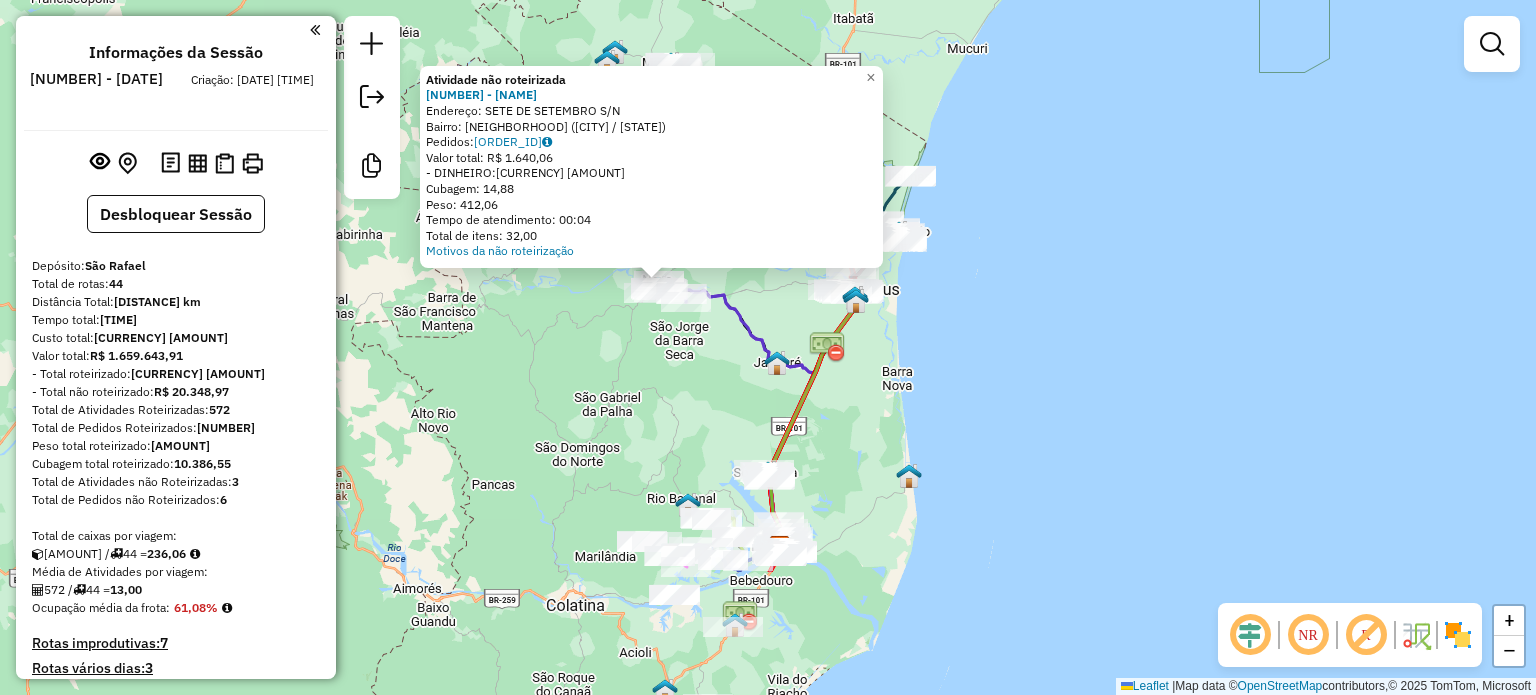 drag, startPoint x: 1208, startPoint y: 513, endPoint x: 754, endPoint y: 303, distance: 500.21594 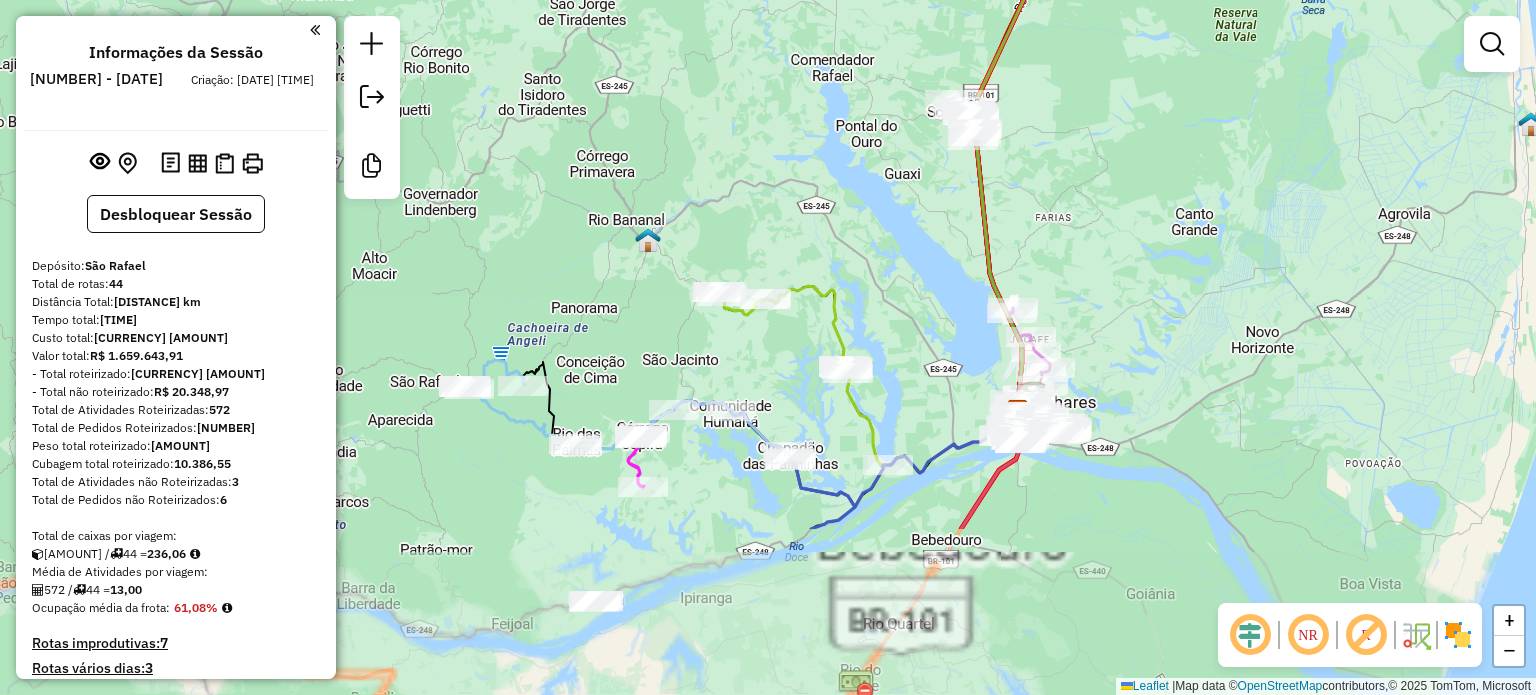 drag, startPoint x: 736, startPoint y: 551, endPoint x: 718, endPoint y: 233, distance: 318.50903 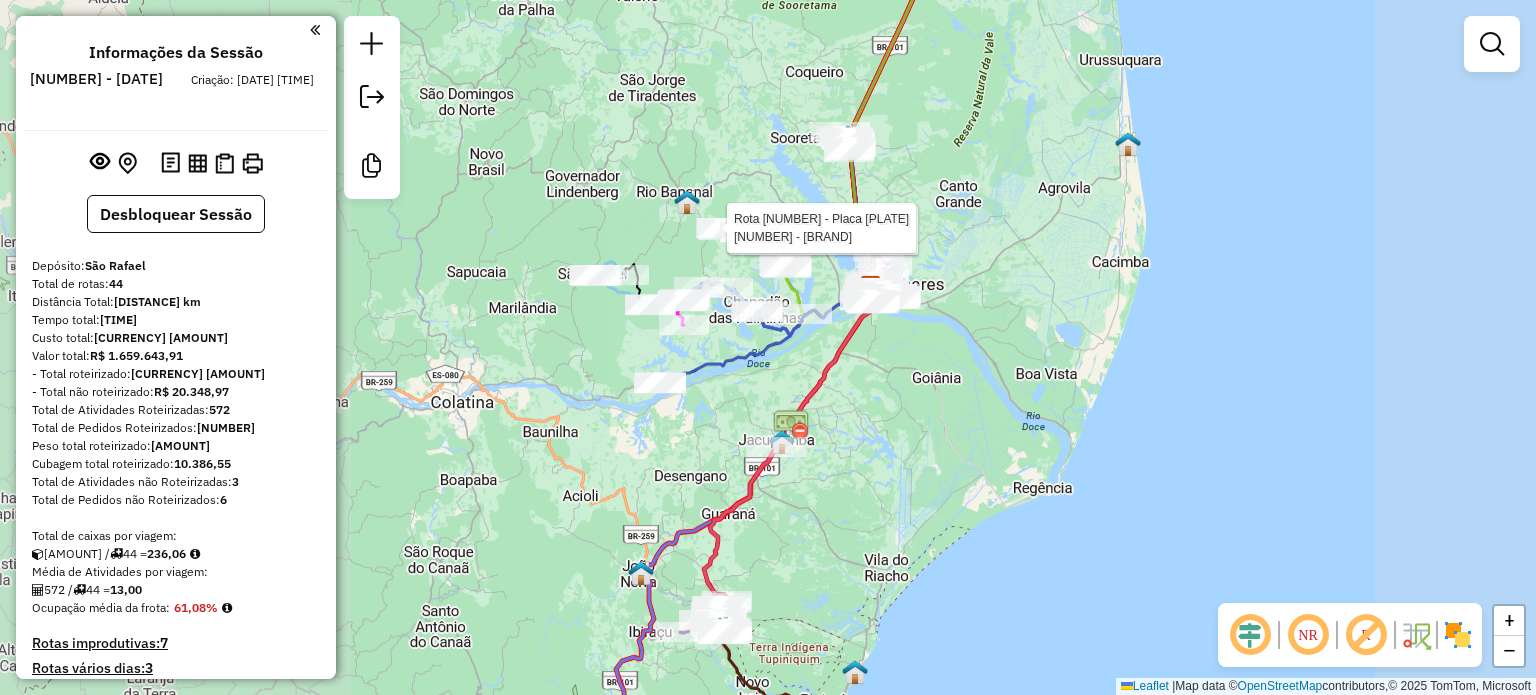 drag, startPoint x: 837, startPoint y: 467, endPoint x: 855, endPoint y: 373, distance: 95.707886 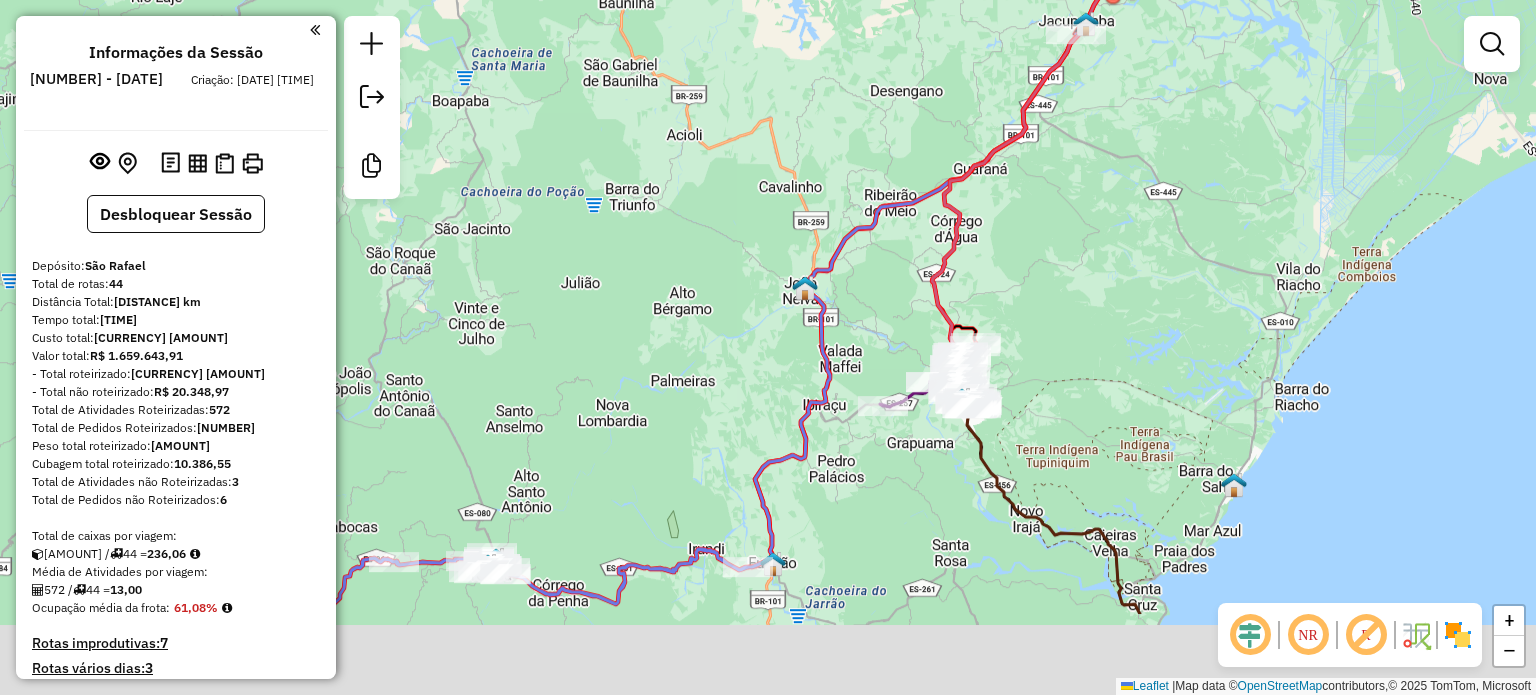 drag, startPoint x: 640, startPoint y: 580, endPoint x: 1045, endPoint y: 319, distance: 481.8153 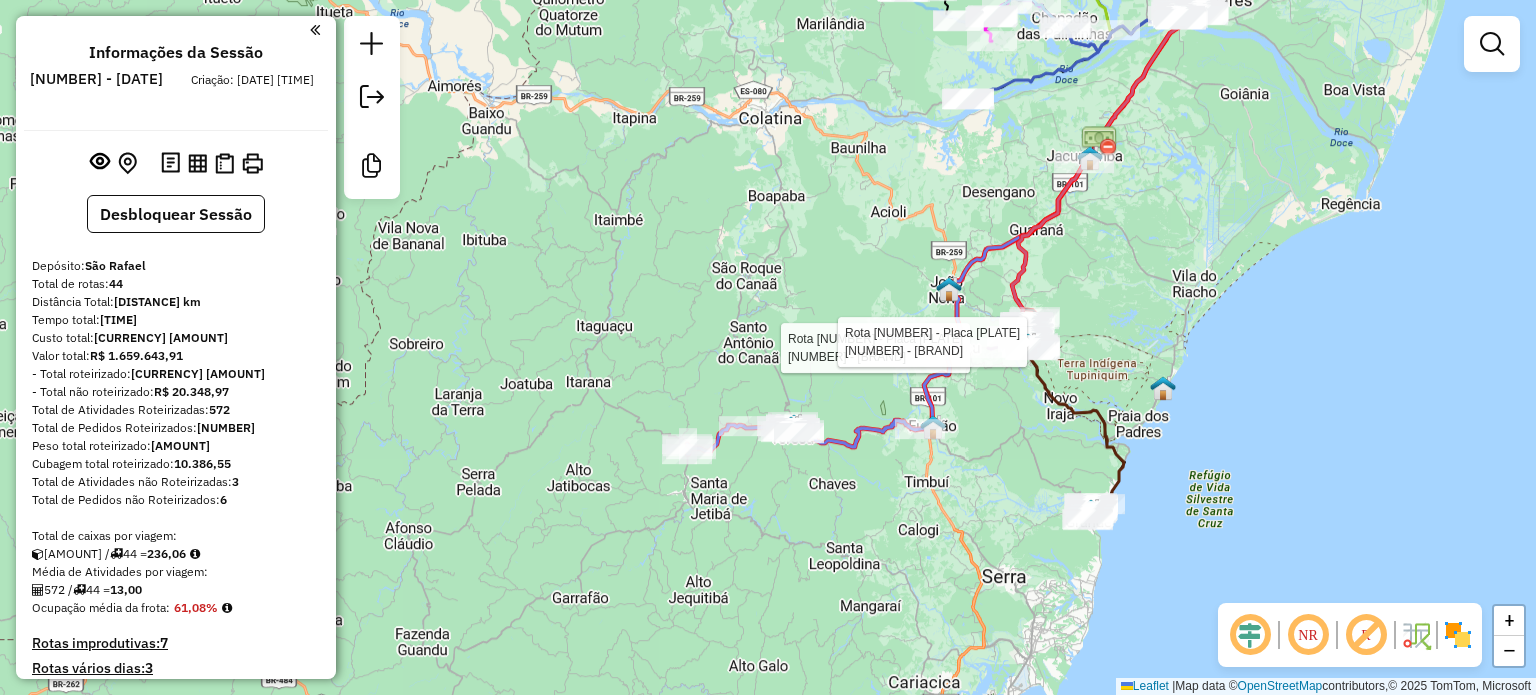drag, startPoint x: 1172, startPoint y: 355, endPoint x: 964, endPoint y: 647, distance: 358.50803 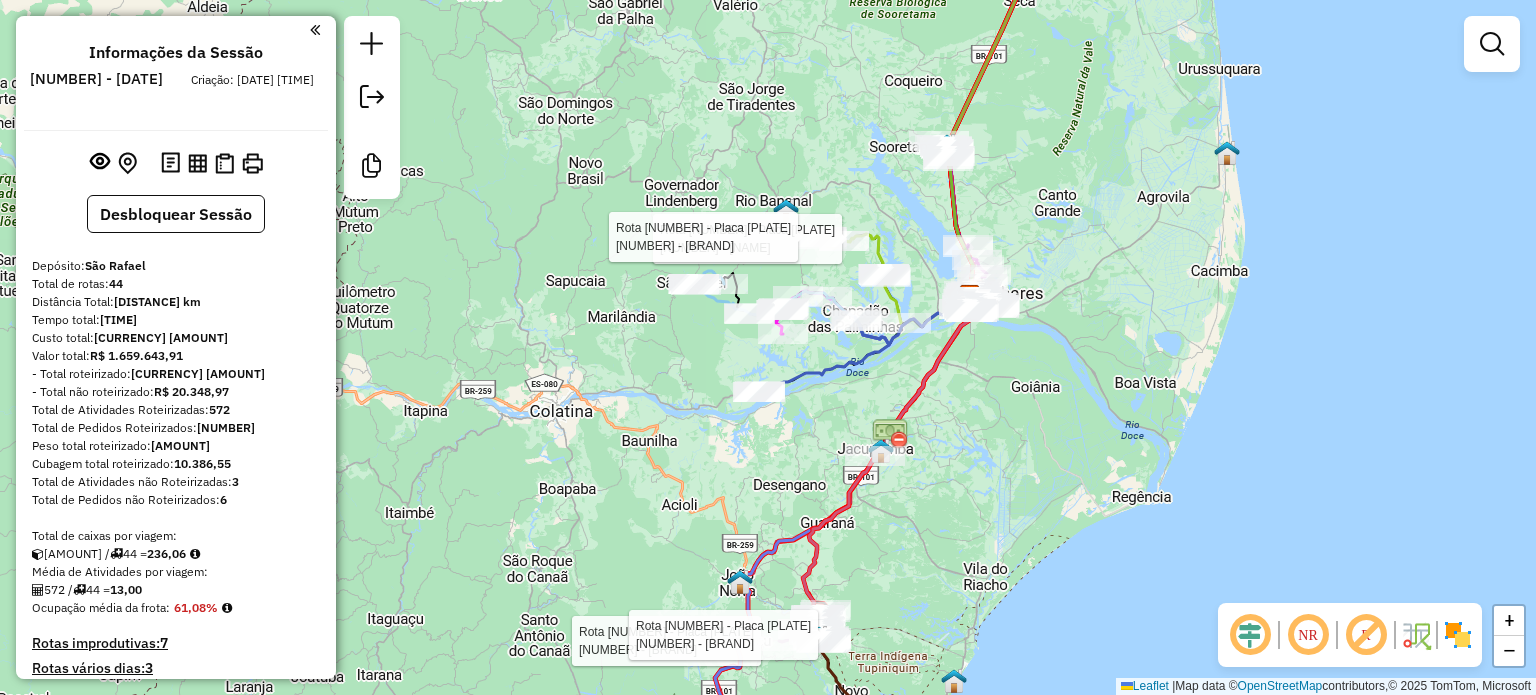 drag, startPoint x: 980, startPoint y: 375, endPoint x: 979, endPoint y: 411, distance: 36.013885 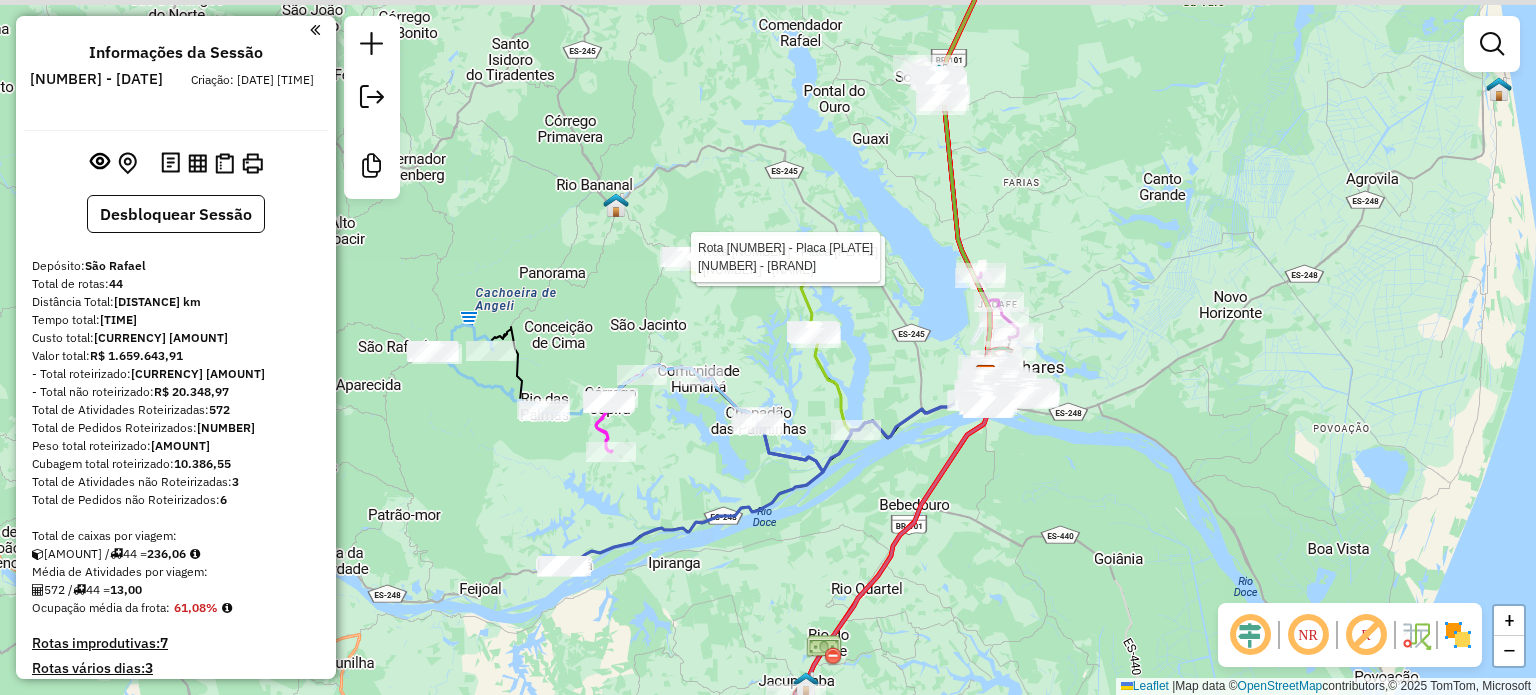 drag, startPoint x: 1021, startPoint y: 199, endPoint x: 1081, endPoint y: 413, distance: 222.2521 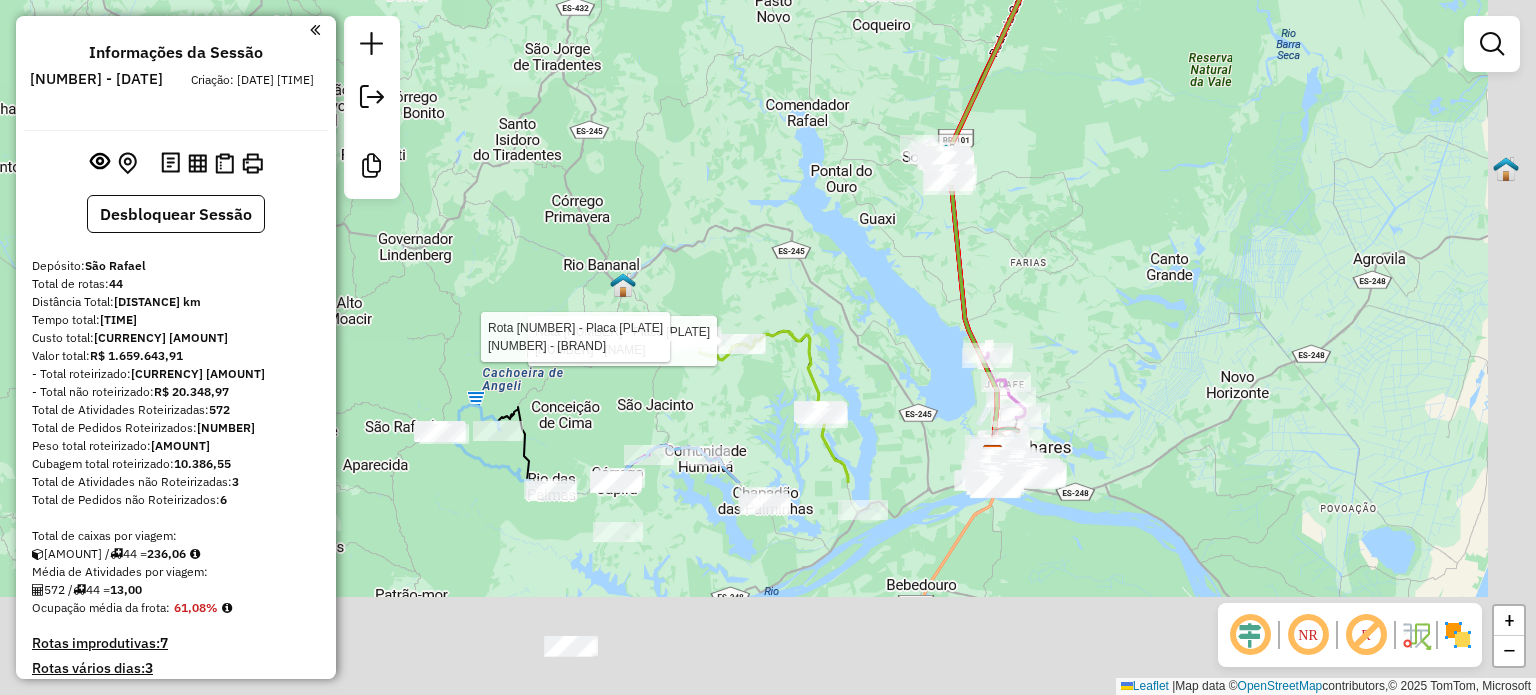 drag, startPoint x: 1112, startPoint y: 499, endPoint x: 989, endPoint y: 169, distance: 352.17752 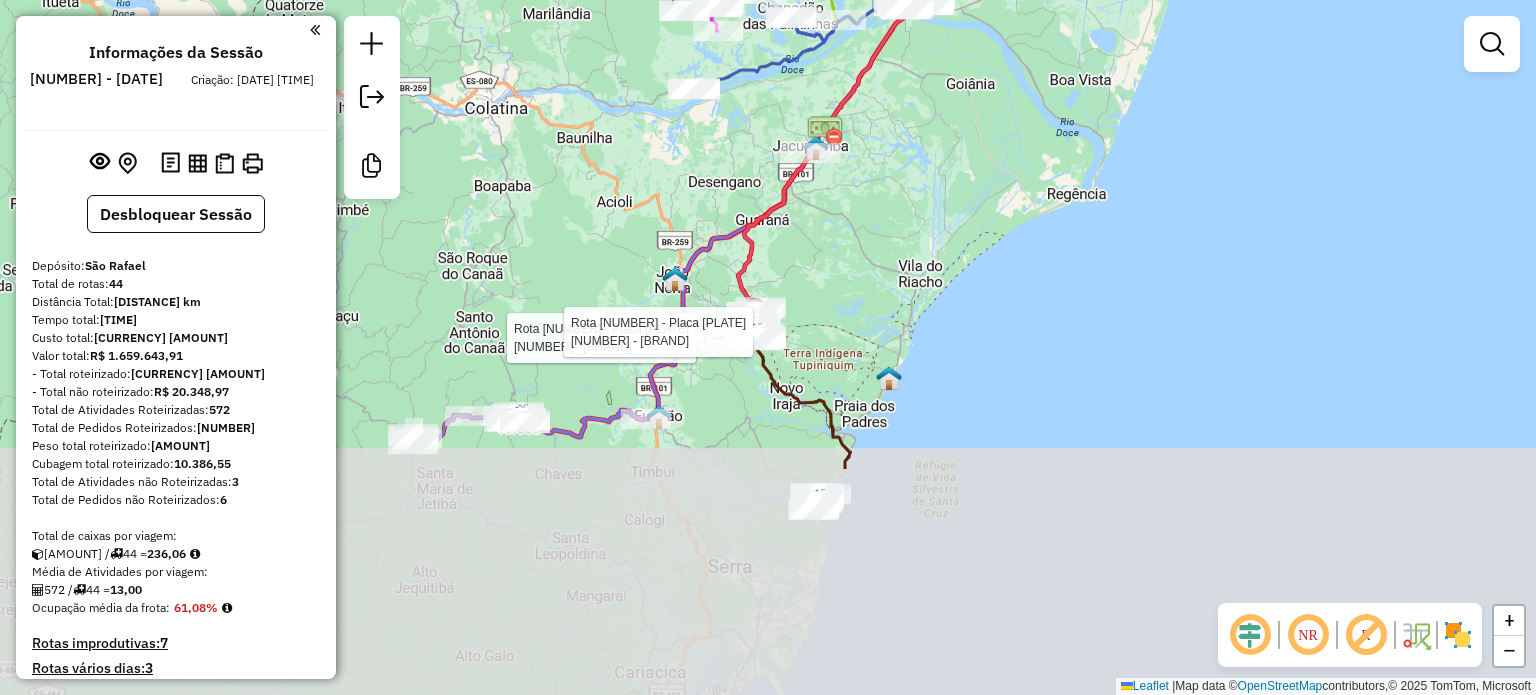 drag, startPoint x: 1010, startPoint y: 463, endPoint x: 936, endPoint y: 167, distance: 305.1098 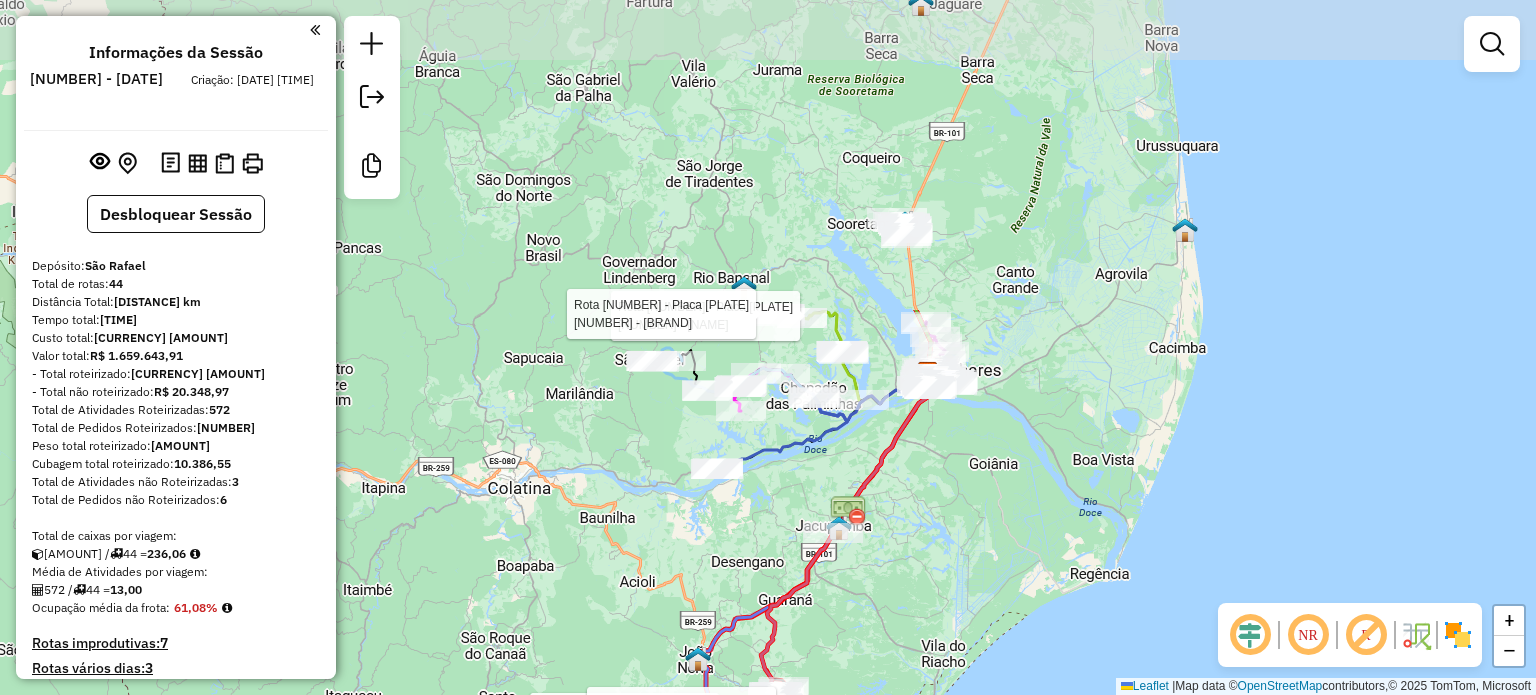 drag, startPoint x: 788, startPoint y: 86, endPoint x: 814, endPoint y: 495, distance: 409.82556 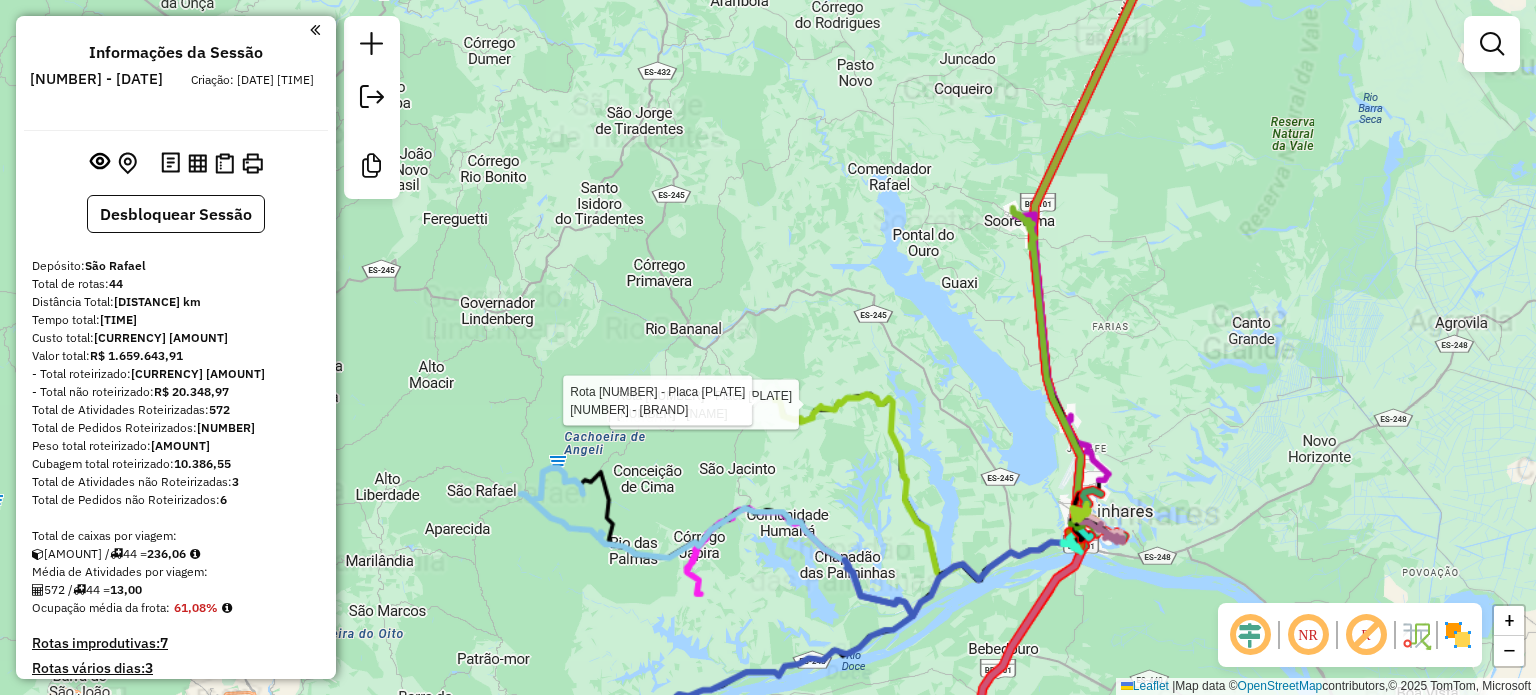 click on "Rota 7 - Placa QRL9H84  37794 - MERCEARIA RG Rota 27 - Placa PPY5A42  3049 - VALDEMIR ZOTELLI Rota 27 - Placa PPY5A42  27513 - PADARIA PAO DO CAMPO Rota 23 - Placa PPY5A41  6327 - RESTAURANTE BROETTO Rota 23 - Placa PPY5A41  30174 - REST SCOPEL GRILL Atividade não roteirizada 38025 - ESPETINHO DO PAPAI  Endereço:  SETE DE SETEMBRO S/N   Bairro: ASCENCAO (NOVA VENECIA / ES)   Pedidos:  04912809   Valor total: R$ 1.640,06   - DINHEIRO:  R$ 1.640,06   Cubagem: 14,88   Peso: 412,06   Tempo de atendimento: 00:04   Total de itens: 32,00  Motivos da não roteirização × Janela de atendimento Grade de atendimento Capacidade Transportadoras Veículos Cliente Pedidos  Rotas Selecione os dias de semana para filtrar as janelas de atendimento  Seg   Ter   Qua   Qui   Sex   Sáb   Dom  Informe o período da janela de atendimento: De: Até:  Filtrar exatamente a janela do cliente  Considerar janela de atendimento padrão  Selecione os dias de semana para filtrar as grades de atendimento  Seg   Ter   Qua   Qui   Sex  De:" 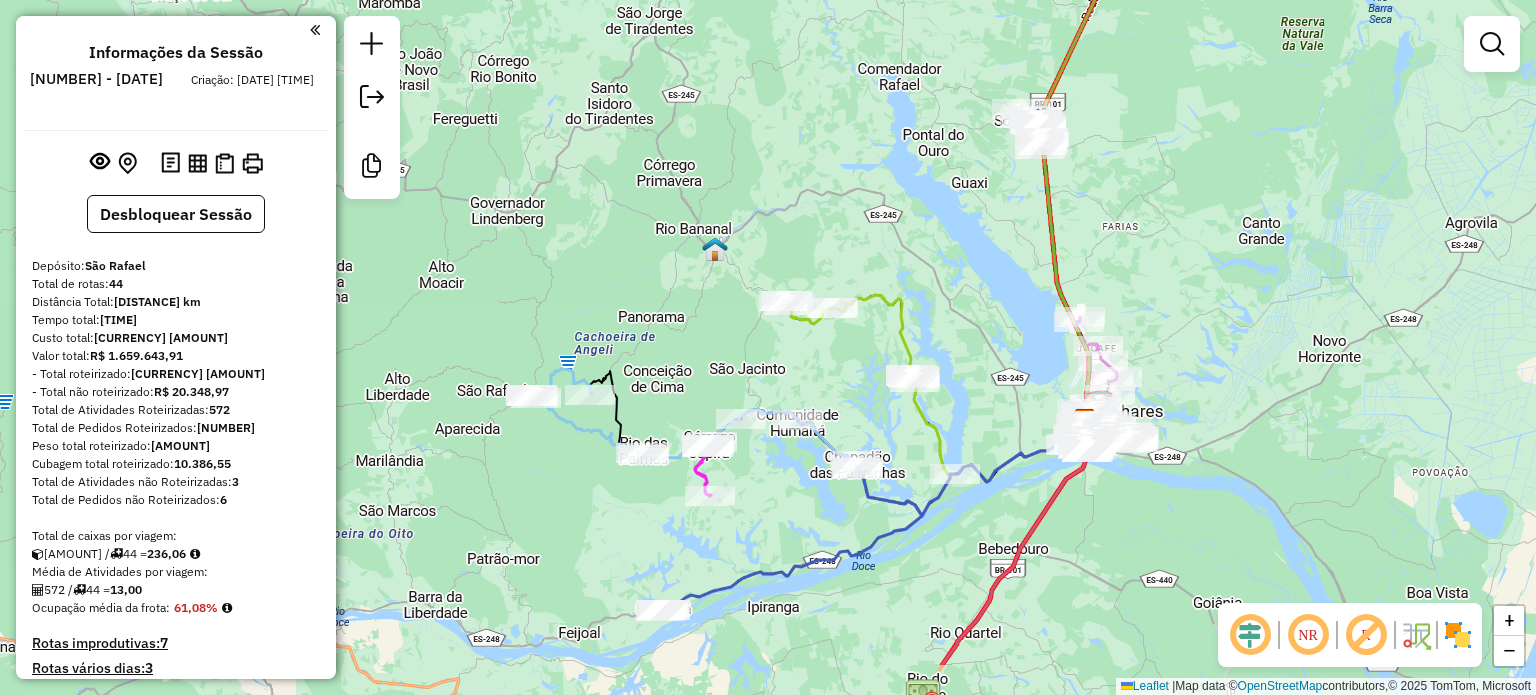 drag, startPoint x: 696, startPoint y: 430, endPoint x: 697, endPoint y: 366, distance: 64.00781 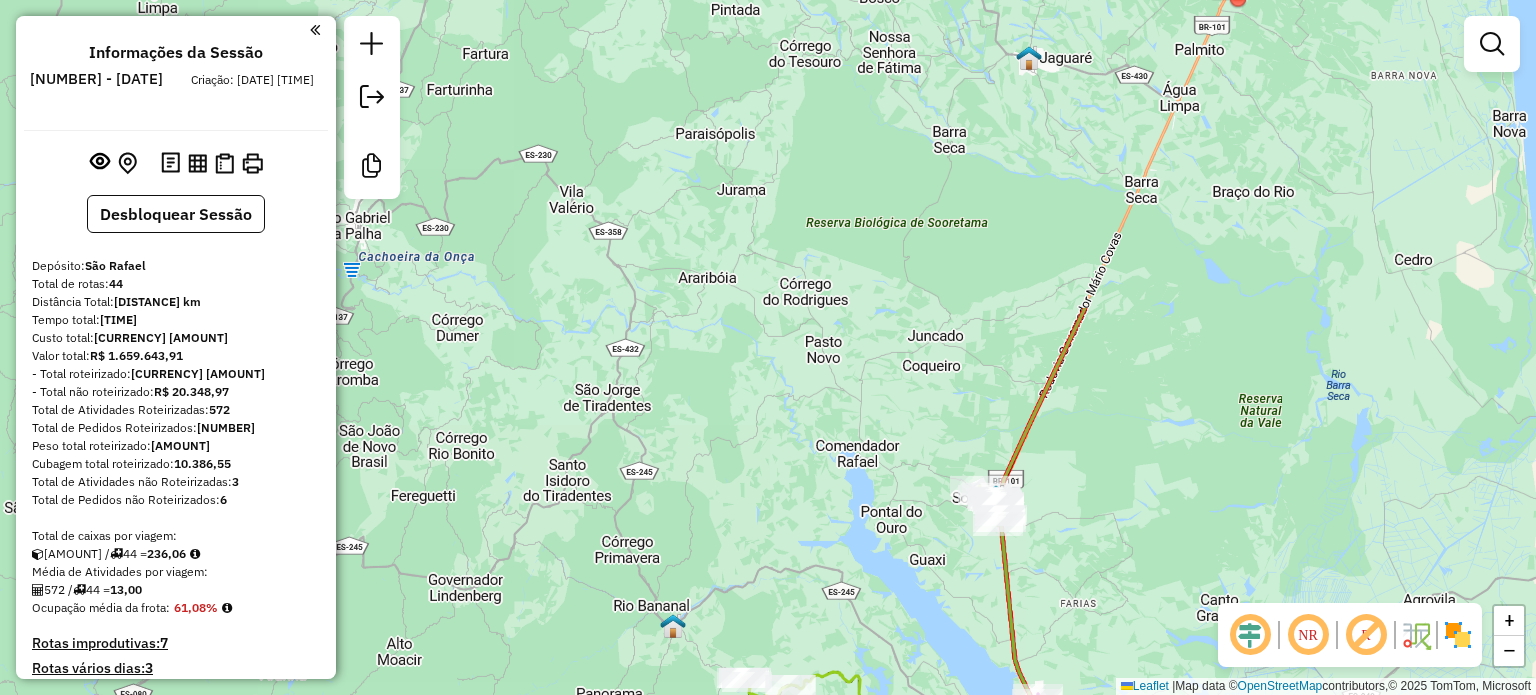 drag, startPoint x: 945, startPoint y: 111, endPoint x: 903, endPoint y: 488, distance: 379.3323 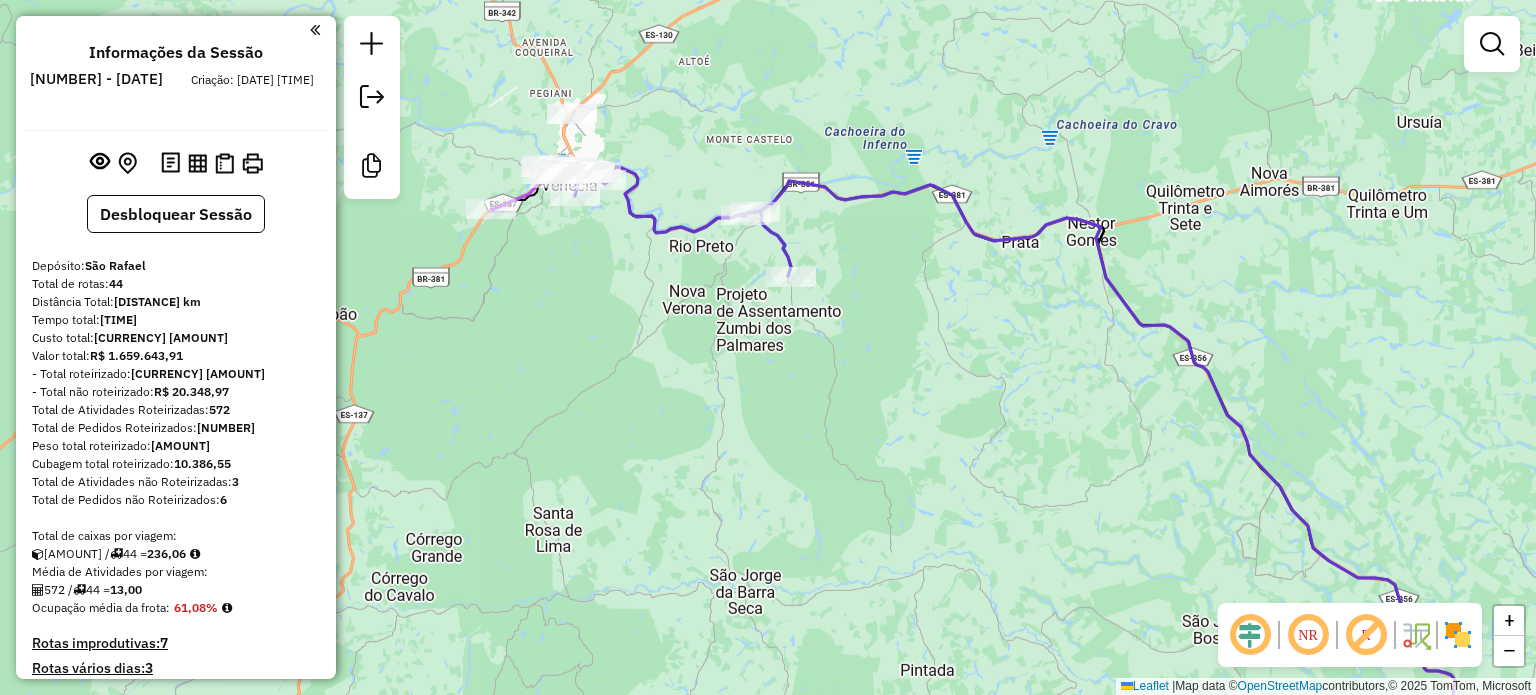 drag, startPoint x: 691, startPoint y: 195, endPoint x: 838, endPoint y: 411, distance: 261.27573 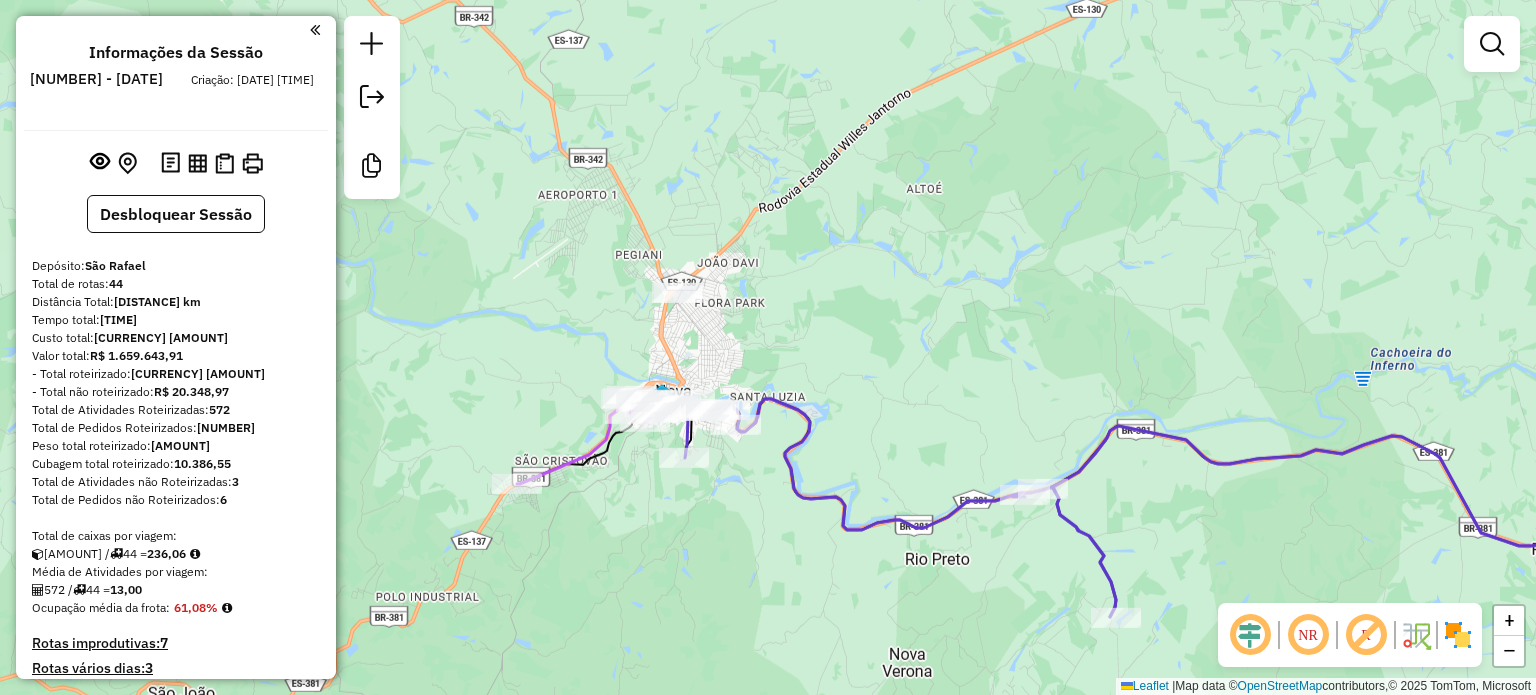 drag, startPoint x: 769, startPoint y: 366, endPoint x: 876, endPoint y: 389, distance: 109.444046 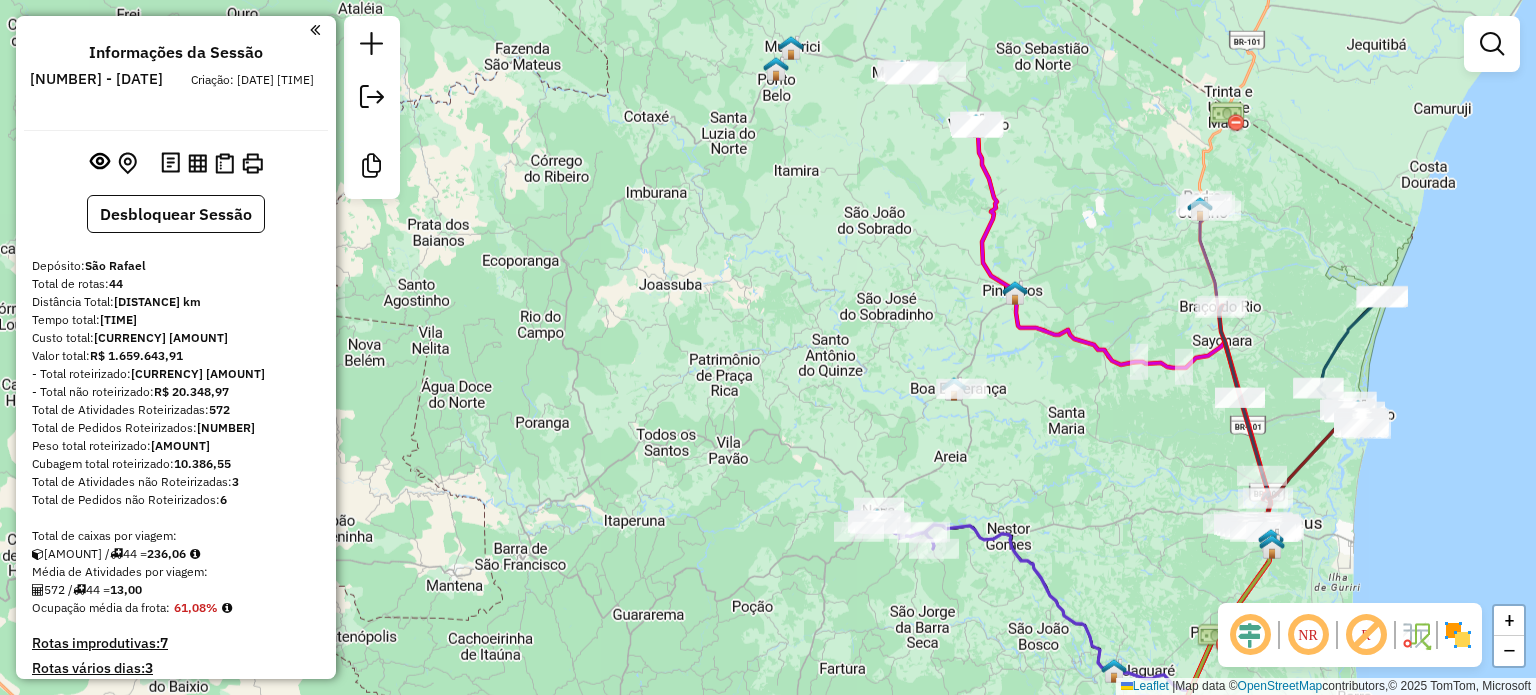 drag, startPoint x: 1083, startPoint y: 228, endPoint x: 1018, endPoint y: 428, distance: 210.29741 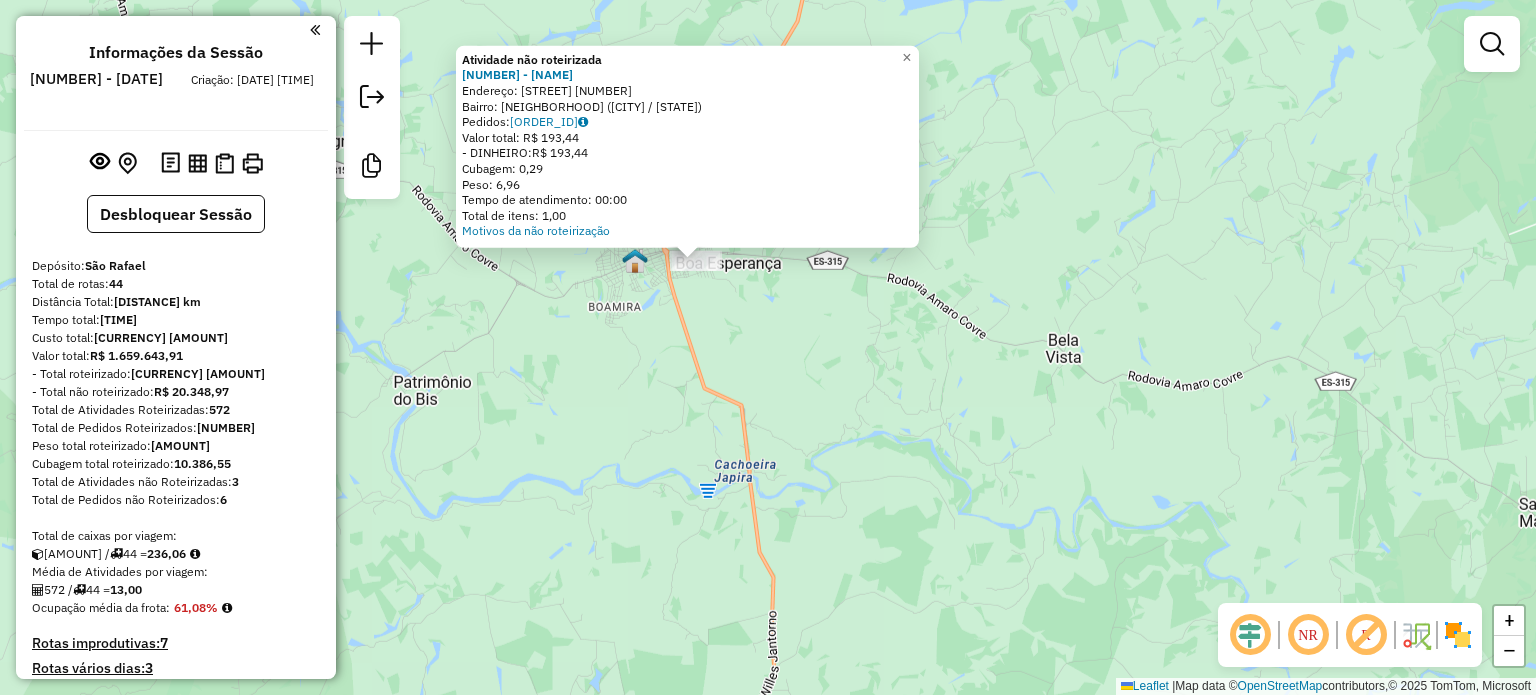 drag, startPoint x: 1028, startPoint y: 379, endPoint x: 985, endPoint y: 311, distance: 80.454956 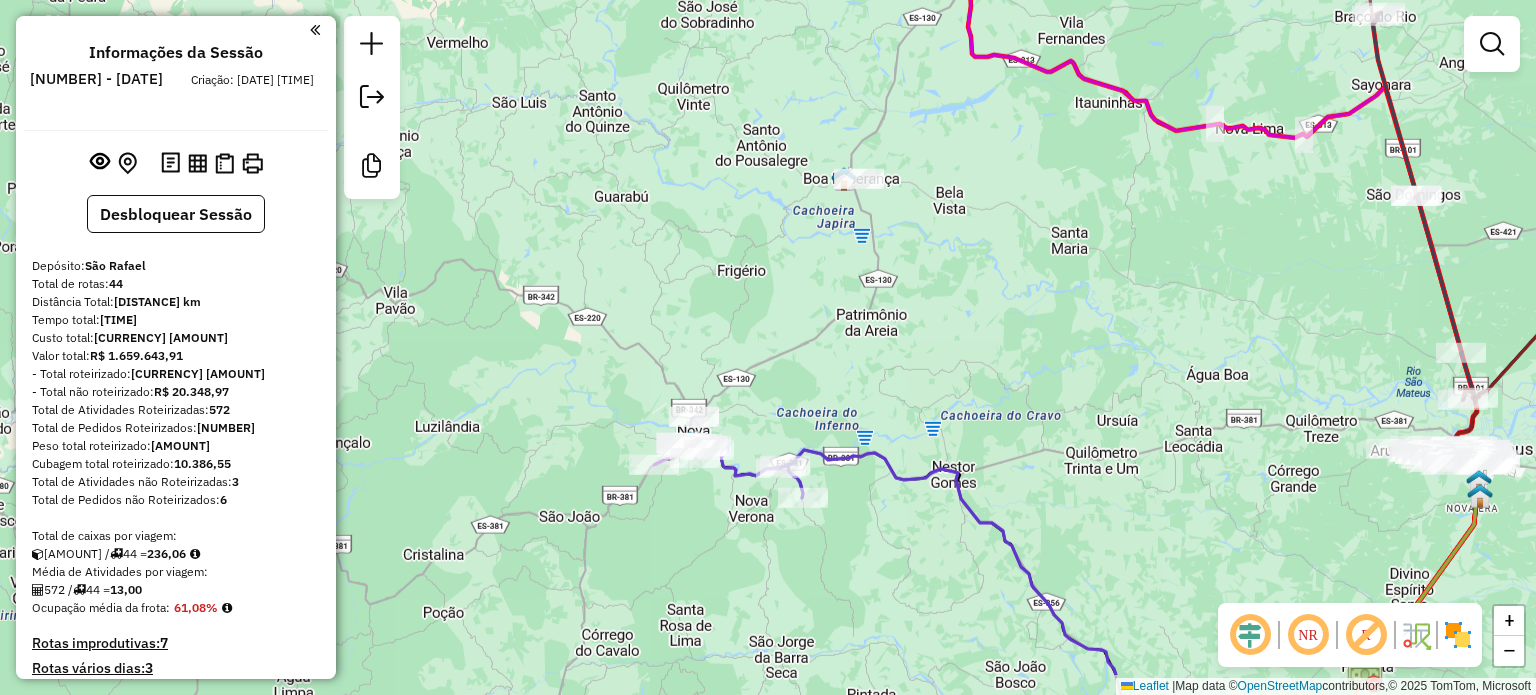 drag, startPoint x: 1117, startPoint y: 308, endPoint x: 1044, endPoint y: 218, distance: 115.88356 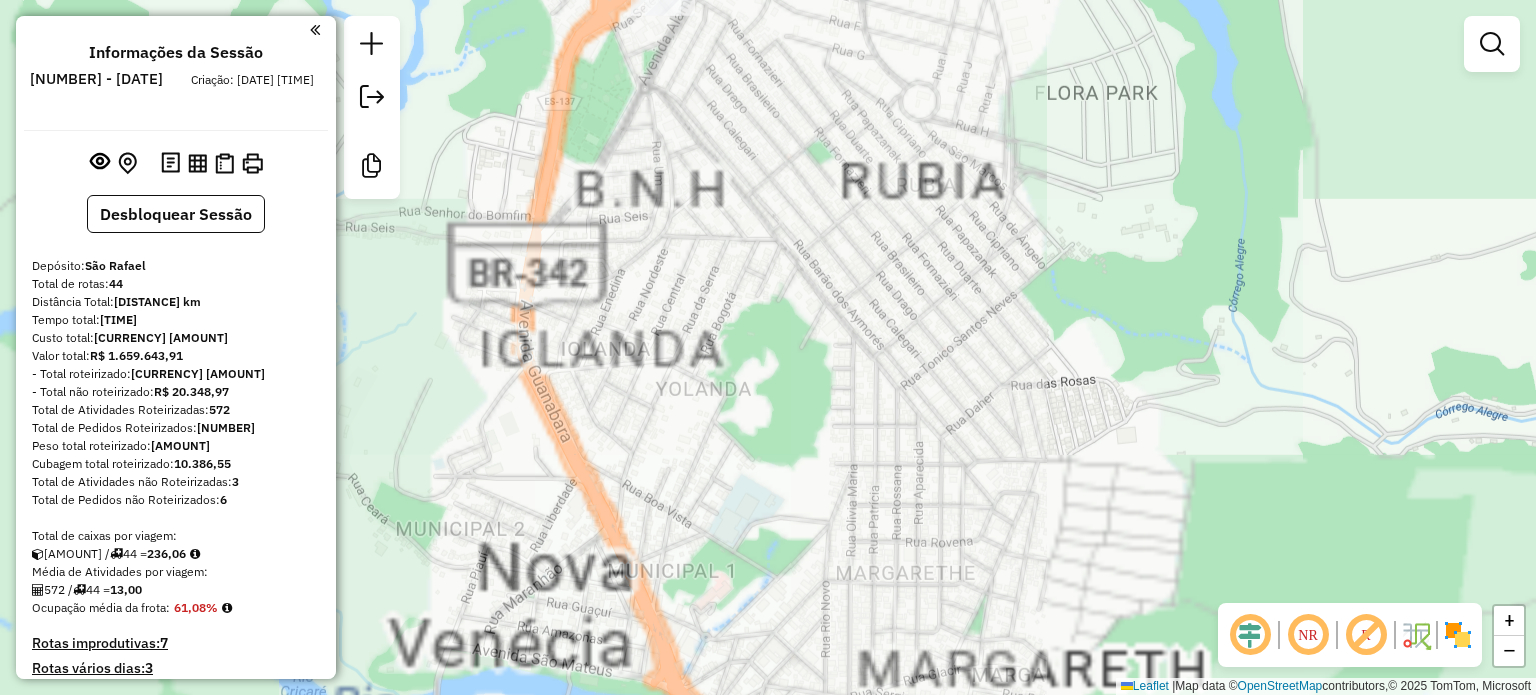 drag, startPoint x: 748, startPoint y: 469, endPoint x: 743, endPoint y: 418, distance: 51.24451 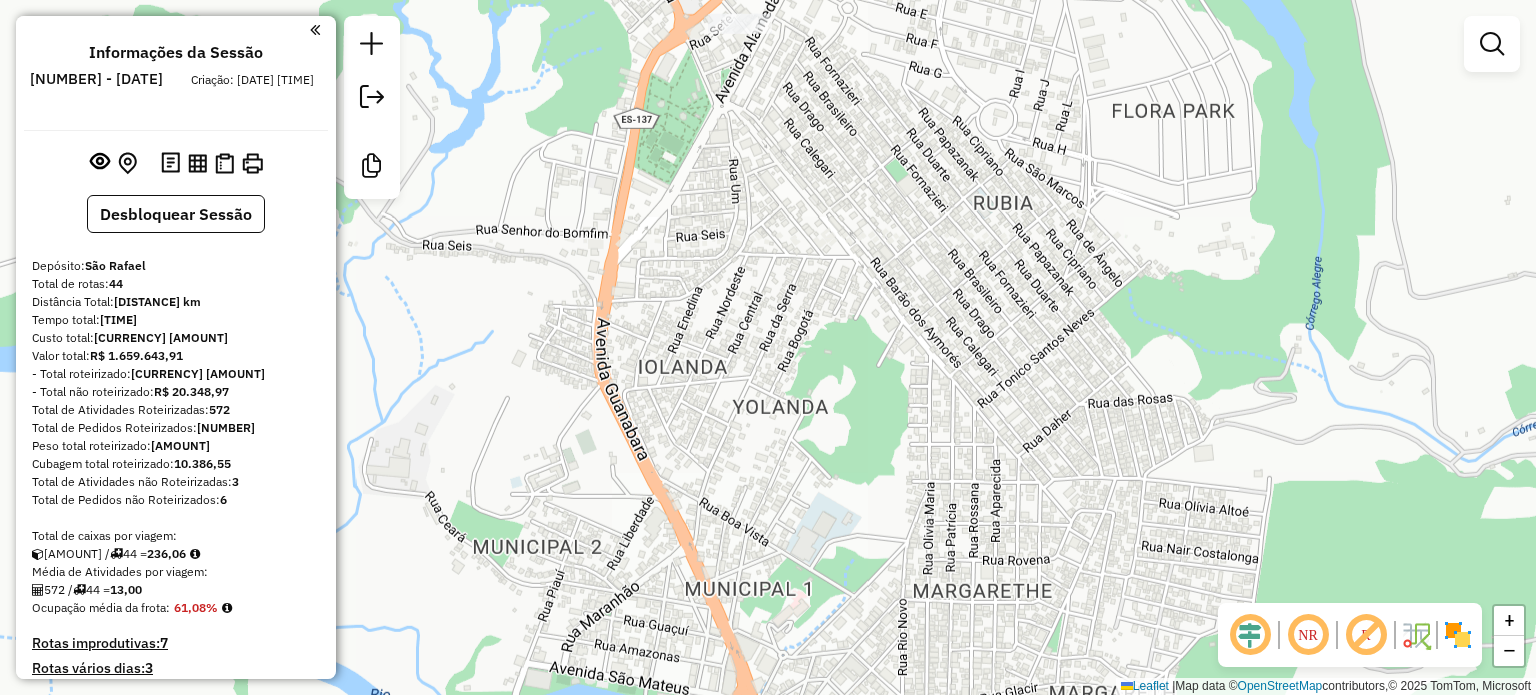 drag, startPoint x: 788, startPoint y: 286, endPoint x: 813, endPoint y: 344, distance: 63.15853 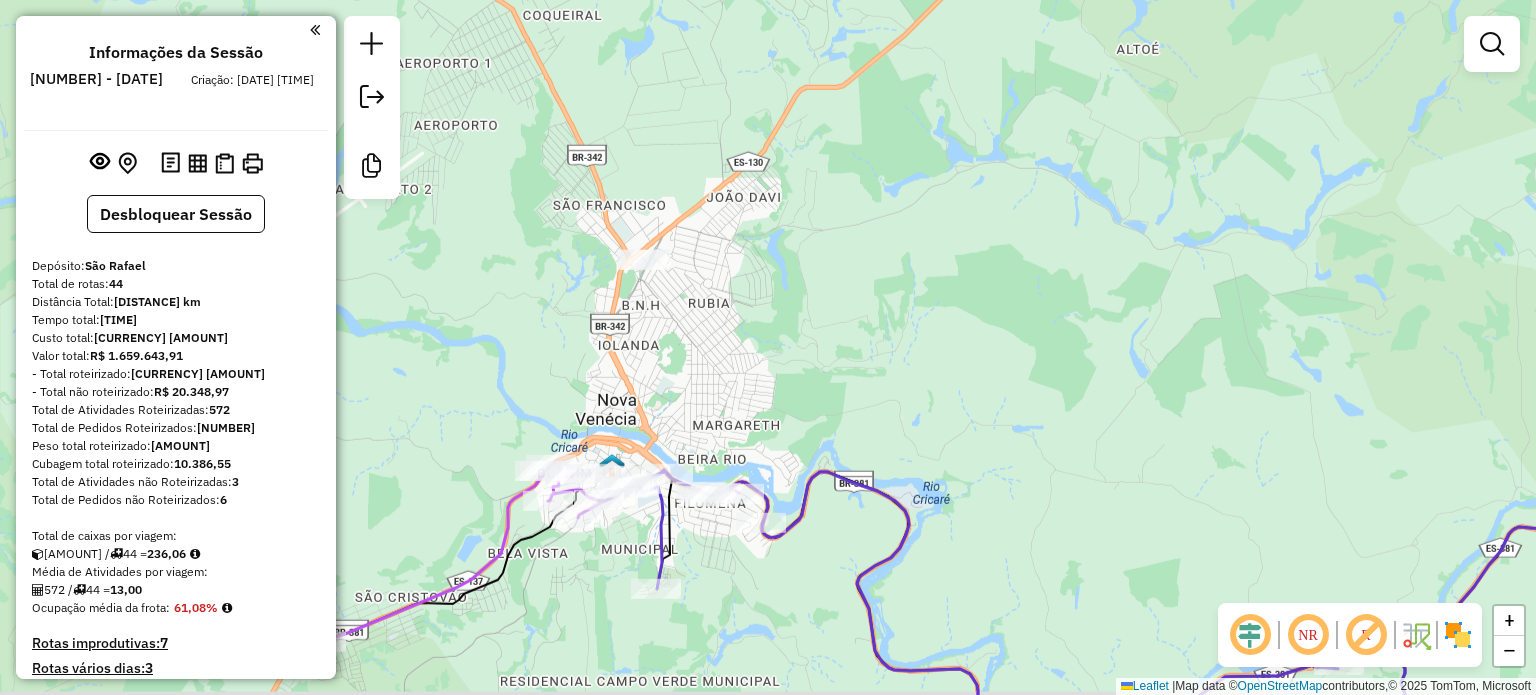 drag, startPoint x: 949, startPoint y: 372, endPoint x: 799, endPoint y: 367, distance: 150.08331 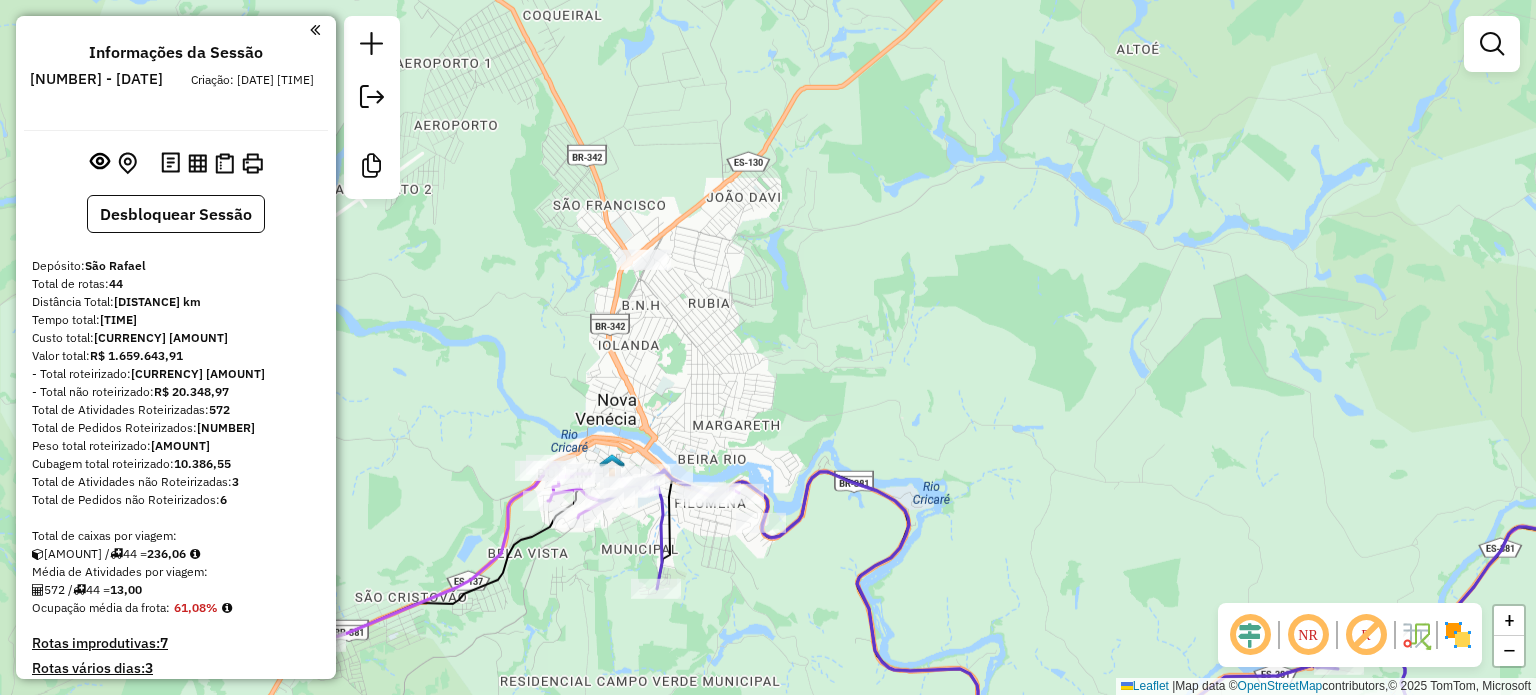 click on "Janela de atendimento Grade de atendimento Capacidade Transportadoras Veículos Cliente Pedidos  Rotas Selecione os dias de semana para filtrar as janelas de atendimento  Seg   Ter   Qua   Qui   Sex   Sáb   Dom  Informe o período da janela de atendimento: De: Até:  Filtrar exatamente a janela do cliente  Considerar janela de atendimento padrão  Selecione os dias de semana para filtrar as grades de atendimento  Seg   Ter   Qua   Qui   Sex   Sáb   Dom   Considerar clientes sem dia de atendimento cadastrado  Clientes fora do dia de atendimento selecionado Filtrar as atividades entre os valores definidos abaixo:  Peso mínimo:   Peso máximo:   Cubagem mínima:   Cubagem máxima:   De:   Até:  Filtrar as atividades entre o tempo de atendimento definido abaixo:  De:   Até:   Considerar capacidade total dos clientes não roteirizados Transportadora: Selecione um ou mais itens Tipo de veículo: Selecione um ou mais itens Veículo: Selecione um ou mais itens Motorista: Selecione um ou mais itens Nome: Rótulo:" 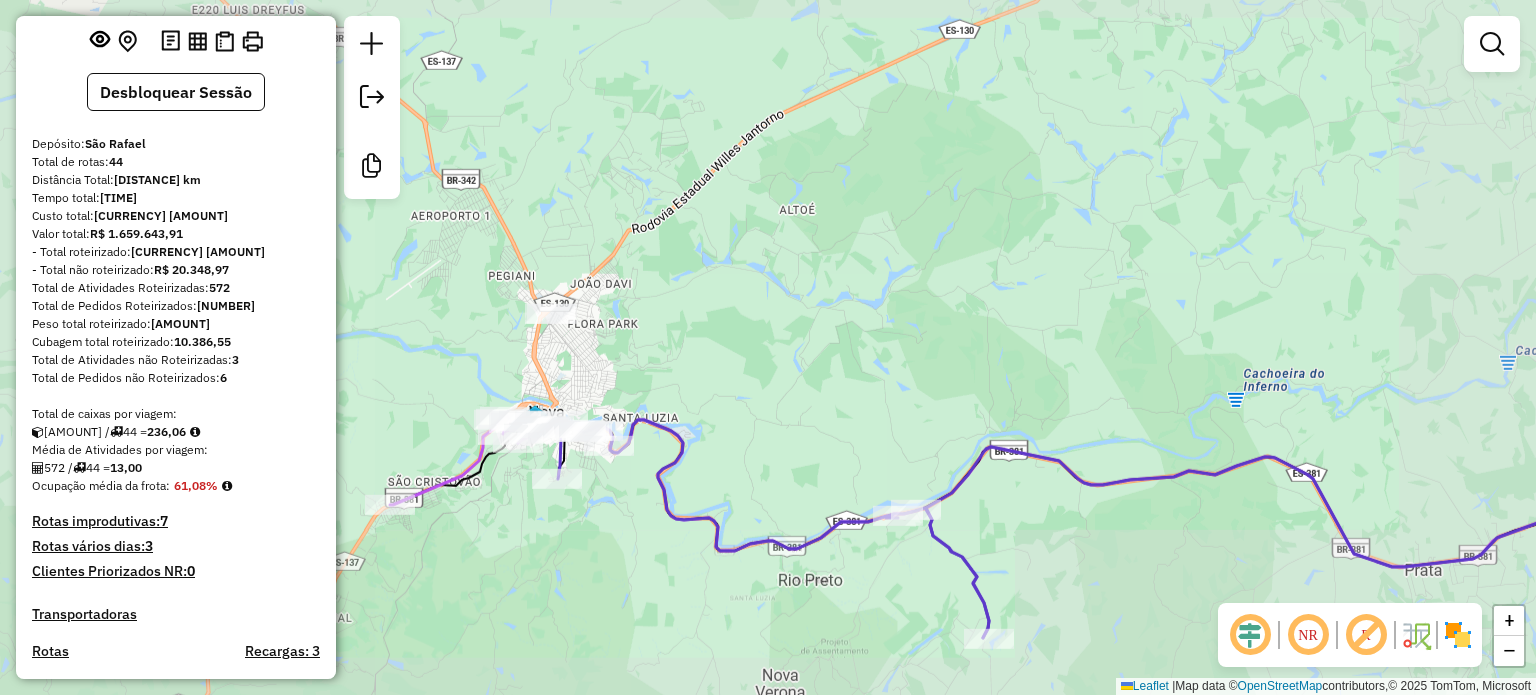 scroll, scrollTop: 0, scrollLeft: 0, axis: both 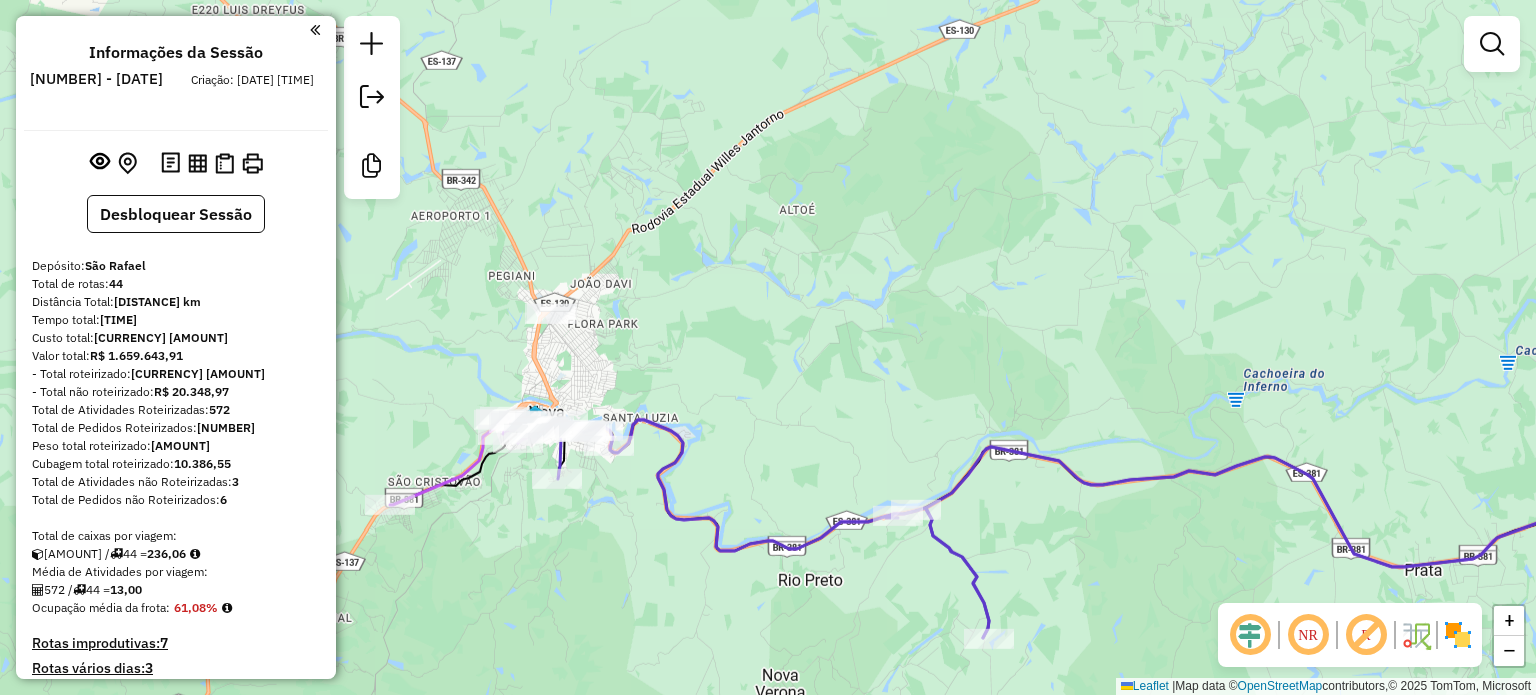 click on "Janela de atendimento Grade de atendimento Capacidade Transportadoras Veículos Cliente Pedidos  Rotas Selecione os dias de semana para filtrar as janelas de atendimento  Seg   Ter   Qua   Qui   Sex   Sáb   Dom  Informe o período da janela de atendimento: De: Até:  Filtrar exatamente a janela do cliente  Considerar janela de atendimento padrão  Selecione os dias de semana para filtrar as grades de atendimento  Seg   Ter   Qua   Qui   Sex   Sáb   Dom   Considerar clientes sem dia de atendimento cadastrado  Clientes fora do dia de atendimento selecionado Filtrar as atividades entre os valores definidos abaixo:  Peso mínimo:   Peso máximo:   Cubagem mínima:   Cubagem máxima:   De:   Até:  Filtrar as atividades entre o tempo de atendimento definido abaixo:  De:   Até:   Considerar capacidade total dos clientes não roteirizados Transportadora: Selecione um ou mais itens Tipo de veículo: Selecione um ou mais itens Veículo: Selecione um ou mais itens Motorista: Selecione um ou mais itens Nome: Rótulo:" 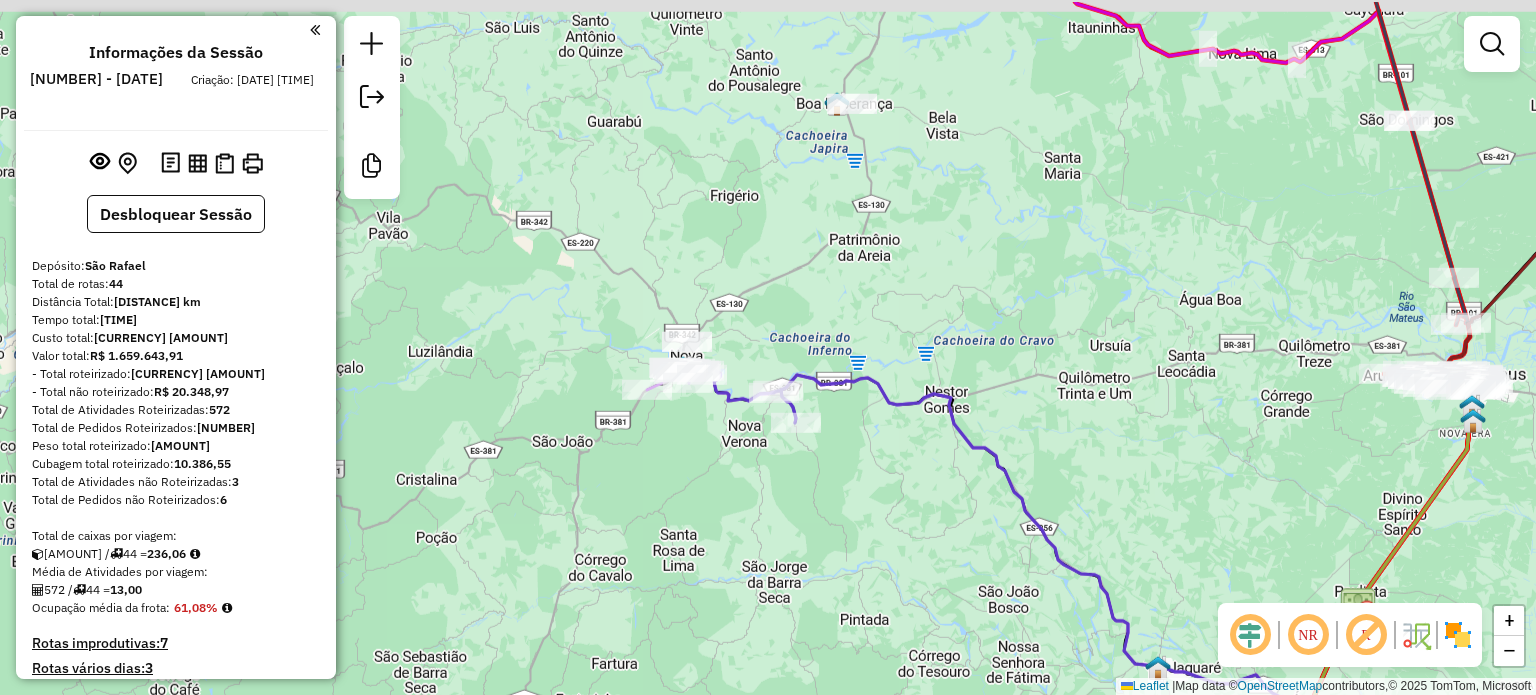 click on "Janela de atendimento Grade de atendimento Capacidade Transportadoras Veículos Cliente Pedidos  Rotas Selecione os dias de semana para filtrar as janelas de atendimento  Seg   Ter   Qua   Qui   Sex   Sáb   Dom  Informe o período da janela de atendimento: De: Até:  Filtrar exatamente a janela do cliente  Considerar janela de atendimento padrão  Selecione os dias de semana para filtrar as grades de atendimento  Seg   Ter   Qua   Qui   Sex   Sáb   Dom   Considerar clientes sem dia de atendimento cadastrado  Clientes fora do dia de atendimento selecionado Filtrar as atividades entre os valores definidos abaixo:  Peso mínimo:   Peso máximo:   Cubagem mínima:   Cubagem máxima:   De:   Até:  Filtrar as atividades entre o tempo de atendimento definido abaixo:  De:   Até:   Considerar capacidade total dos clientes não roteirizados Transportadora: Selecione um ou mais itens Tipo de veículo: Selecione um ou mais itens Veículo: Selecione um ou mais itens Motorista: Selecione um ou mais itens Nome: Rótulo:" 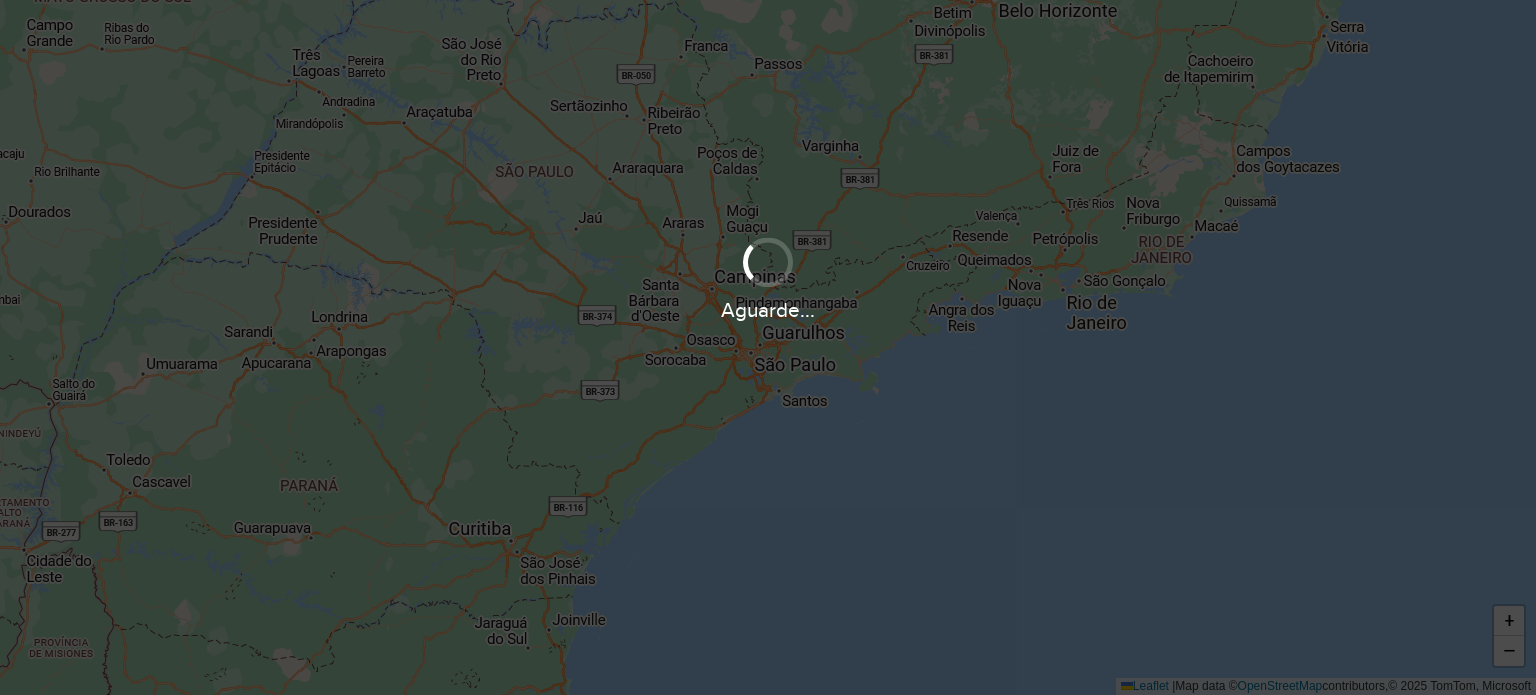 scroll, scrollTop: 0, scrollLeft: 0, axis: both 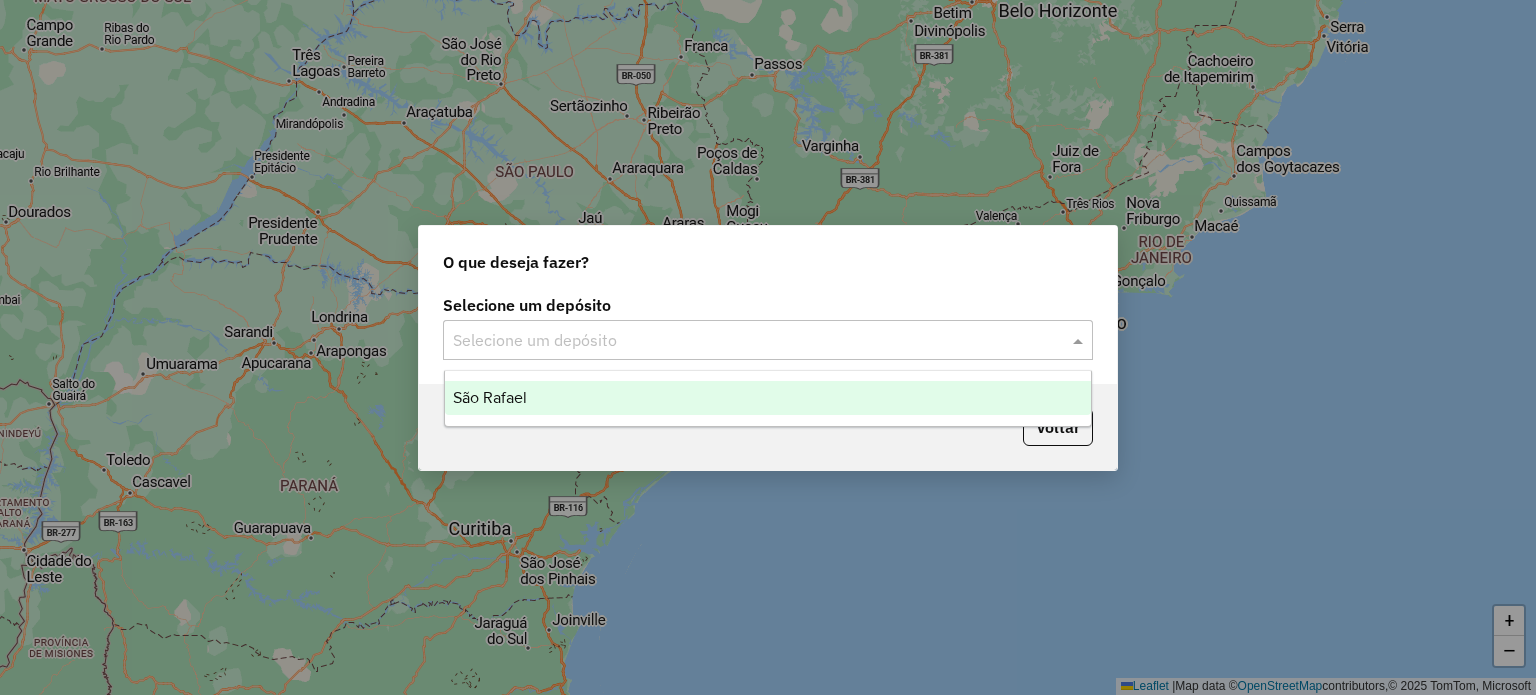 drag, startPoint x: 835, startPoint y: 336, endPoint x: 651, endPoint y: 369, distance: 186.93582 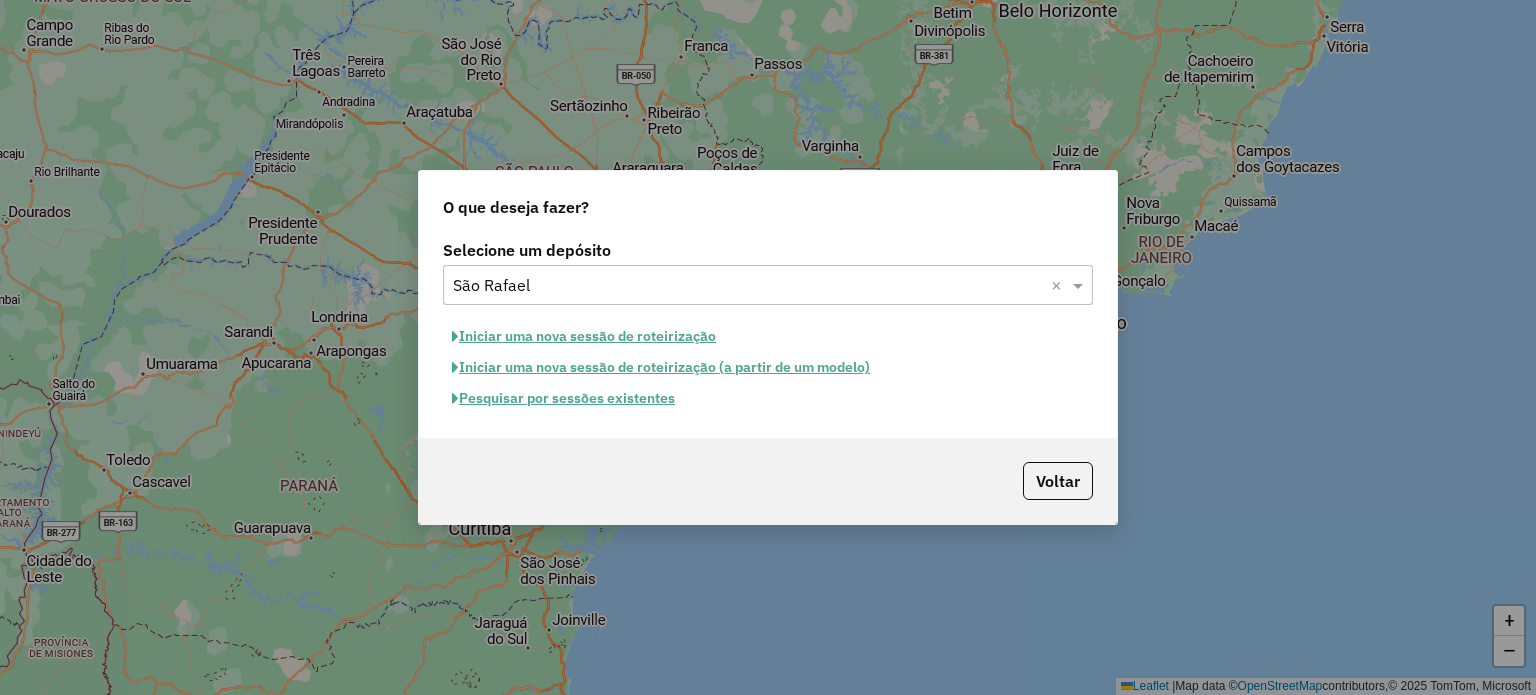 click on "Pesquisar por sessões existentes" 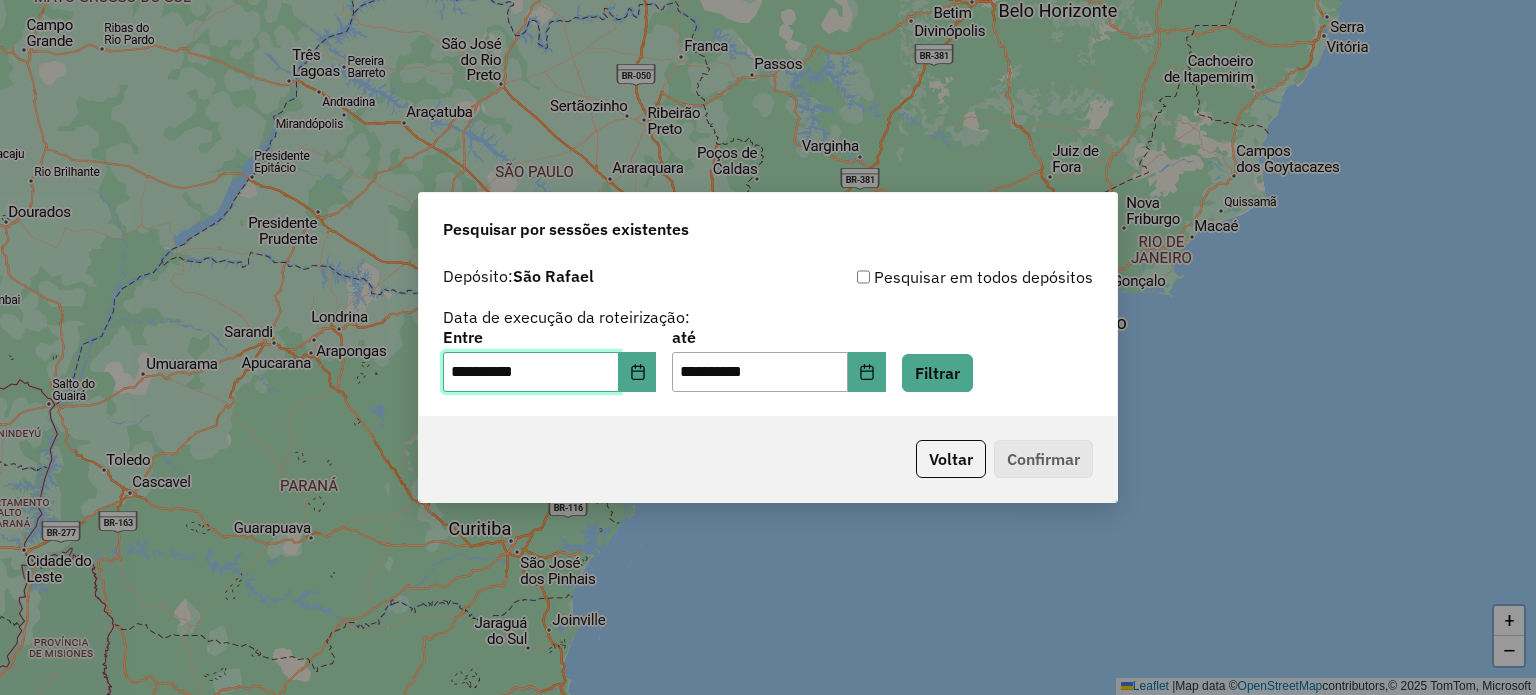 click on "**********" at bounding box center (531, 372) 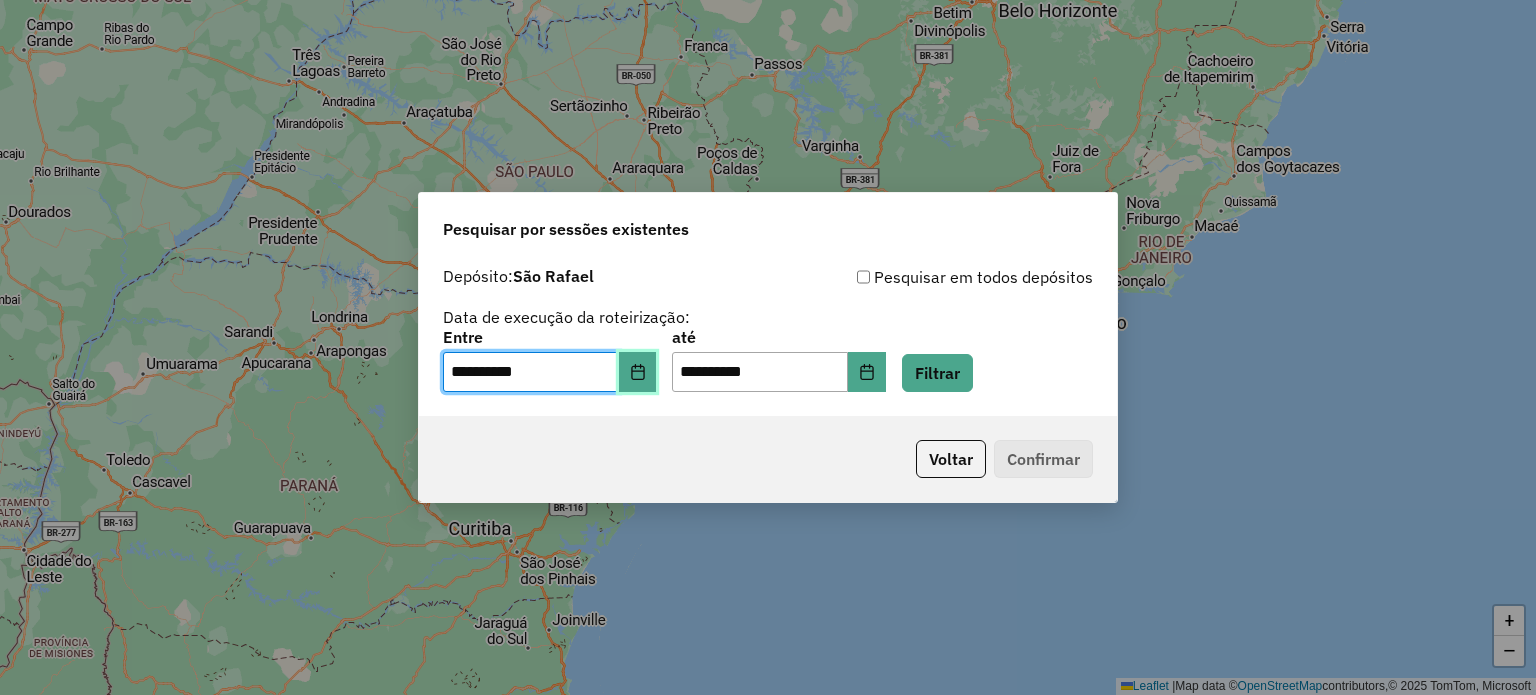 click at bounding box center (638, 372) 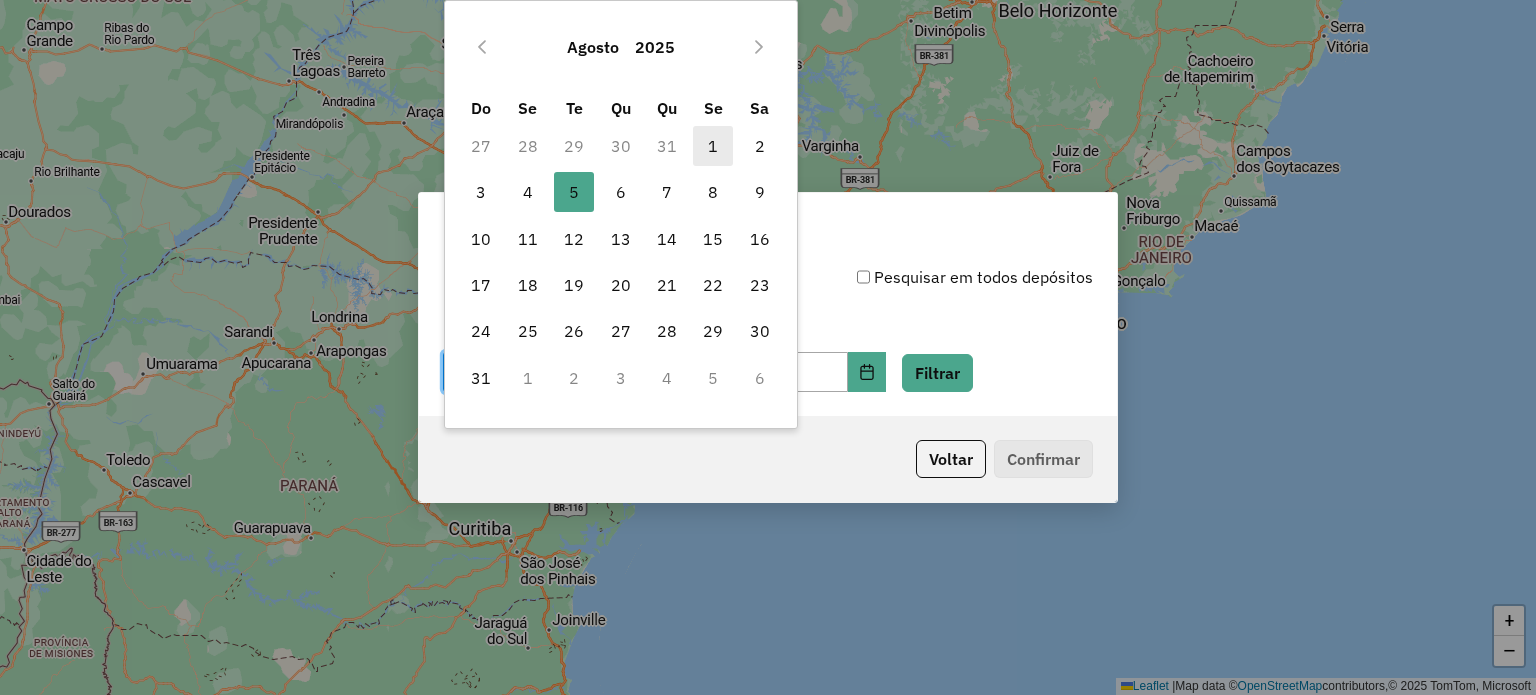 click on "1" at bounding box center [713, 146] 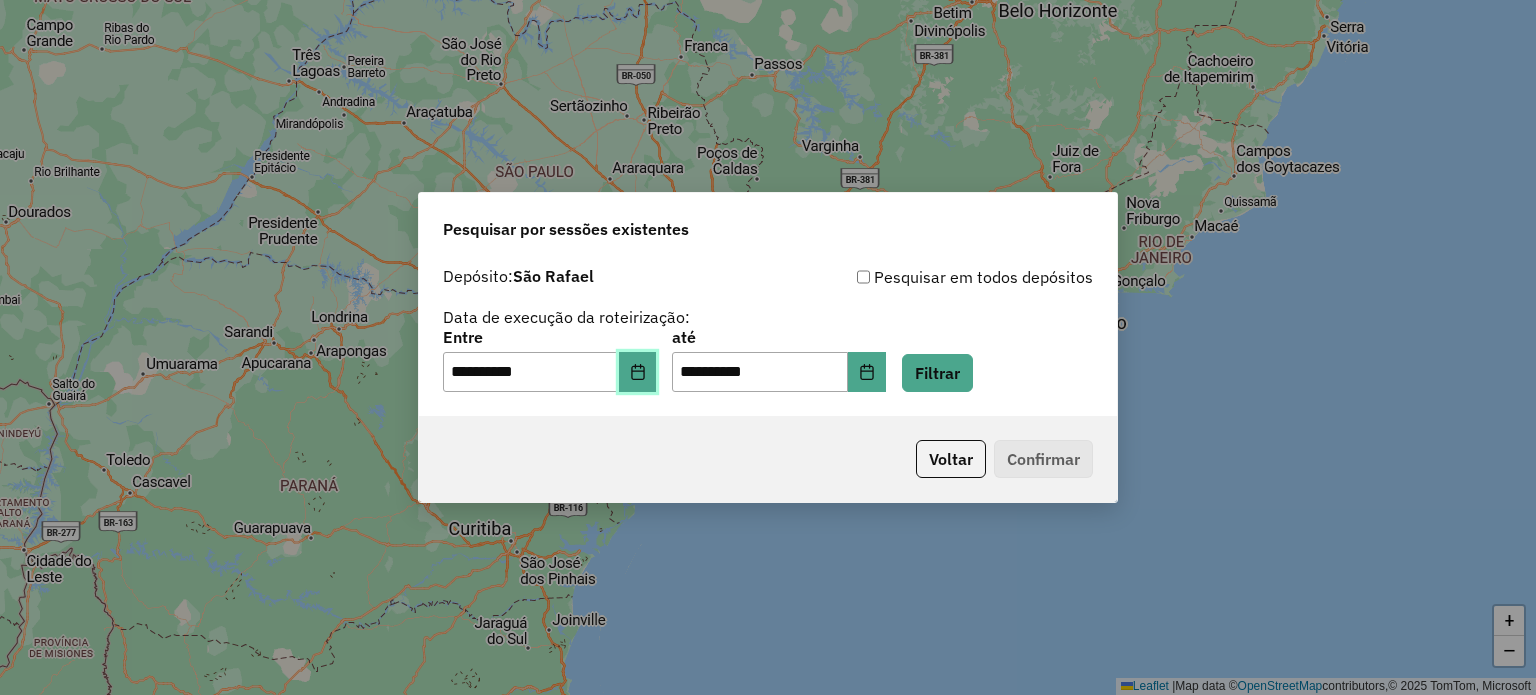 click 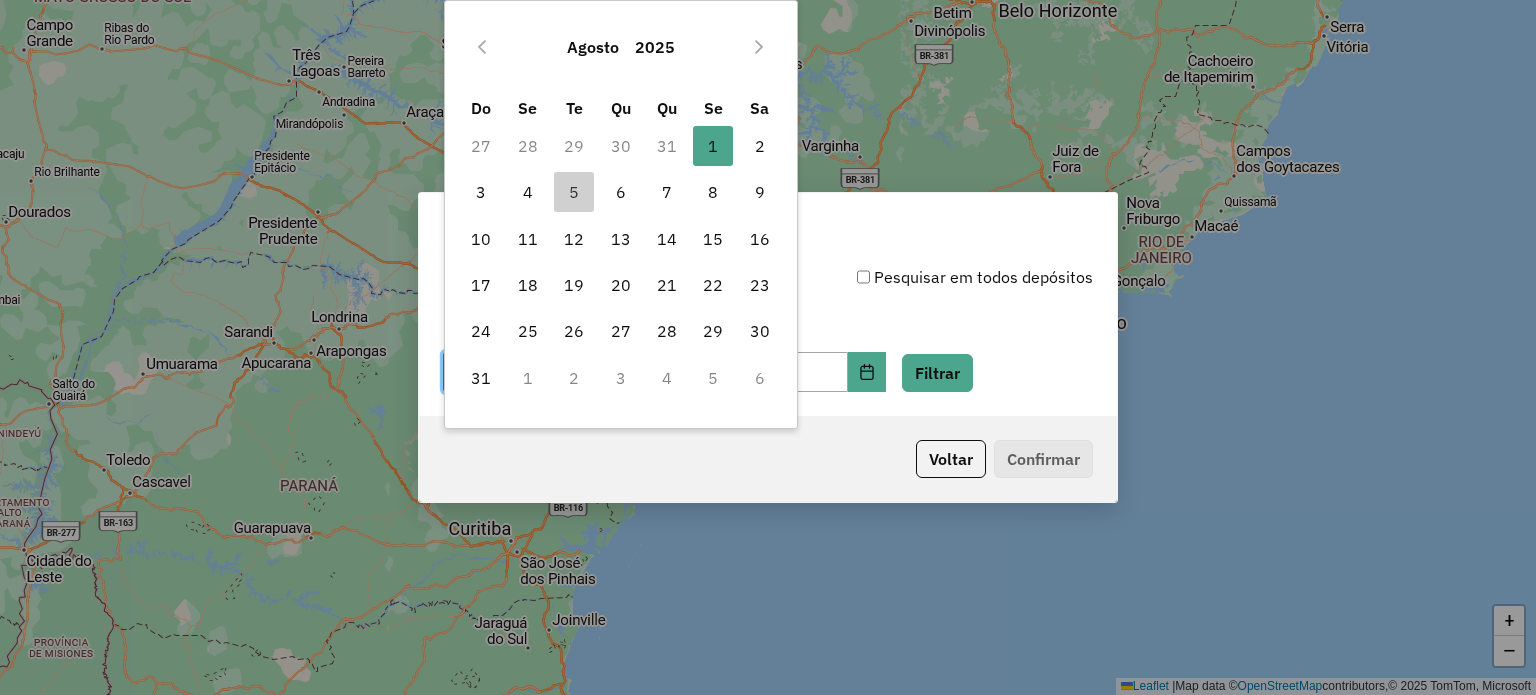 click on "30" at bounding box center (620, 146) 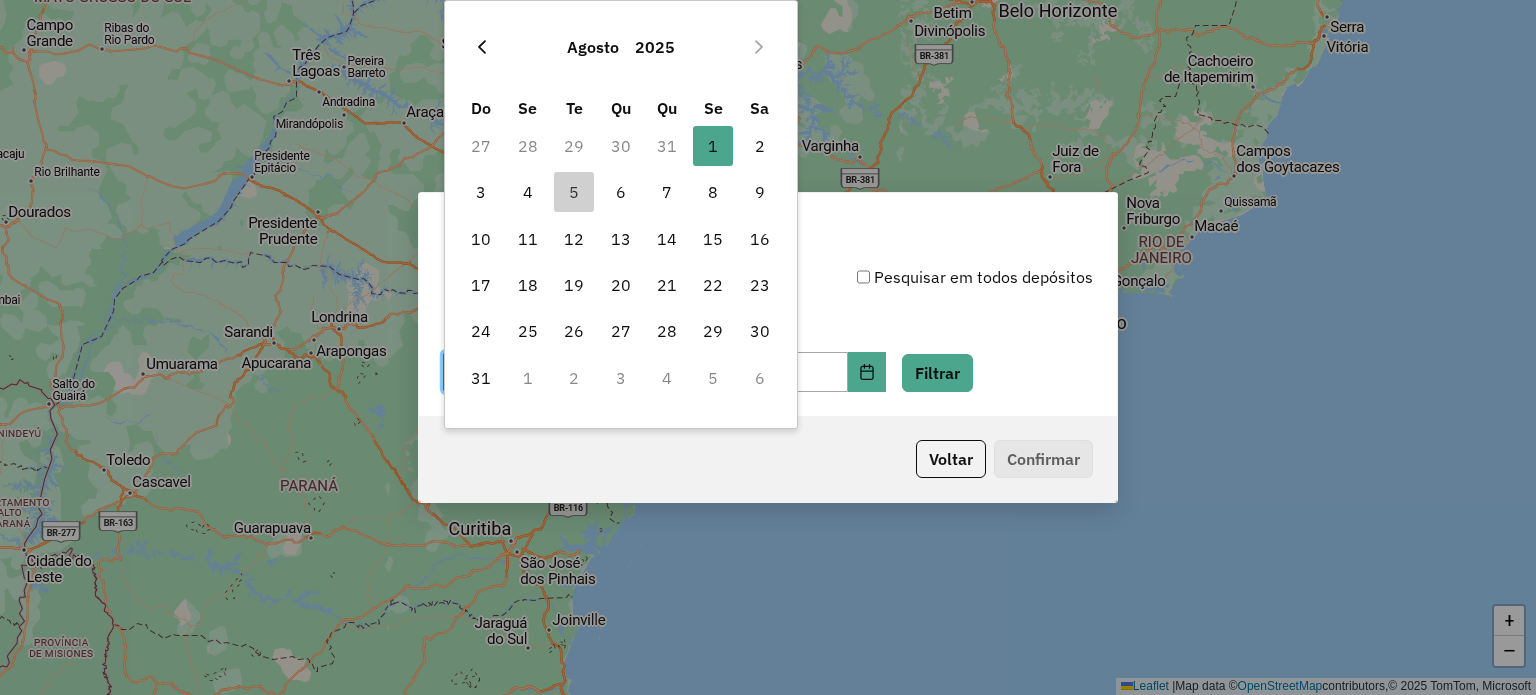drag, startPoint x: 500, startPoint y: 48, endPoint x: 489, endPoint y: 47, distance: 11.045361 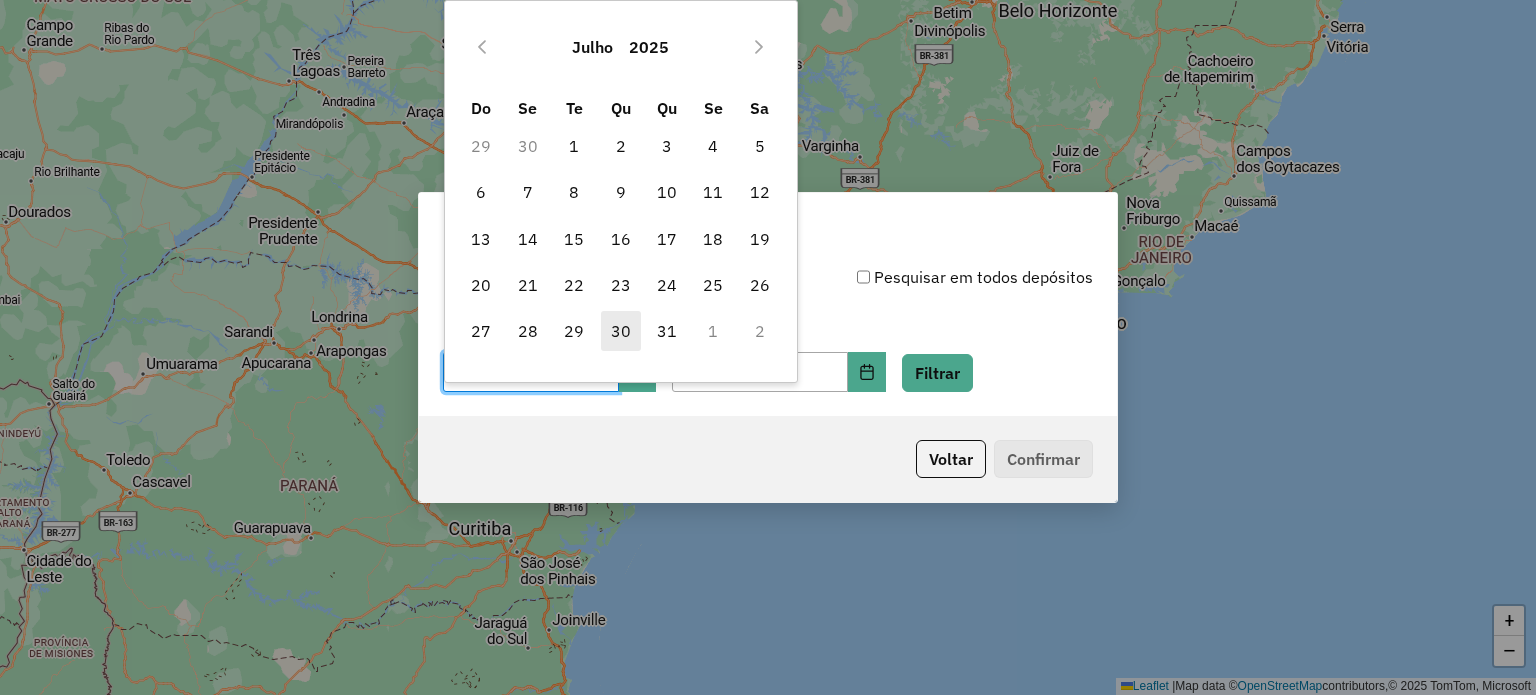 click on "30" at bounding box center [621, 331] 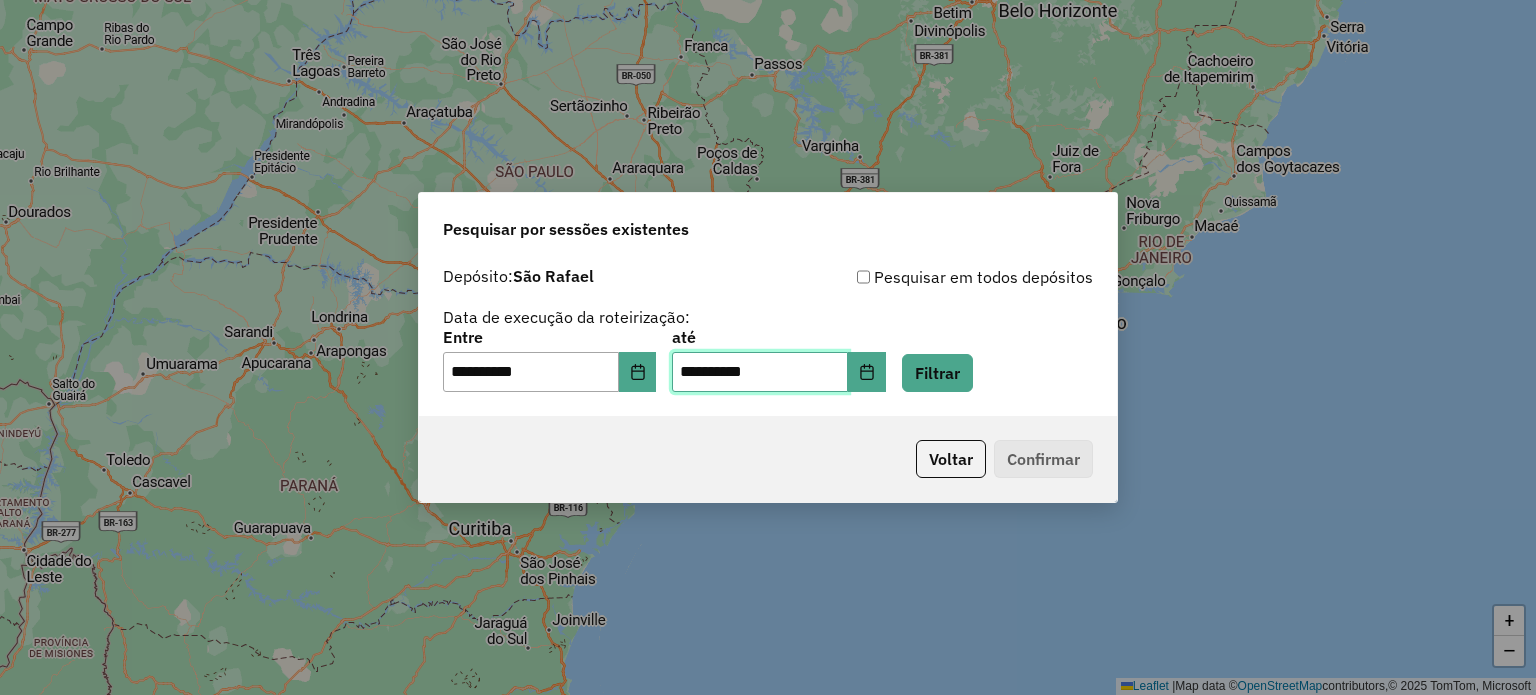 click on "**********" at bounding box center [760, 372] 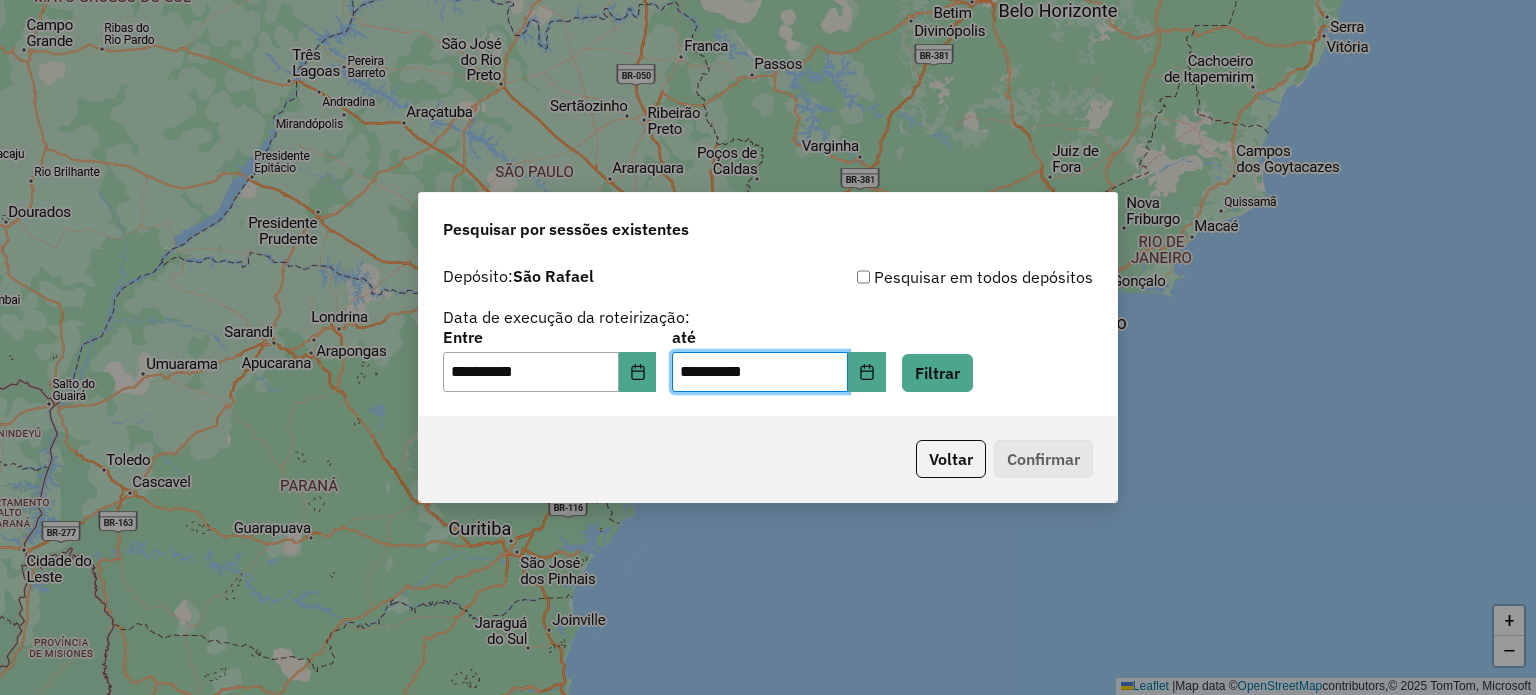 click on "Voltar   Confirmar" 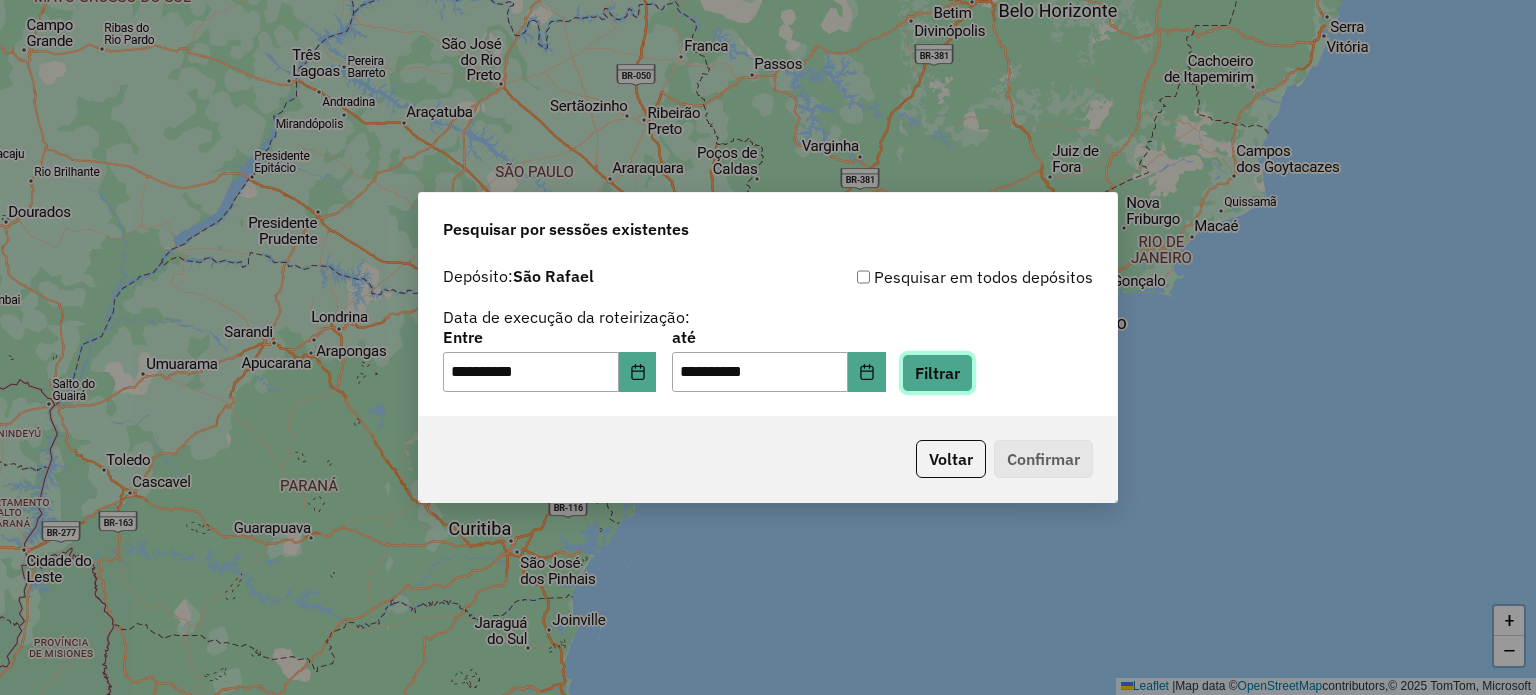 click on "Filtrar" 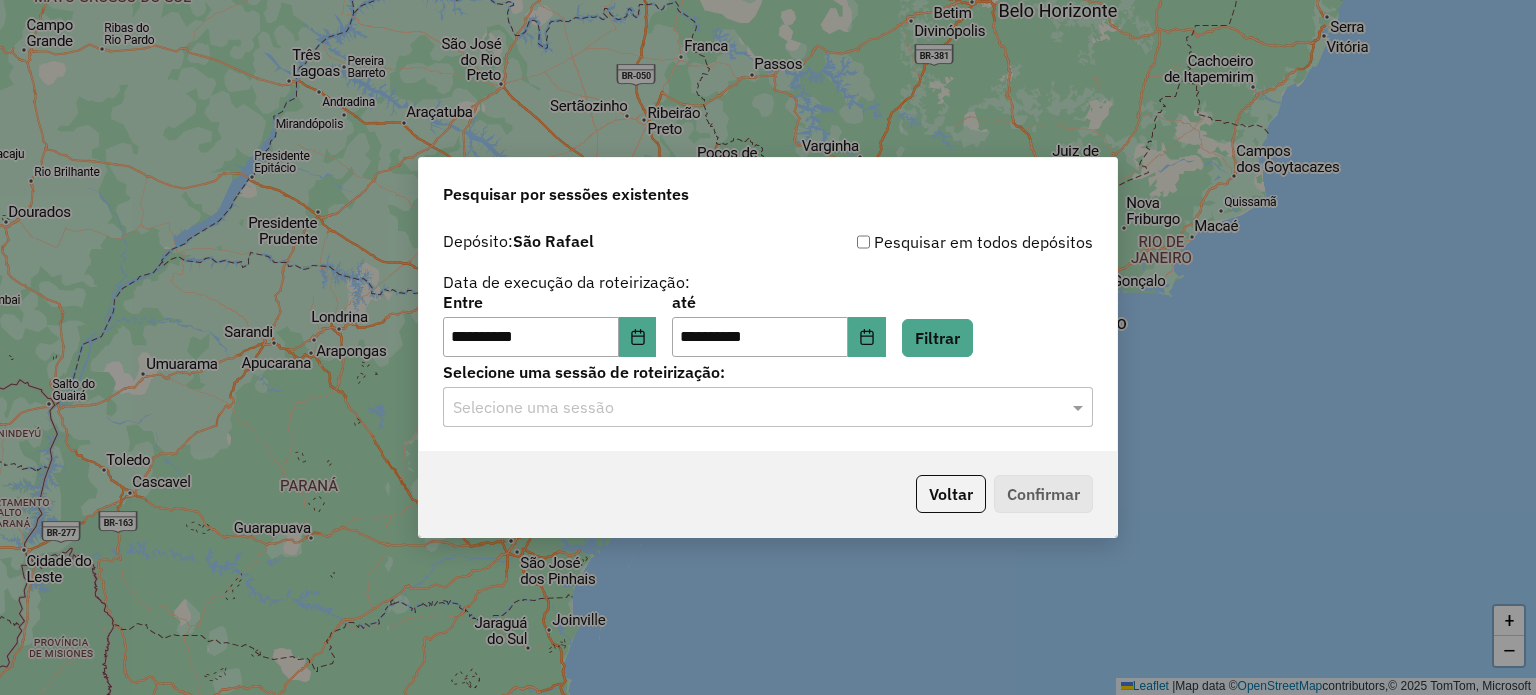 click 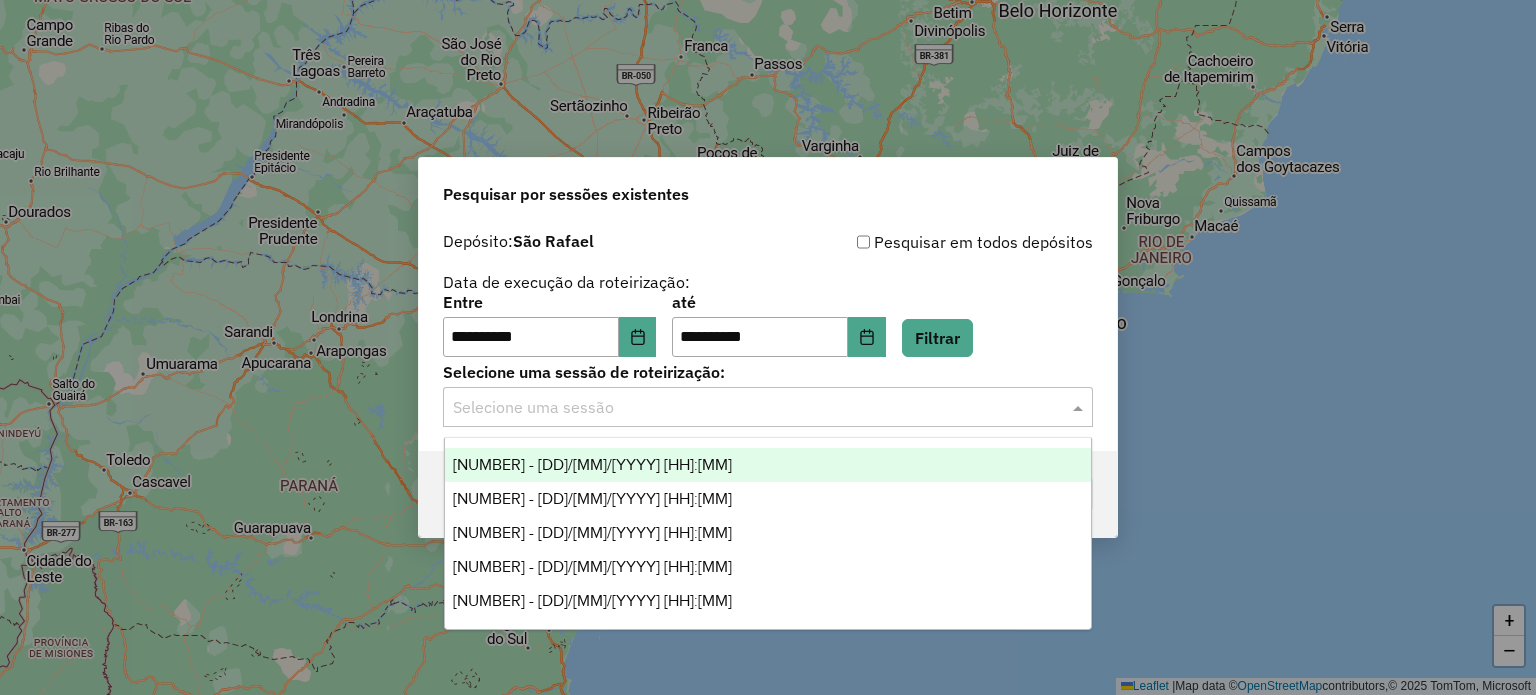 click on "971970 - 30/07/2025 17:45" at bounding box center [592, 464] 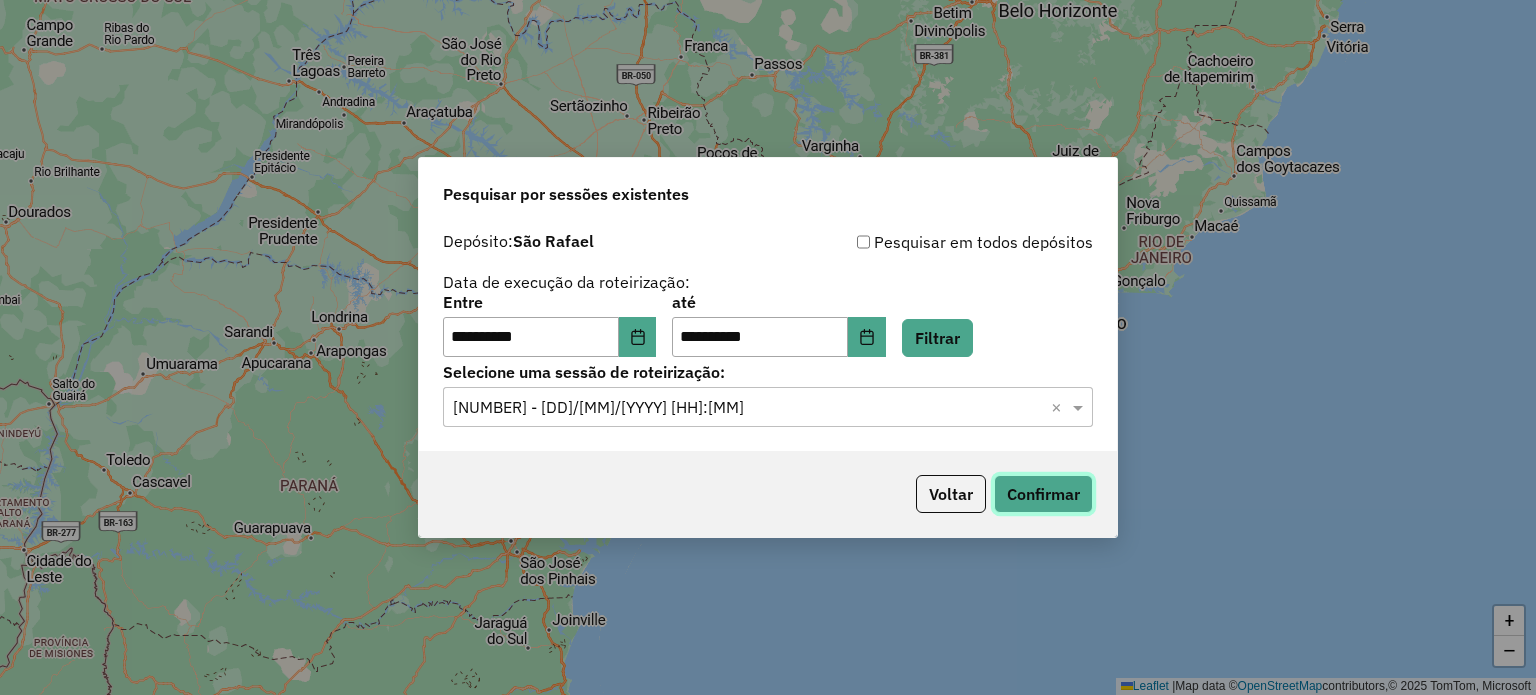 click on "Confirmar" 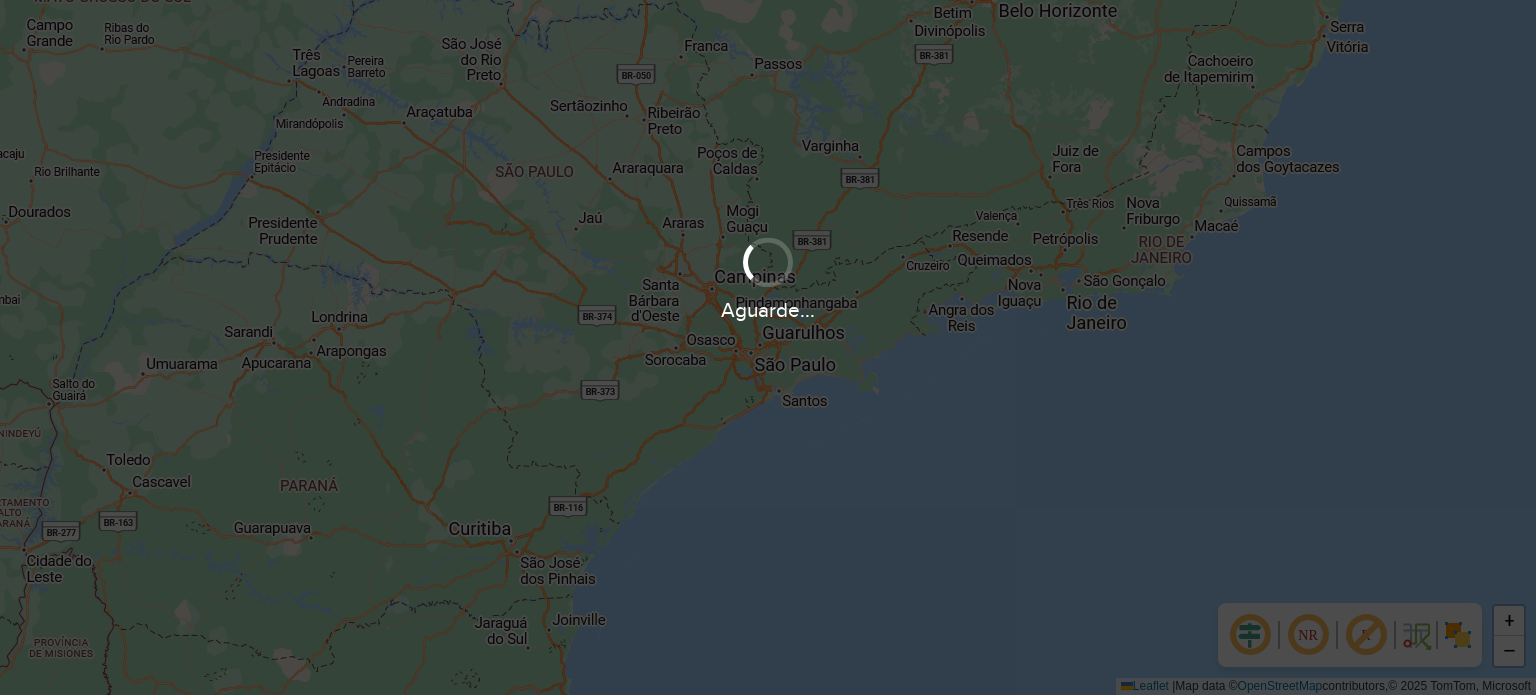 scroll, scrollTop: 0, scrollLeft: 0, axis: both 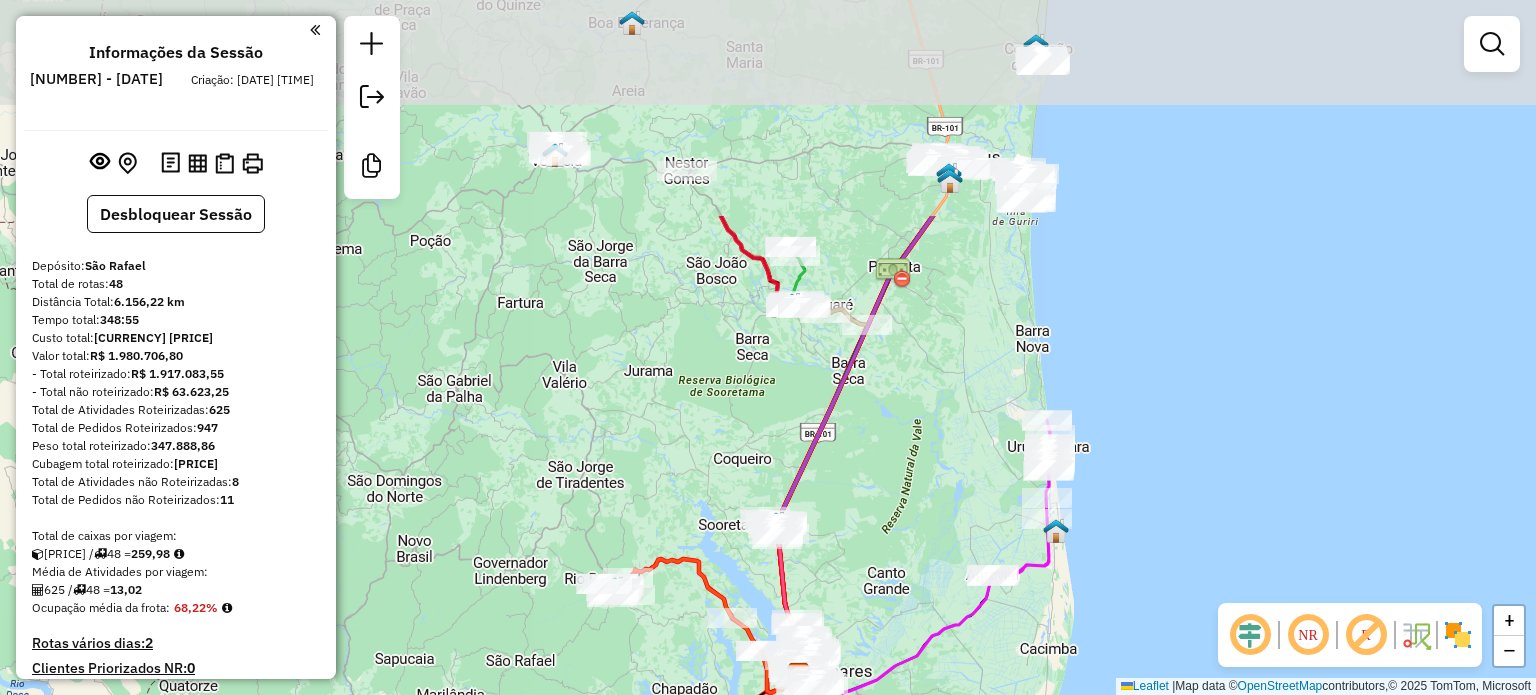 drag, startPoint x: 865, startPoint y: 155, endPoint x: 849, endPoint y: 436, distance: 281.45514 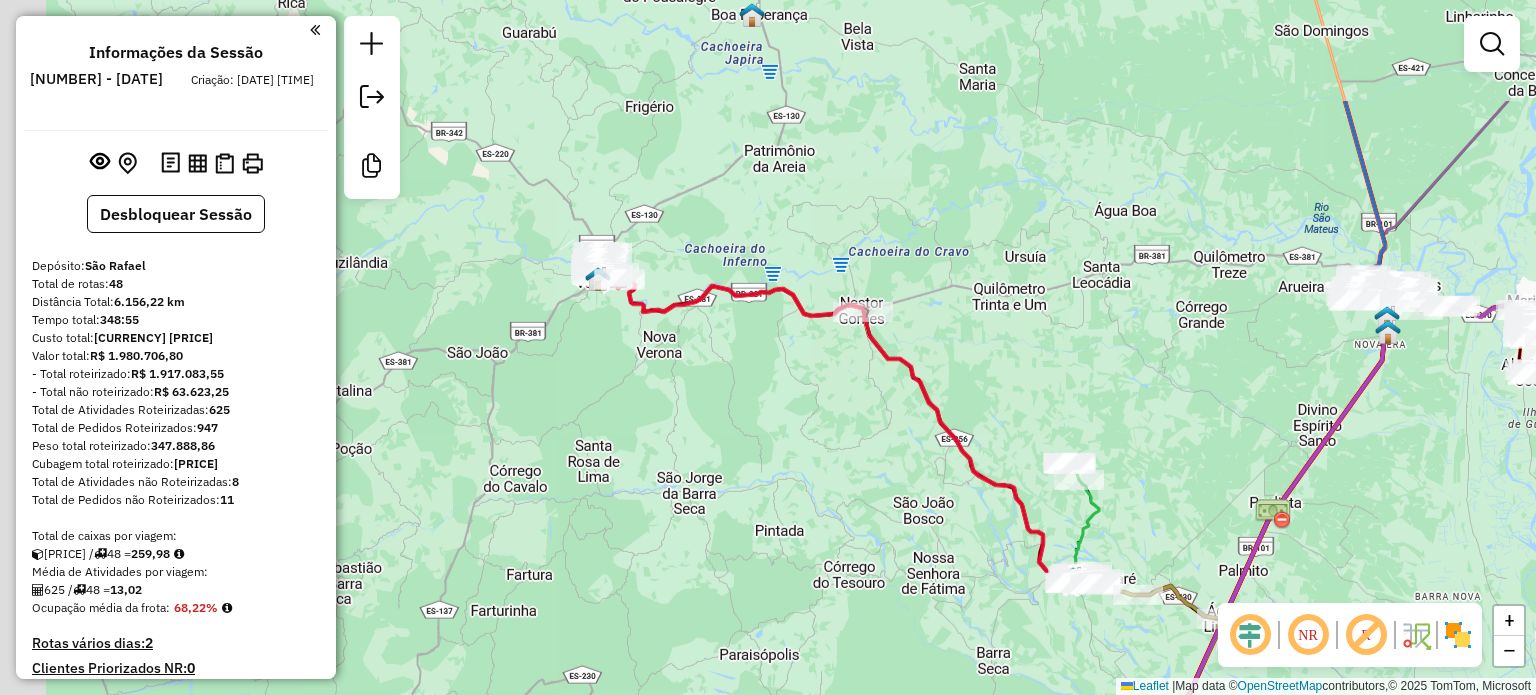 drag, startPoint x: 708, startPoint y: 293, endPoint x: 821, endPoint y: 379, distance: 142.00352 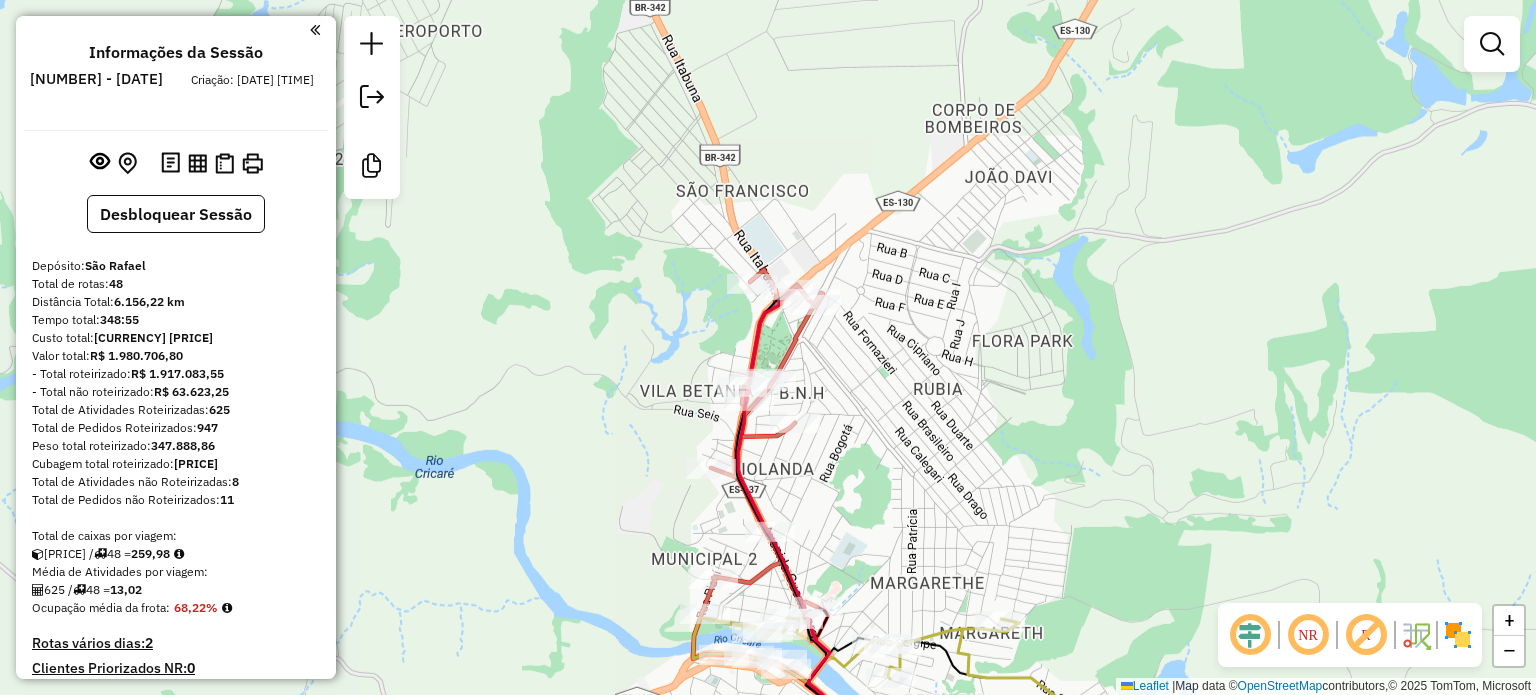 drag, startPoint x: 949, startPoint y: 443, endPoint x: 898, endPoint y: 352, distance: 104.316826 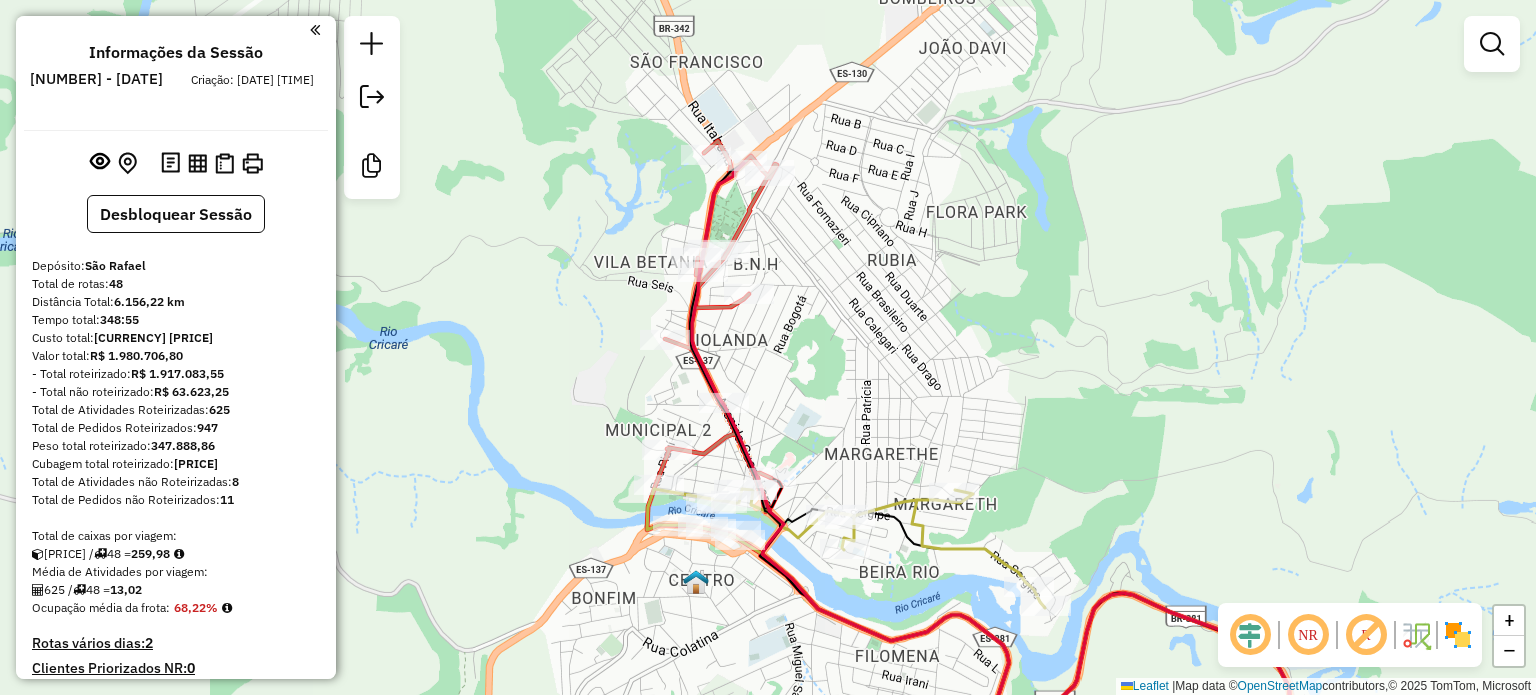 drag, startPoint x: 936, startPoint y: 381, endPoint x: 925, endPoint y: 334, distance: 48.270073 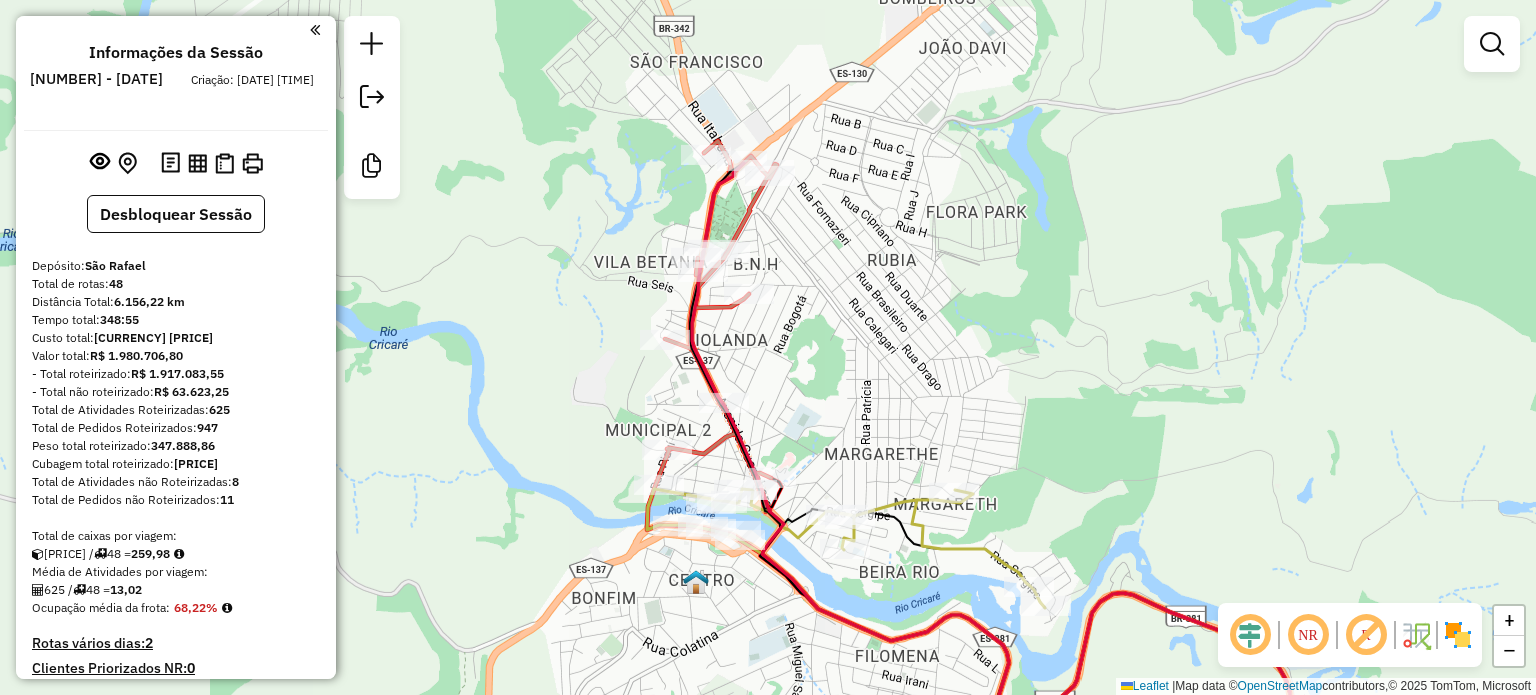click on "Rota 1 - Placa SFP2G65  38478 - HELIO ALVES DAMACENO Janela de atendimento Grade de atendimento Capacidade Transportadoras Veículos Cliente Pedidos  Rotas Selecione os dias de semana para filtrar as janelas de atendimento  Seg   Ter   Qua   Qui   Sex   Sáb   Dom  Informe o período da janela de atendimento: De: Até:  Filtrar exatamente a janela do cliente  Considerar janela de atendimento padrão  Selecione os dias de semana para filtrar as grades de atendimento  Seg   Ter   Qua   Qui   Sex   Sáb   Dom   Considerar clientes sem dia de atendimento cadastrado  Clientes fora do dia de atendimento selecionado Filtrar as atividades entre os valores definidos abaixo:  Peso mínimo:   Peso máximo:   Cubagem mínima:   Cubagem máxima:   De:   Até:  Filtrar as atividades entre o tempo de atendimento definido abaixo:  De:   Até:   Considerar capacidade total dos clientes não roteirizados Transportadora: Selecione um ou mais itens Tipo de veículo: Selecione um ou mais itens Veículo: Selecione um ou mais itens" 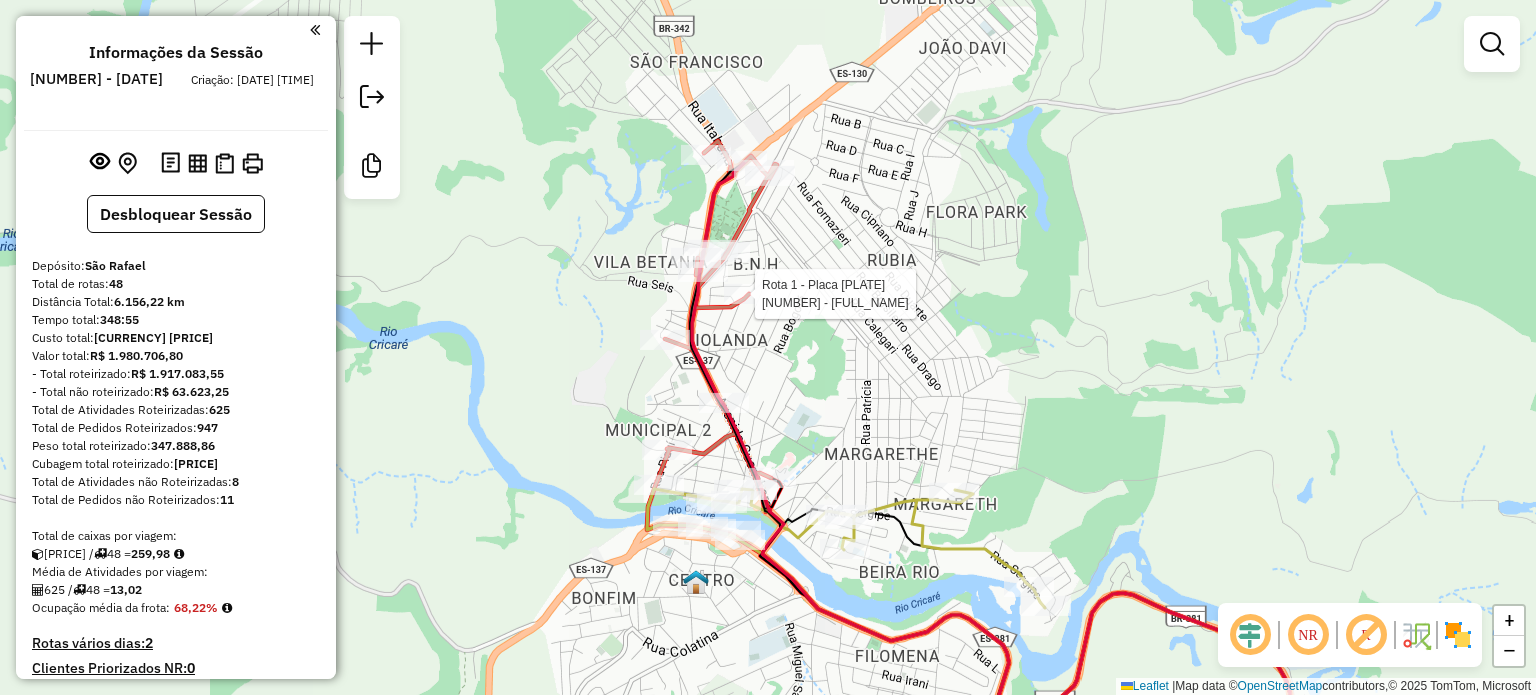 select on "**********" 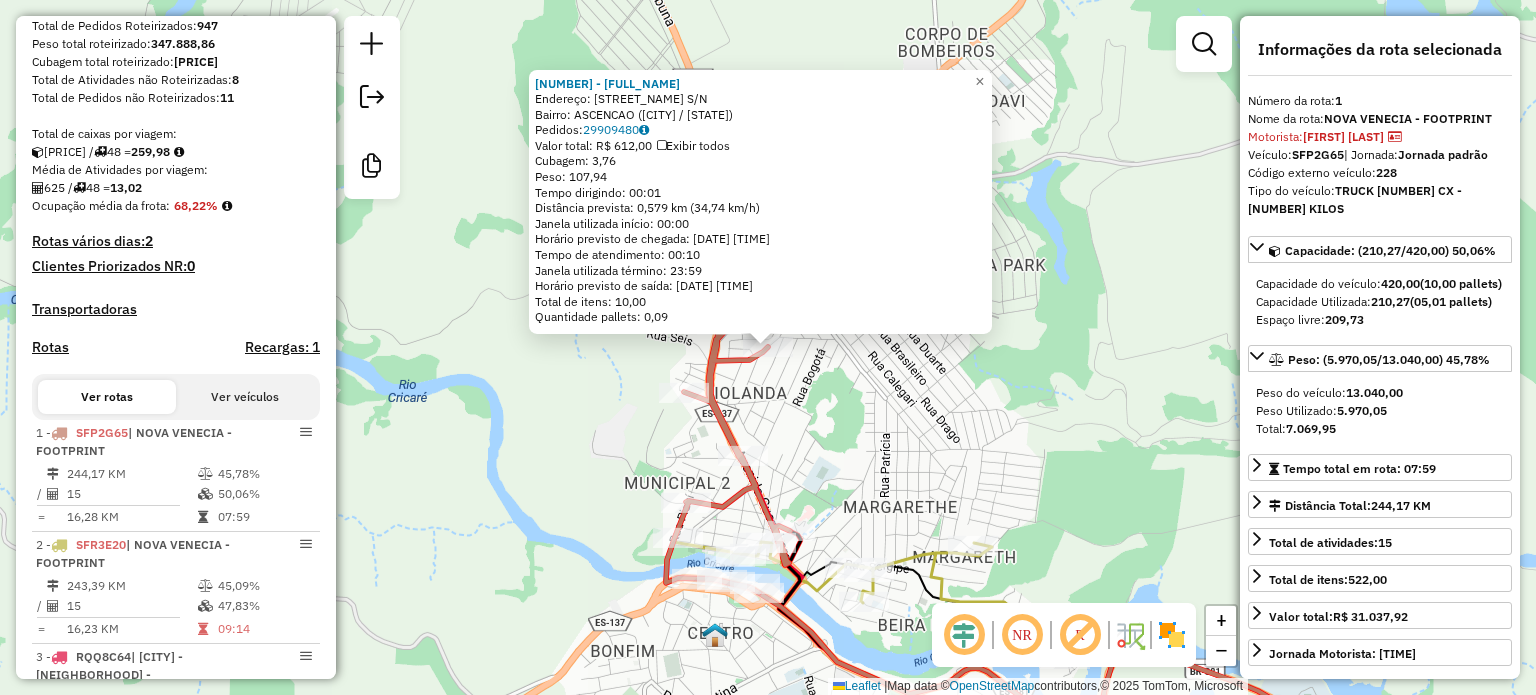 scroll, scrollTop: 806, scrollLeft: 0, axis: vertical 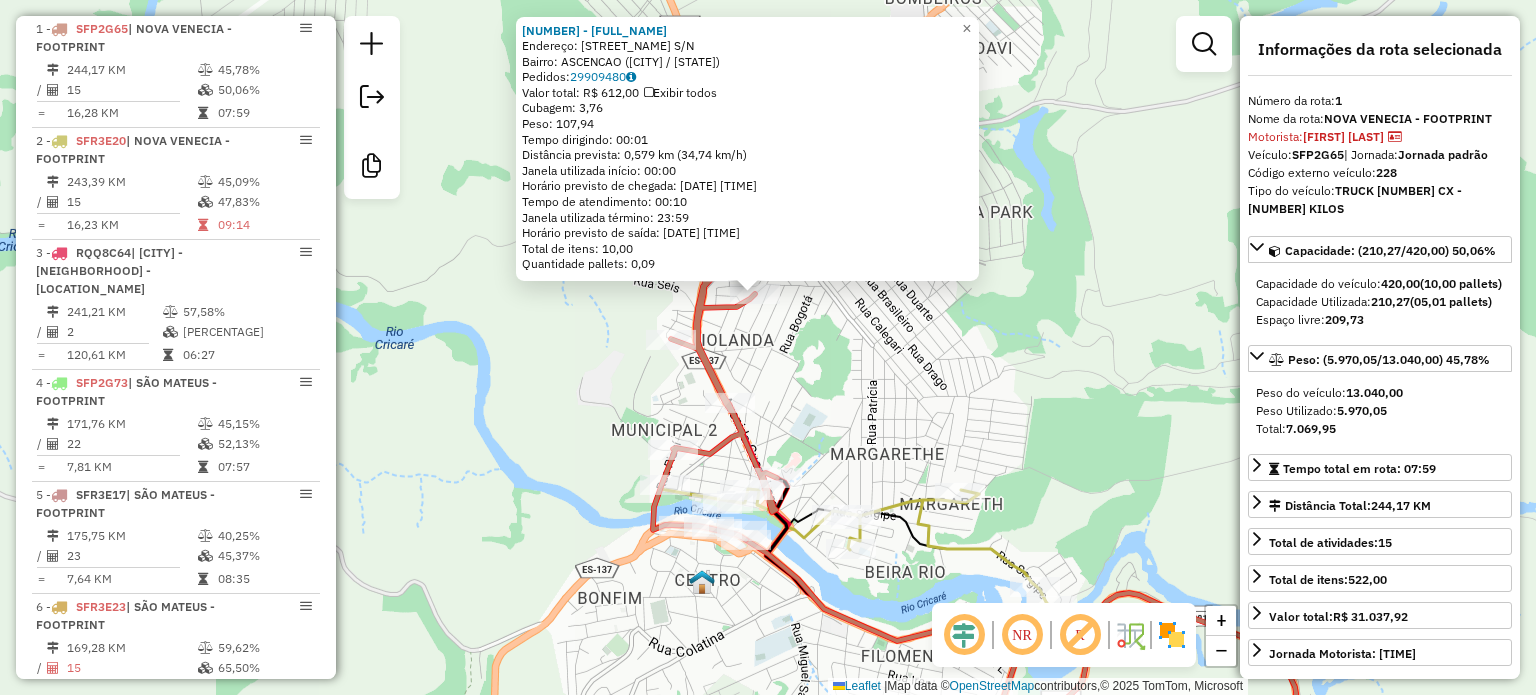drag, startPoint x: 1031, startPoint y: 406, endPoint x: 1026, endPoint y: 386, distance: 20.615528 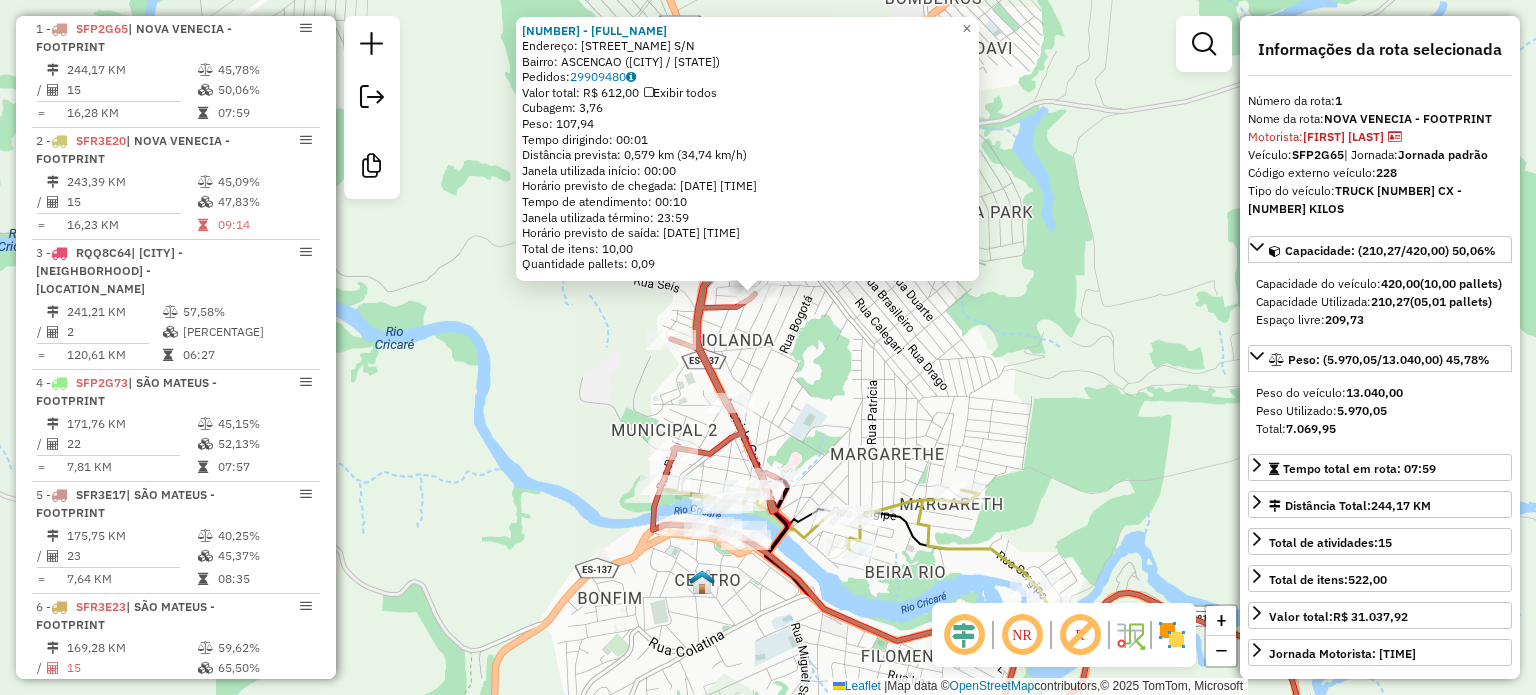 click on "38478 - HELIO ALVES DAMACENO  Endereço: ESP ESPLANADA                     S/N   Bairro: ASCENCAO (NOVA VENECIA / ES)   Pedidos:  29909480   Valor total: R$ 612,00   Exibir todos   Cubagem: 3,76  Peso: 107,94  Tempo dirigindo: 00:01   Distância prevista: 0,579 km (34,74 km/h)   Janela utilizada início: 00:00   Horário previsto de chegada: 30/07/2025 13:22   Tempo de atendimento: 00:10   Janela utilizada término: 23:59   Horário previsto de saída: 30/07/2025 13:32   Total de itens: 10,00   Quantidade pallets: 0,09  × Janela de atendimento Grade de atendimento Capacidade Transportadoras Veículos Cliente Pedidos  Rotas Selecione os dias de semana para filtrar as janelas de atendimento  Seg   Ter   Qua   Qui   Sex   Sáb   Dom  Informe o período da janela de atendimento: De: Até:  Filtrar exatamente a janela do cliente  Considerar janela de atendimento padrão  Selecione os dias de semana para filtrar as grades de atendimento  Seg   Ter   Qua   Qui   Sex   Sáb   Dom   Peso mínimo:   Peso máximo:  De:" 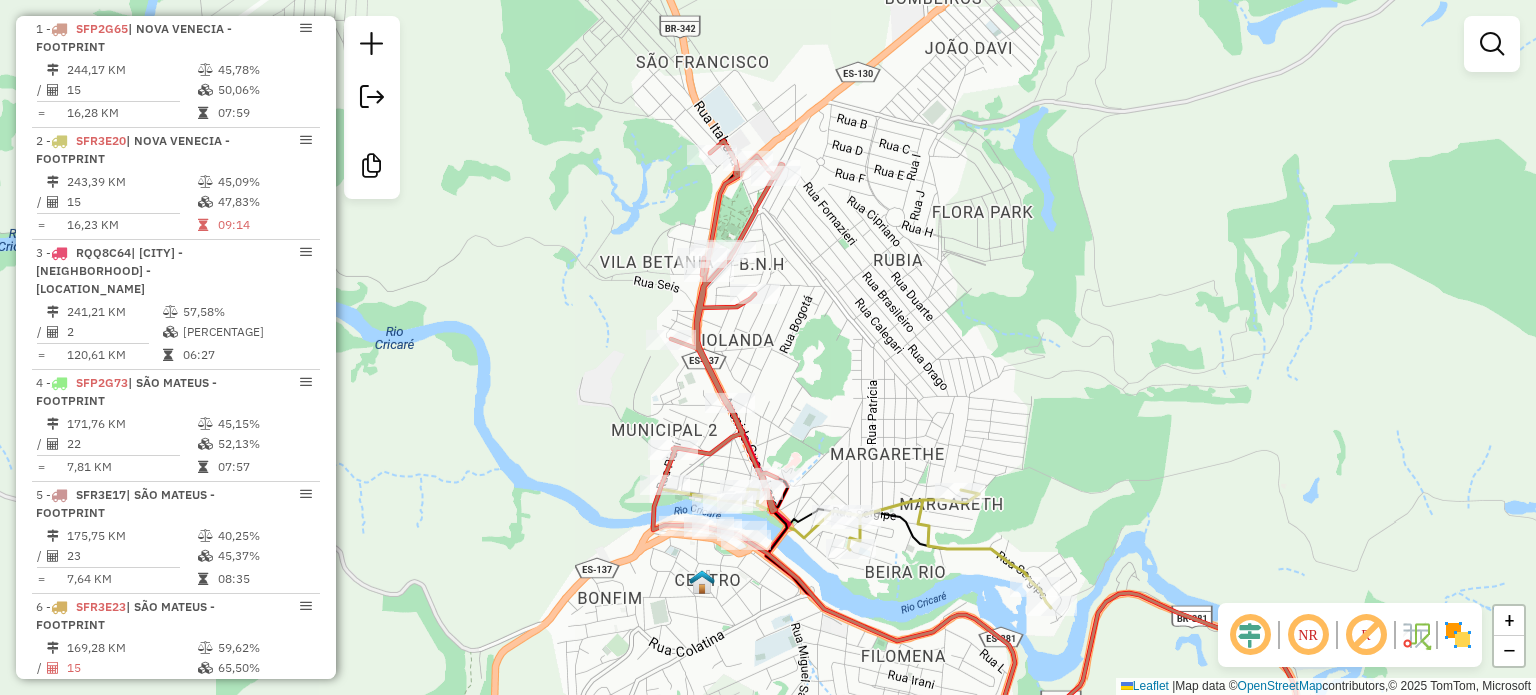 click on "Janela de atendimento Grade de atendimento Capacidade Transportadoras Veículos Cliente Pedidos  Rotas Selecione os dias de semana para filtrar as janelas de atendimento  Seg   Ter   Qua   Qui   Sex   Sáb   Dom  Informe o período da janela de atendimento: De: Até:  Filtrar exatamente a janela do cliente  Considerar janela de atendimento padrão  Selecione os dias de semana para filtrar as grades de atendimento  Seg   Ter   Qua   Qui   Sex   Sáb   Dom   Considerar clientes sem dia de atendimento cadastrado  Clientes fora do dia de atendimento selecionado Filtrar as atividades entre os valores definidos abaixo:  Peso mínimo:   Peso máximo:   Cubagem mínima:   Cubagem máxima:   De:   Até:  Filtrar as atividades entre o tempo de atendimento definido abaixo:  De:   Até:   Considerar capacidade total dos clientes não roteirizados Transportadora: Selecione um ou mais itens Tipo de veículo: Selecione um ou mais itens Veículo: Selecione um ou mais itens Motorista: Selecione um ou mais itens Nome: Rótulo:" 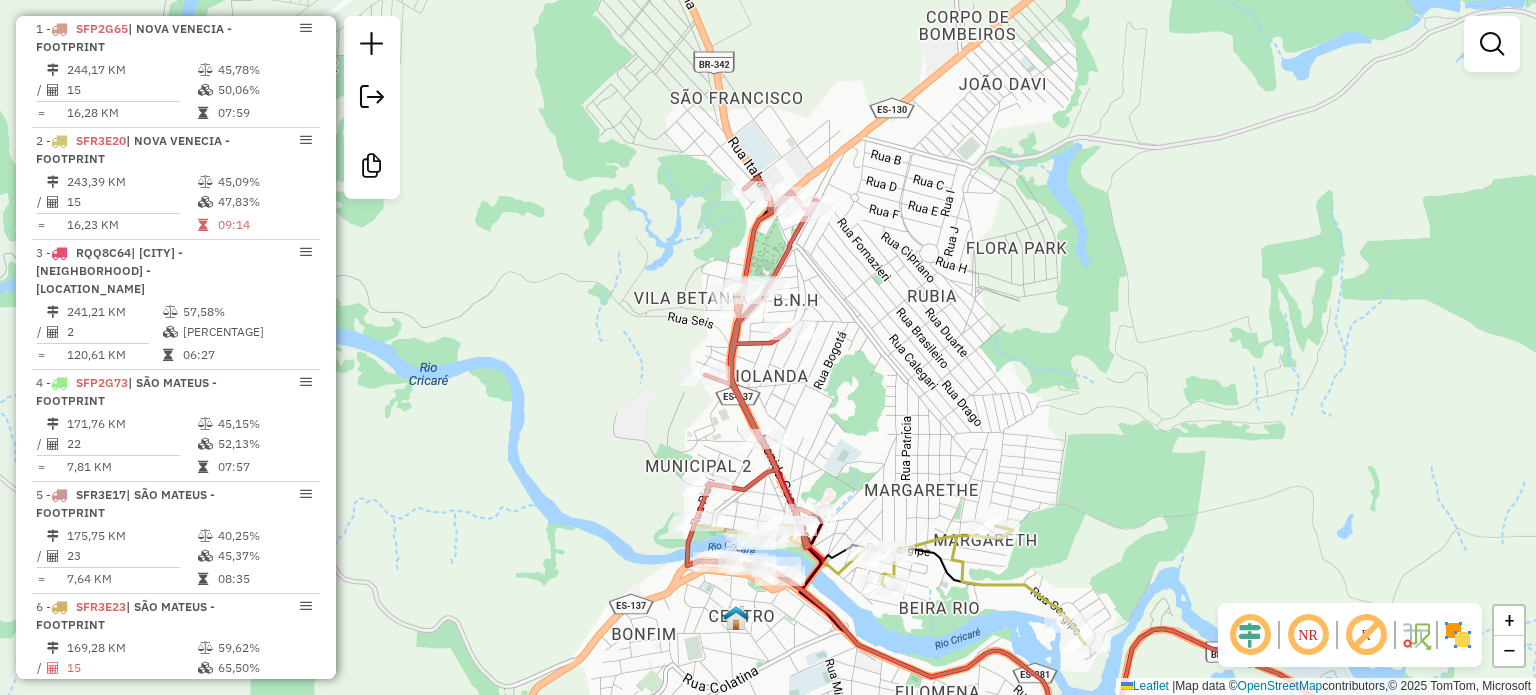 drag, startPoint x: 891, startPoint y: 277, endPoint x: 925, endPoint y: 313, distance: 49.517673 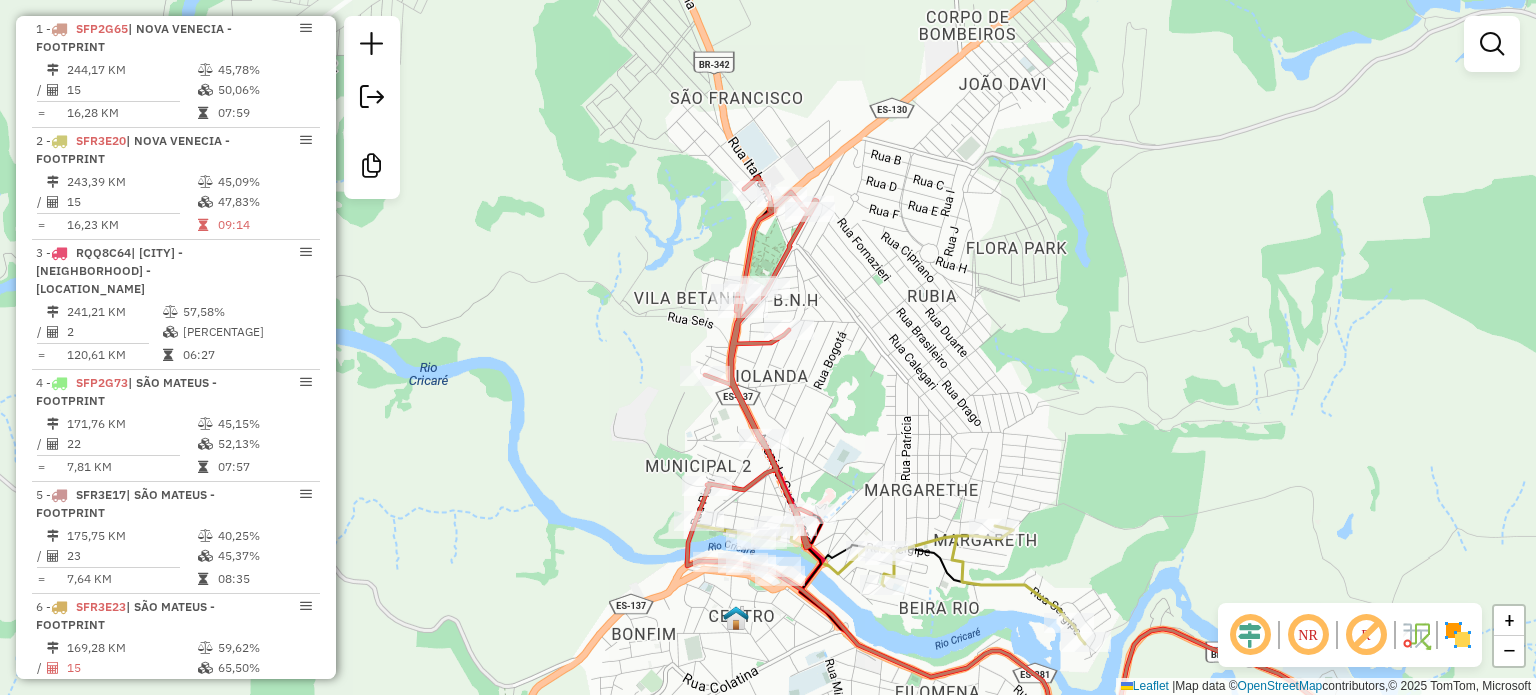 click on "Janela de atendimento Grade de atendimento Capacidade Transportadoras Veículos Cliente Pedidos  Rotas Selecione os dias de semana para filtrar as janelas de atendimento  Seg   Ter   Qua   Qui   Sex   Sáb   Dom  Informe o período da janela de atendimento: De: Até:  Filtrar exatamente a janela do cliente  Considerar janela de atendimento padrão  Selecione os dias de semana para filtrar as grades de atendimento  Seg   Ter   Qua   Qui   Sex   Sáb   Dom   Considerar clientes sem dia de atendimento cadastrado  Clientes fora do dia de atendimento selecionado Filtrar as atividades entre os valores definidos abaixo:  Peso mínimo:   Peso máximo:   Cubagem mínima:   Cubagem máxima:   De:   Até:  Filtrar as atividades entre o tempo de atendimento definido abaixo:  De:   Até:   Considerar capacidade total dos clientes não roteirizados Transportadora: Selecione um ou mais itens Tipo de veículo: Selecione um ou mais itens Veículo: Selecione um ou mais itens Motorista: Selecione um ou mais itens Nome: Rótulo:" 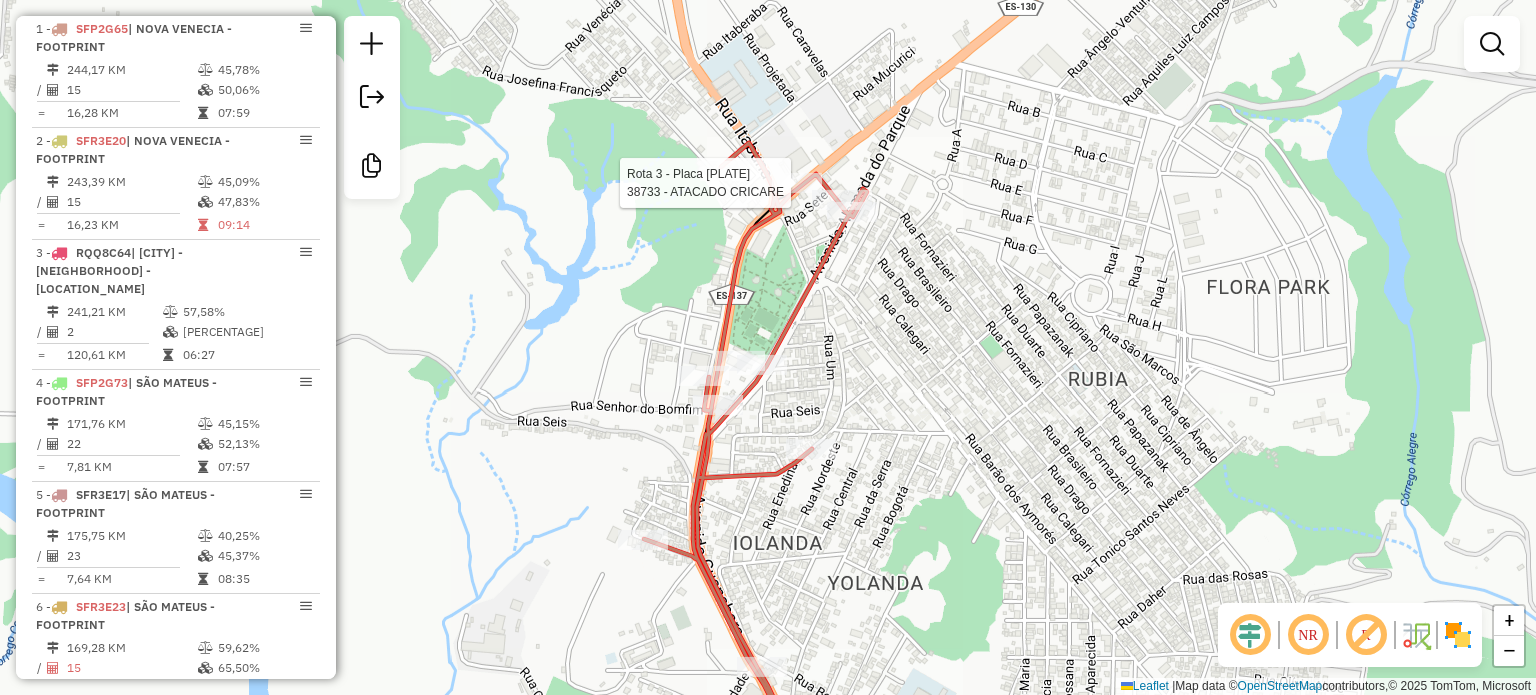 select on "**********" 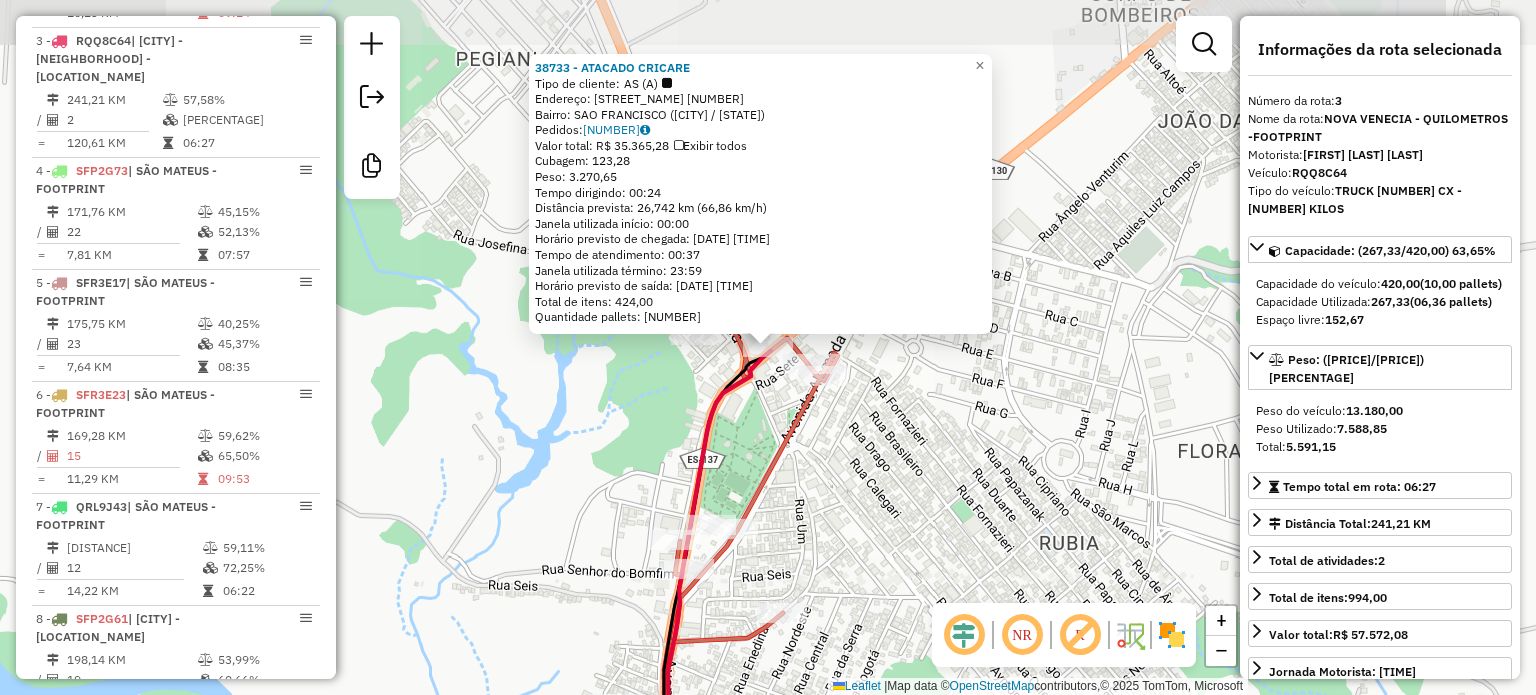 scroll, scrollTop: 1028, scrollLeft: 0, axis: vertical 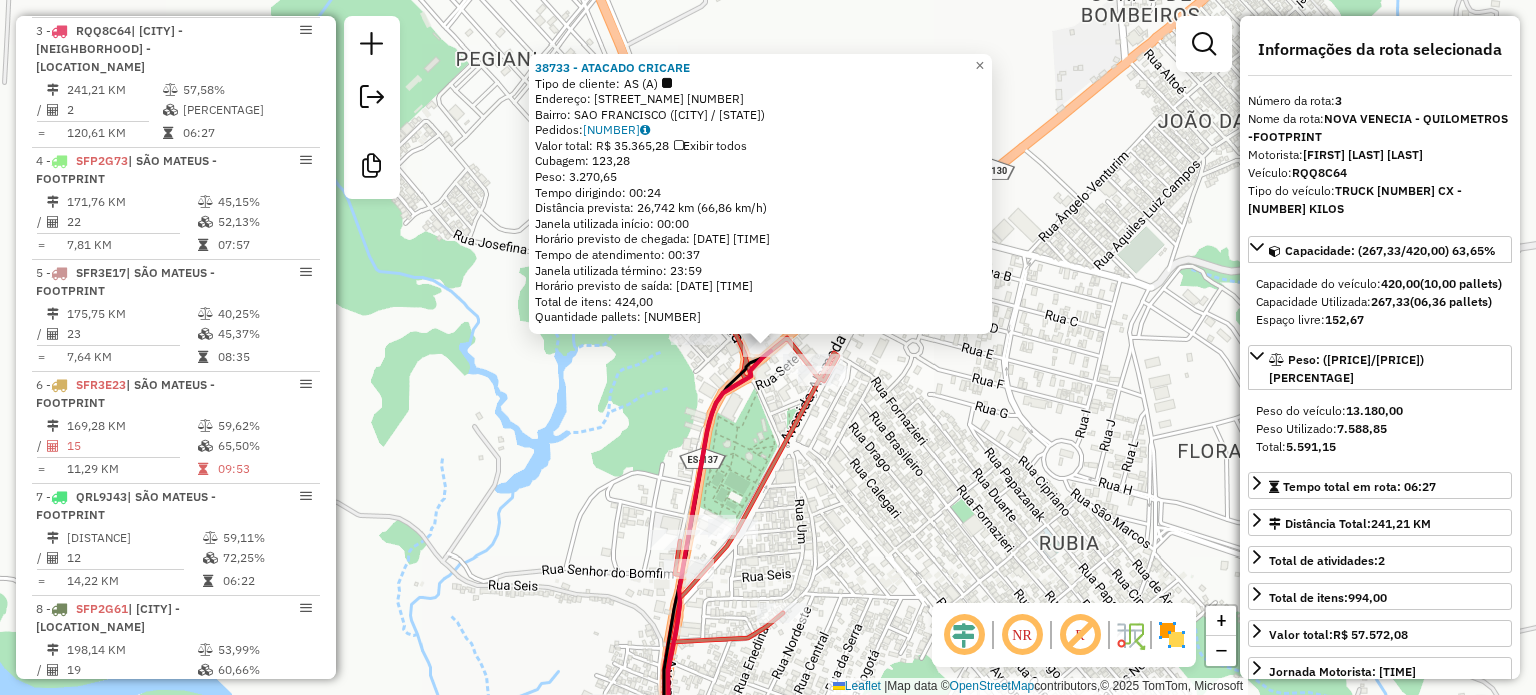 click on "38733 - ATACADO CRICARE  Tipo de cliente:   AS (A)   Endereço:  XV DE NOVEMBRO 1711   Bairro: SAO FRANCISCO (NOVA VENECIA / ES)   Pedidos:  29909652   Valor total: R$ 35.365,28   Exibir todos   Cubagem: 123,28  Peso: 3.270,65  Tempo dirigindo: 00:24   Distância prevista: 26,742 km (66,86 km/h)   Janela utilizada início: 00:00   Horário previsto de chegada: 30/07/2025 11:44   Tempo de atendimento: 00:37   Janela utilizada término: 23:59   Horário previsto de saída: 30/07/2025 12:21   Total de itens: 424,00   Quantidade pallets: 2,935  × Janela de atendimento Grade de atendimento Capacidade Transportadoras Veículos Cliente Pedidos  Rotas Selecione os dias de semana para filtrar as janelas de atendimento  Seg   Ter   Qua   Qui   Sex   Sáb   Dom  Informe o período da janela de atendimento: De: Até:  Filtrar exatamente a janela do cliente  Considerar janela de atendimento padrão  Selecione os dias de semana para filtrar as grades de atendimento  Seg   Ter   Qua   Qui   Sex   Sáb   Dom   De:   Até:" 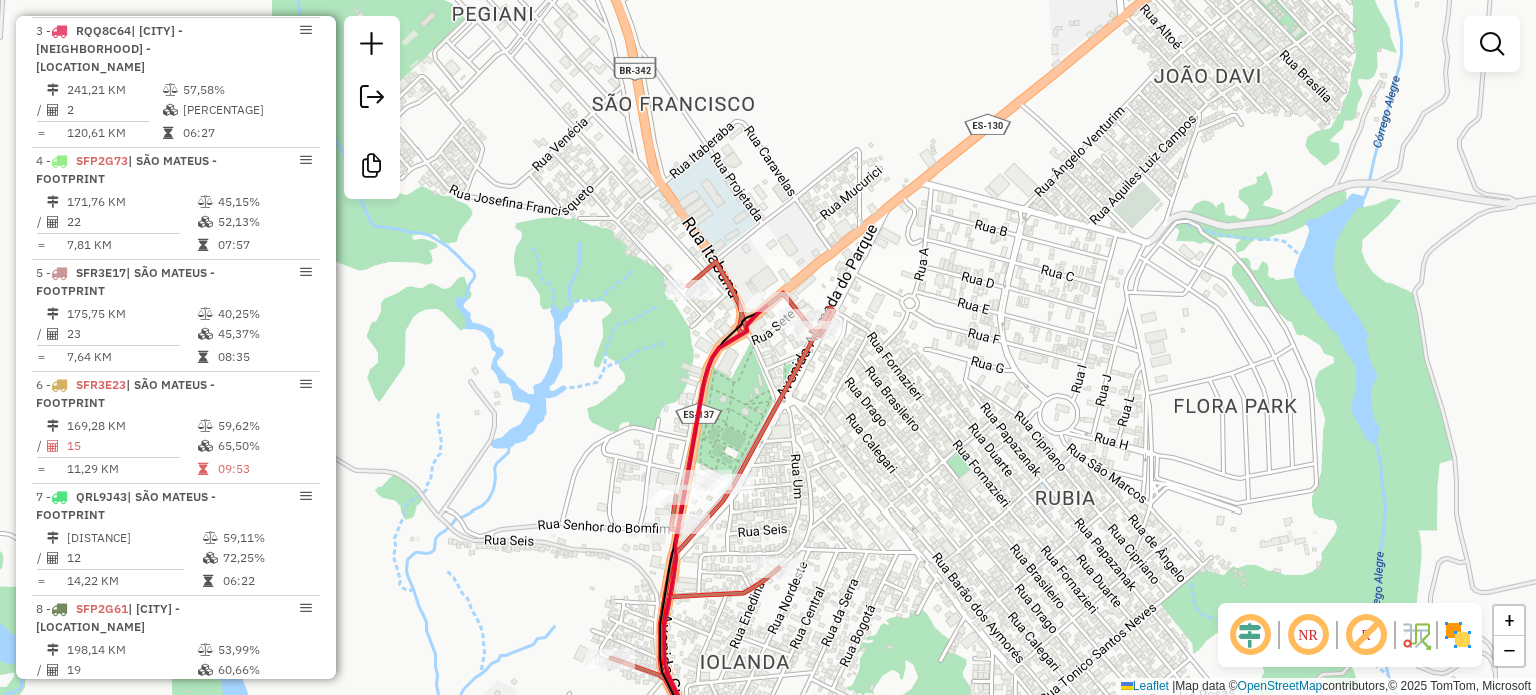 drag, startPoint x: 956, startPoint y: 420, endPoint x: 818, endPoint y: 271, distance: 203.08865 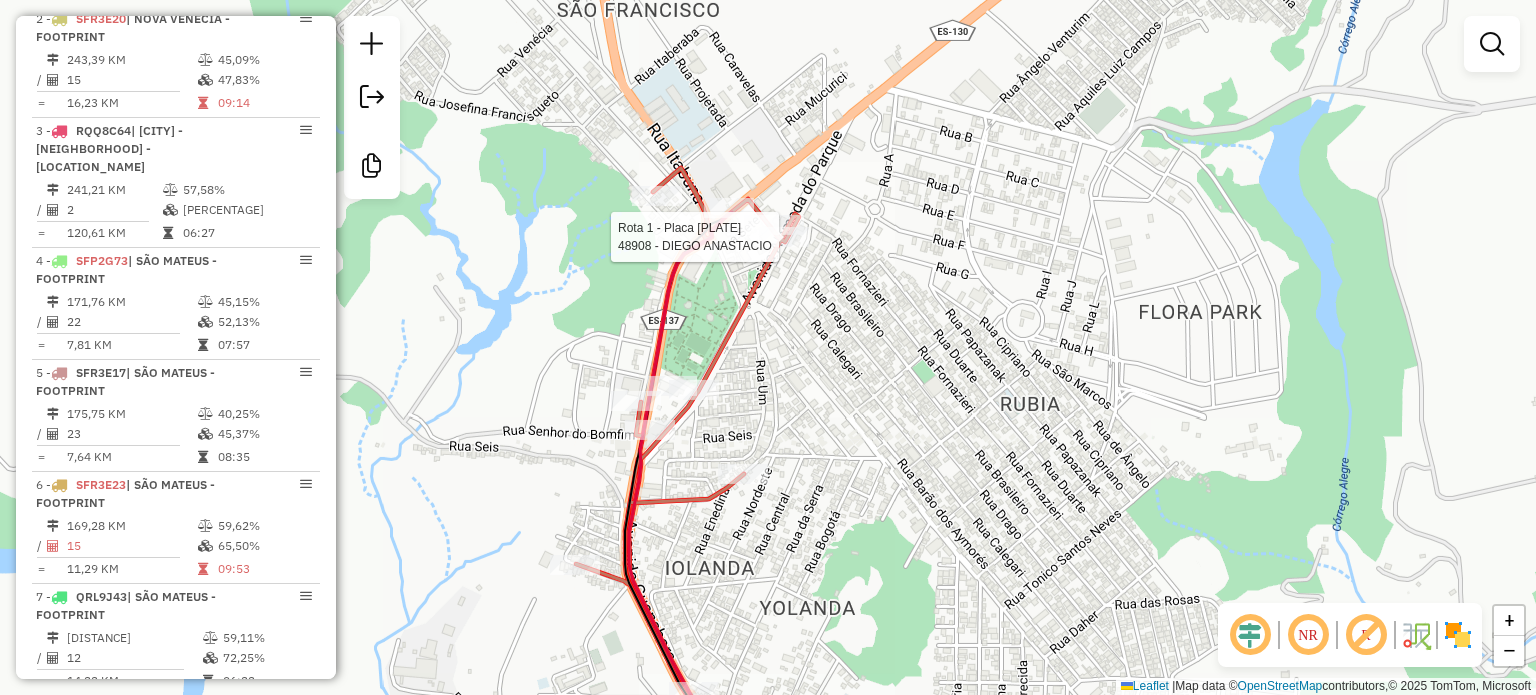 select on "**********" 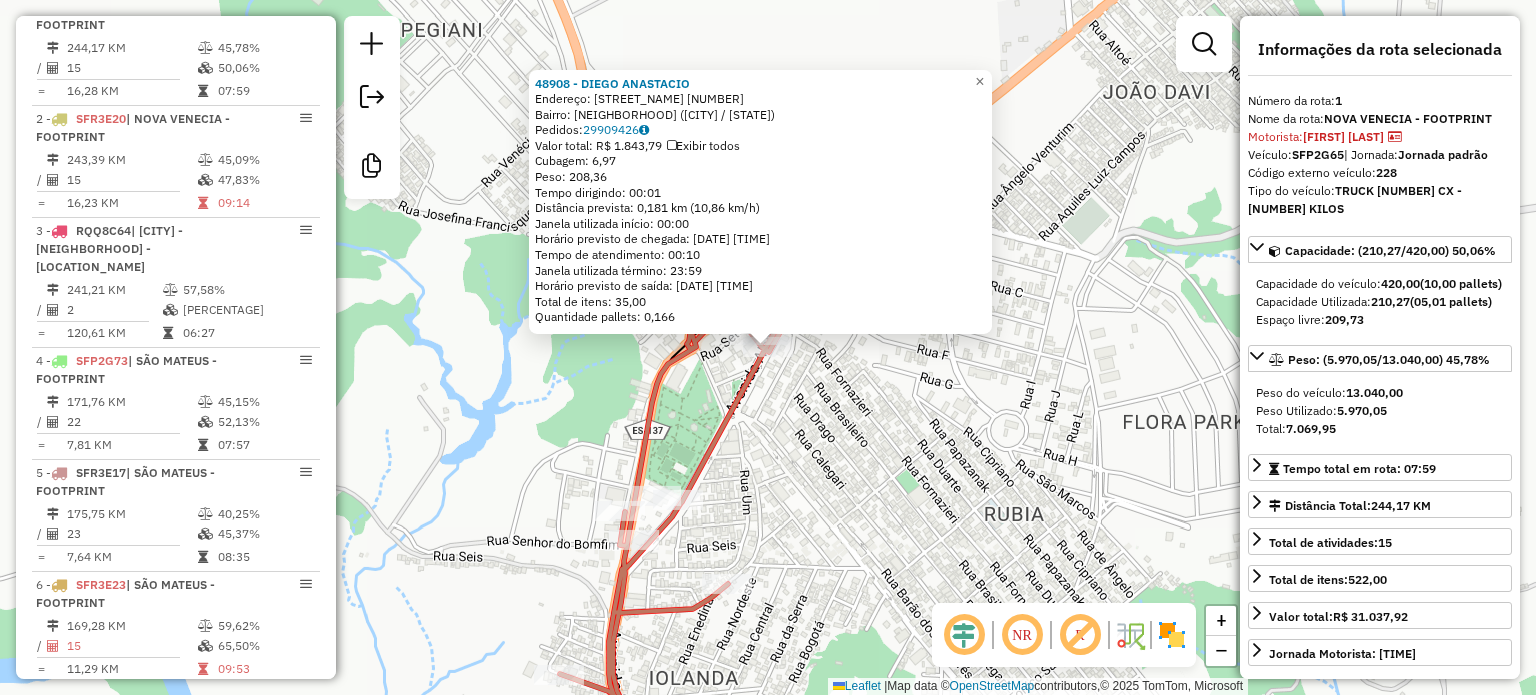 scroll, scrollTop: 806, scrollLeft: 0, axis: vertical 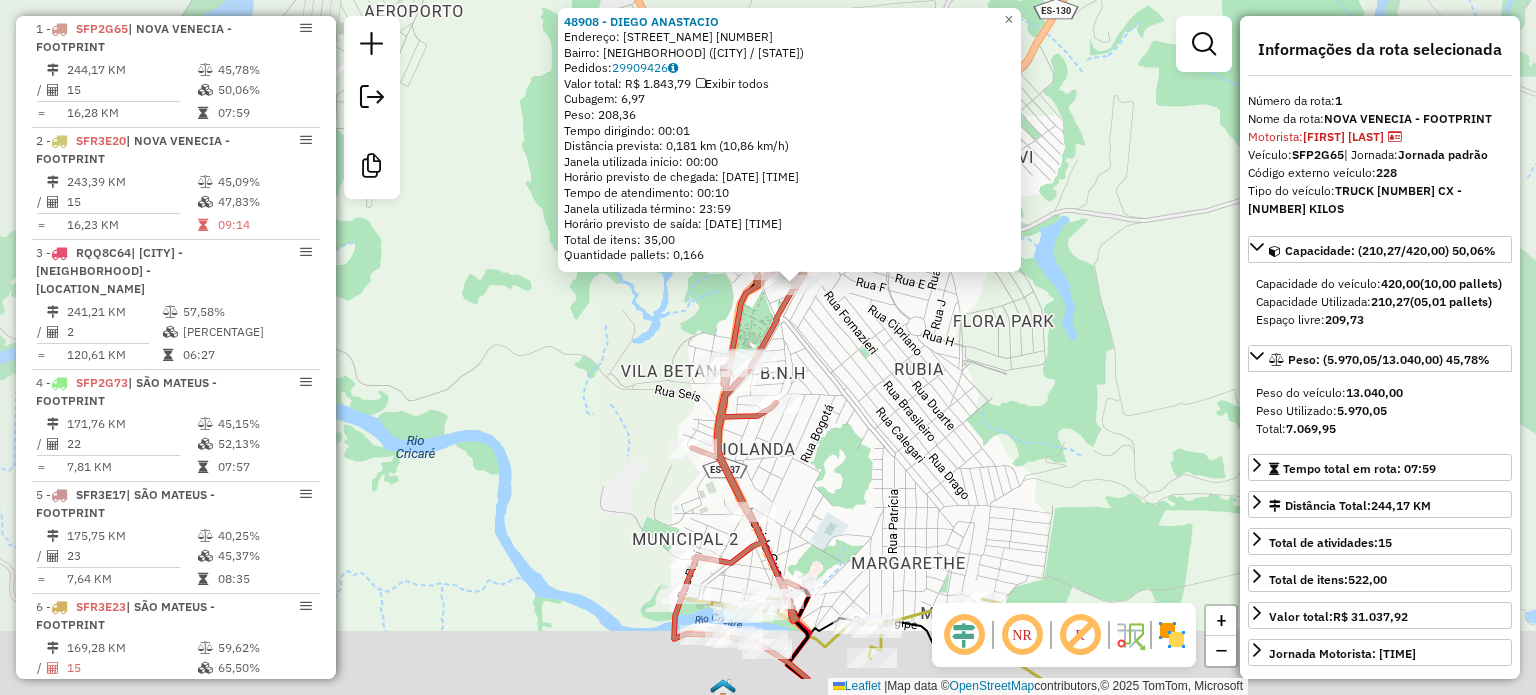 drag, startPoint x: 880, startPoint y: 428, endPoint x: 823, endPoint y: 303, distance: 137.38268 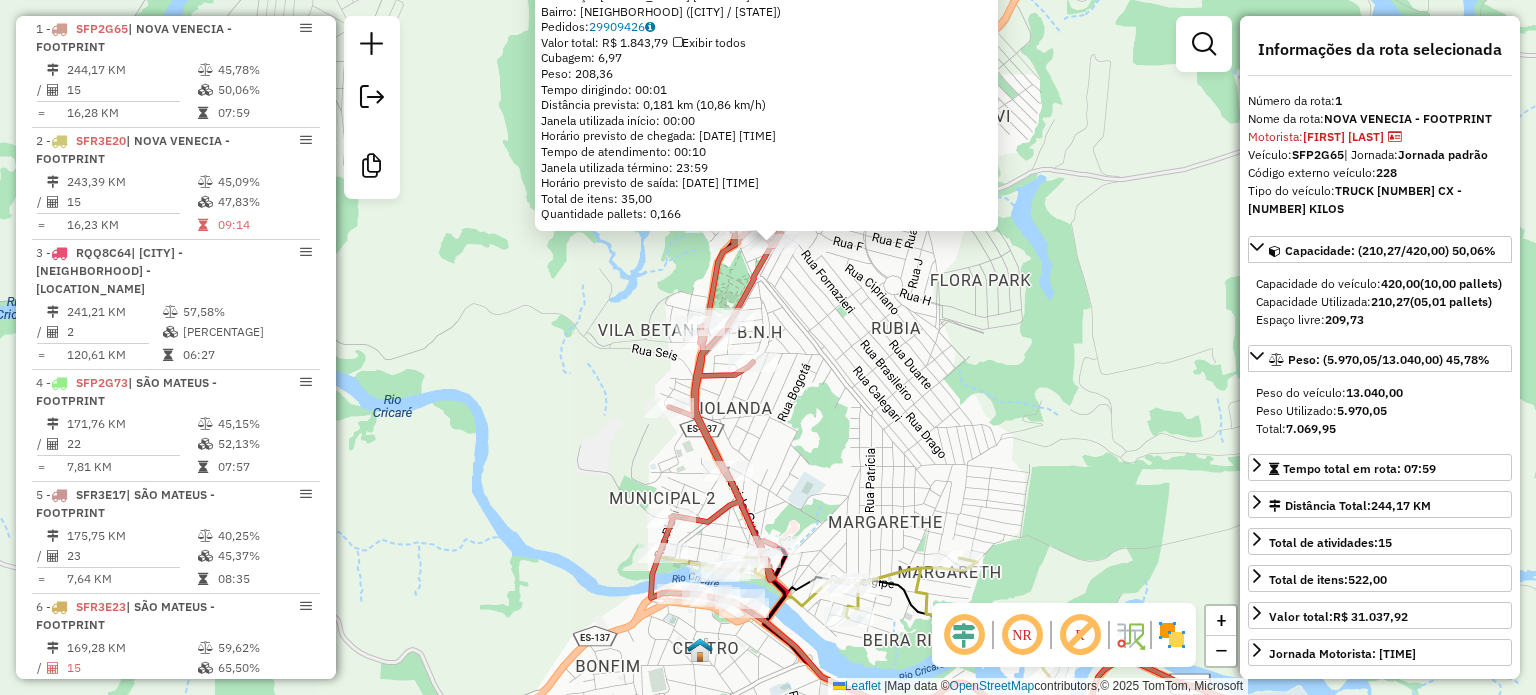 click on "48908 - DIEGO ANASTACIO  Endereço:  Rua Paulo Calatrone 53   Bairro: NOVA VENECIA (NOVA VENECIA / ES)   Pedidos:  29909426   Valor total: R$ 1.843,79   Exibir todos   Cubagem: 6,97  Peso: 208,36  Tempo dirigindo: 00:01   Distância prevista: 0,181 km (10,86 km/h)   Janela utilizada início: 00:00   Horário previsto de chegada: 30/07/2025 12:23   Tempo de atendimento: 00:10   Janela utilizada término: 23:59   Horário previsto de saída: 30/07/2025 12:33   Total de itens: 35,00   Quantidade pallets: 0,166  × Janela de atendimento Grade de atendimento Capacidade Transportadoras Veículos Cliente Pedidos  Rotas Selecione os dias de semana para filtrar as janelas de atendimento  Seg   Ter   Qua   Qui   Sex   Sáb   Dom  Informe o período da janela de atendimento: De: Até:  Filtrar exatamente a janela do cliente  Considerar janela de atendimento padrão  Selecione os dias de semana para filtrar as grades de atendimento  Seg   Ter   Qua   Qui   Sex   Sáb   Dom   Peso mínimo:   Peso máximo:   De:   Até:  +" 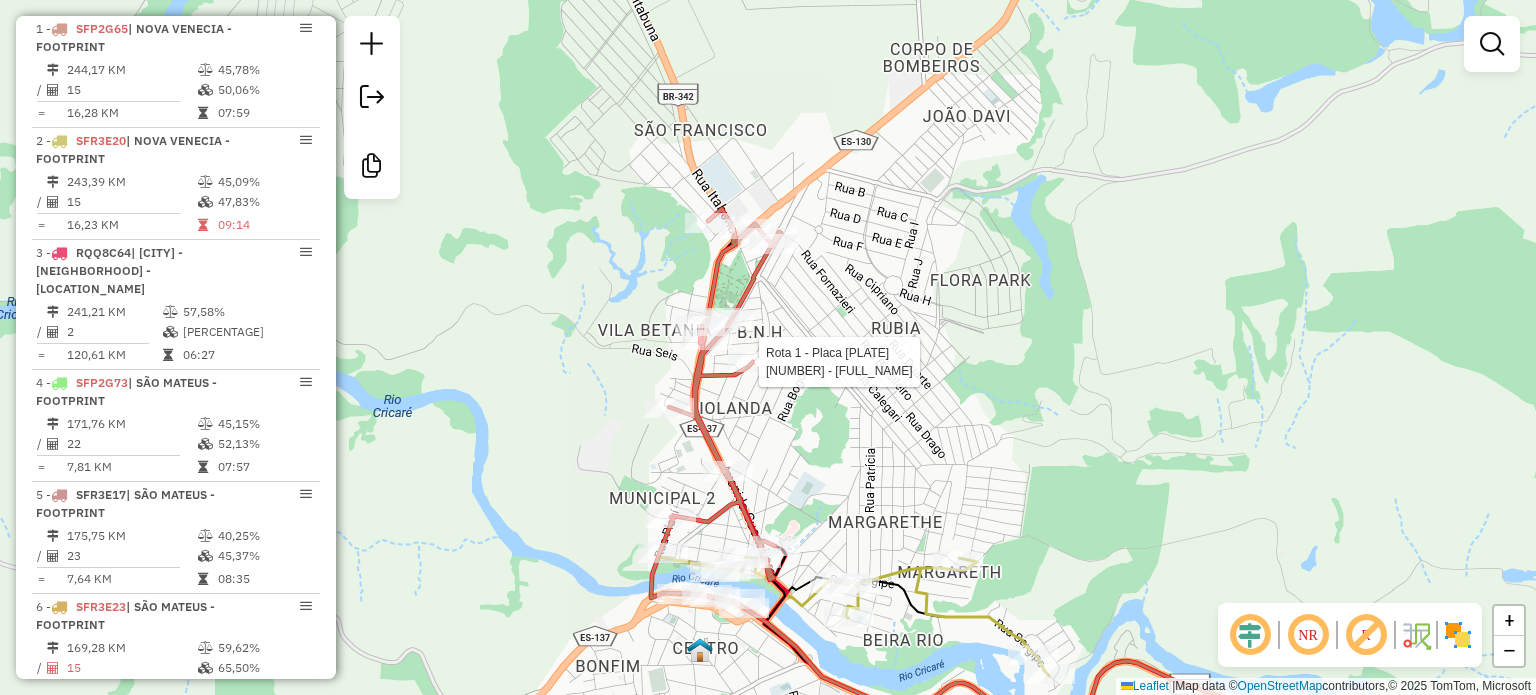 select on "**********" 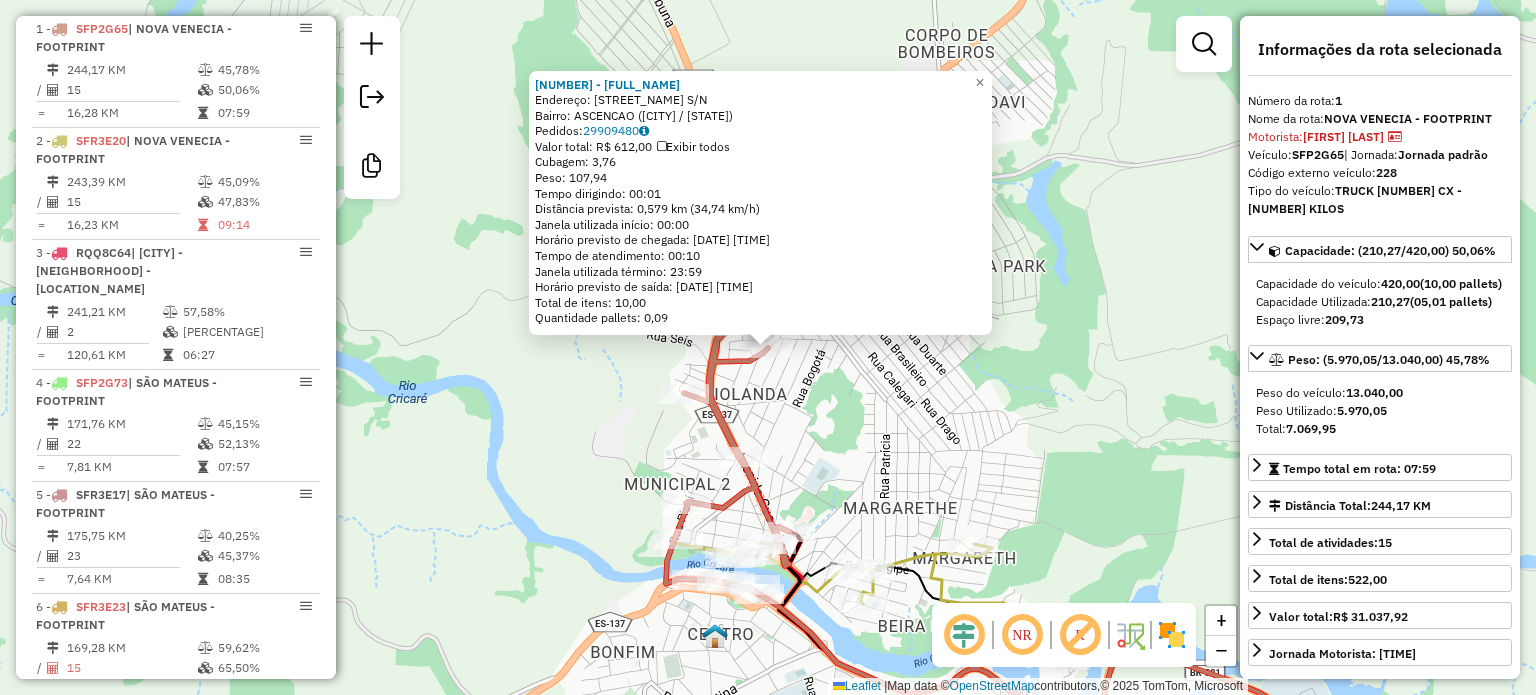 click on "38478 - HELIO ALVES DAMACENO  Endereço: ESP ESPLANADA                     S/N   Bairro: ASCENCAO (NOVA VENECIA / ES)   Pedidos:  29909480   Valor total: R$ 612,00   Exibir todos   Cubagem: 3,76  Peso: 107,94  Tempo dirigindo: 00:01   Distância prevista: 0,579 km (34,74 km/h)   Janela utilizada início: 00:00   Horário previsto de chegada: 30/07/2025 13:22   Tempo de atendimento: 00:10   Janela utilizada término: 23:59   Horário previsto de saída: 30/07/2025 13:32   Total de itens: 10,00   Quantidade pallets: 0,09  × Janela de atendimento Grade de atendimento Capacidade Transportadoras Veículos Cliente Pedidos  Rotas Selecione os dias de semana para filtrar as janelas de atendimento  Seg   Ter   Qua   Qui   Sex   Sáb   Dom  Informe o período da janela de atendimento: De: Até:  Filtrar exatamente a janela do cliente  Considerar janela de atendimento padrão  Selecione os dias de semana para filtrar as grades de atendimento  Seg   Ter   Qua   Qui   Sex   Sáb   Dom   Peso mínimo:   Peso máximo:  De:" 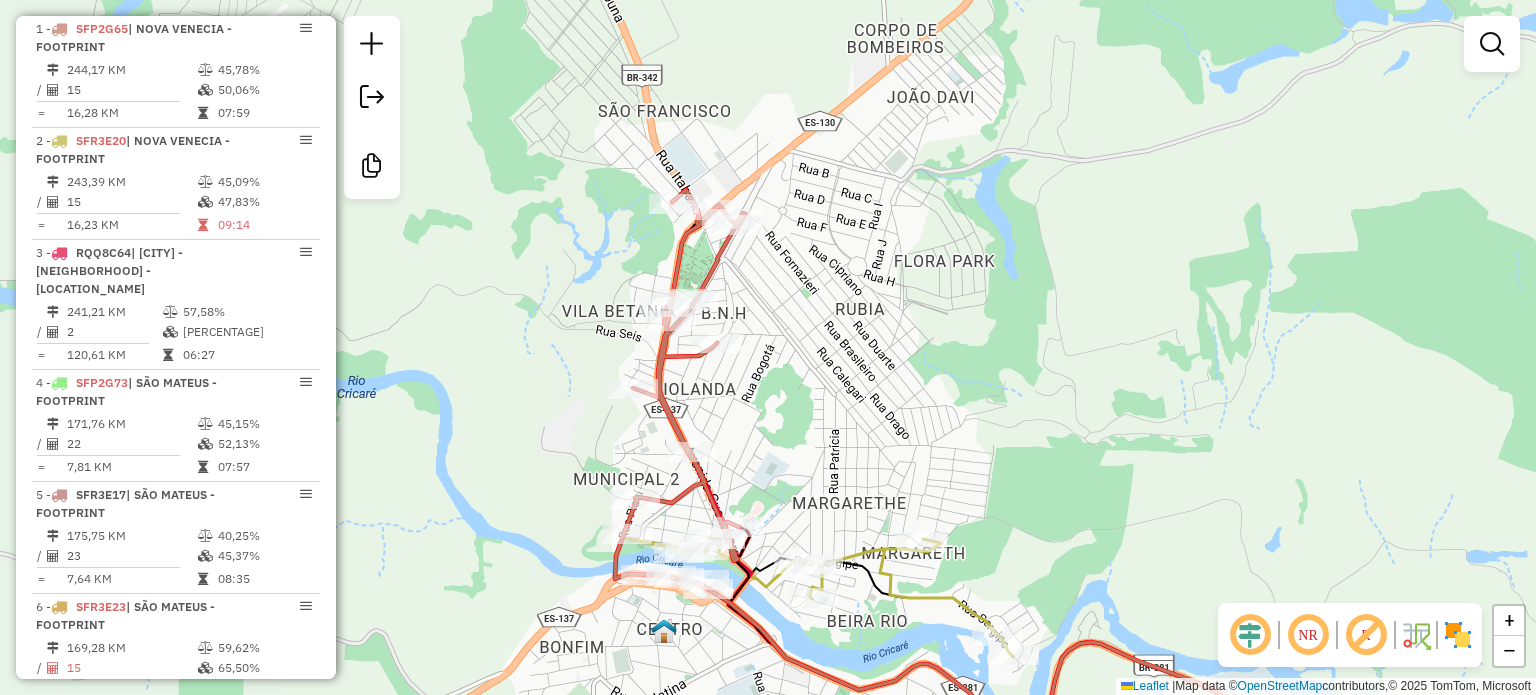 drag, startPoint x: 923, startPoint y: 406, endPoint x: 972, endPoint y: 418, distance: 50.447994 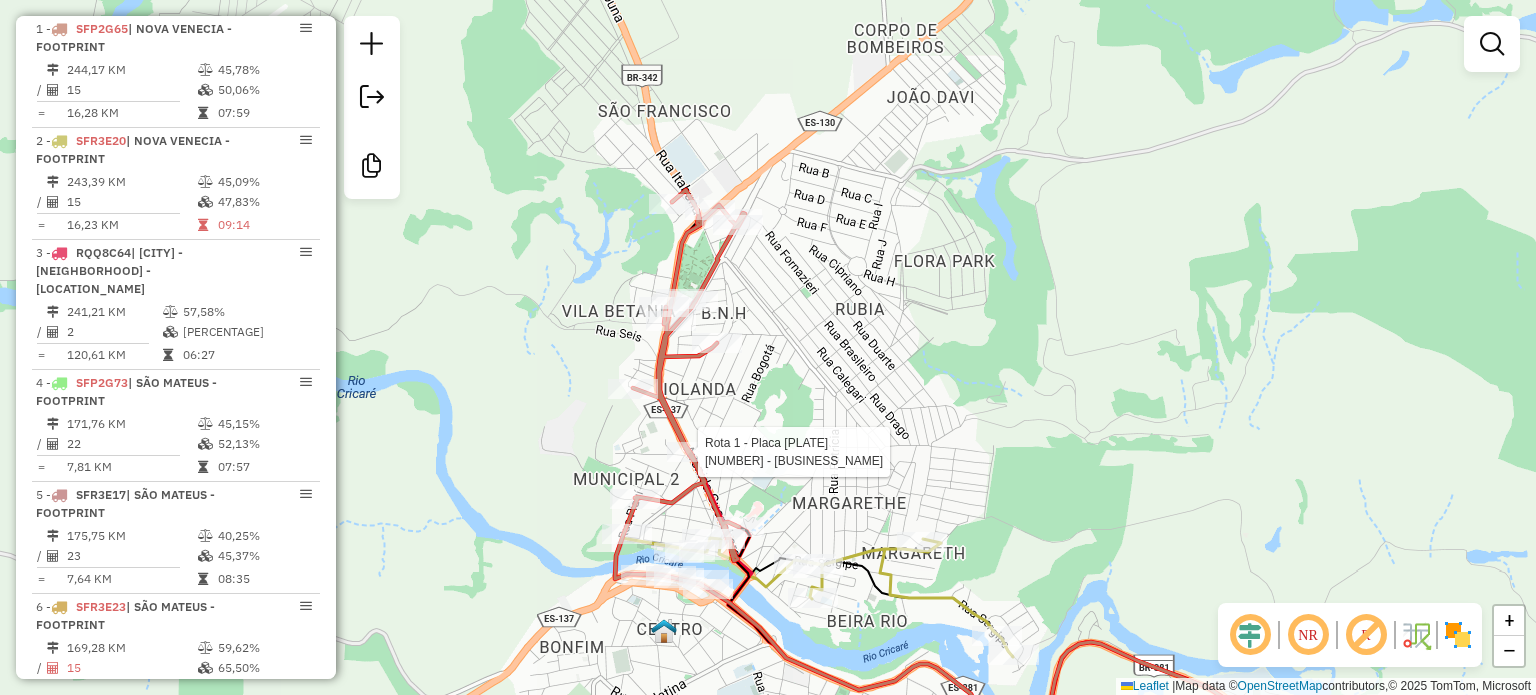 select on "**********" 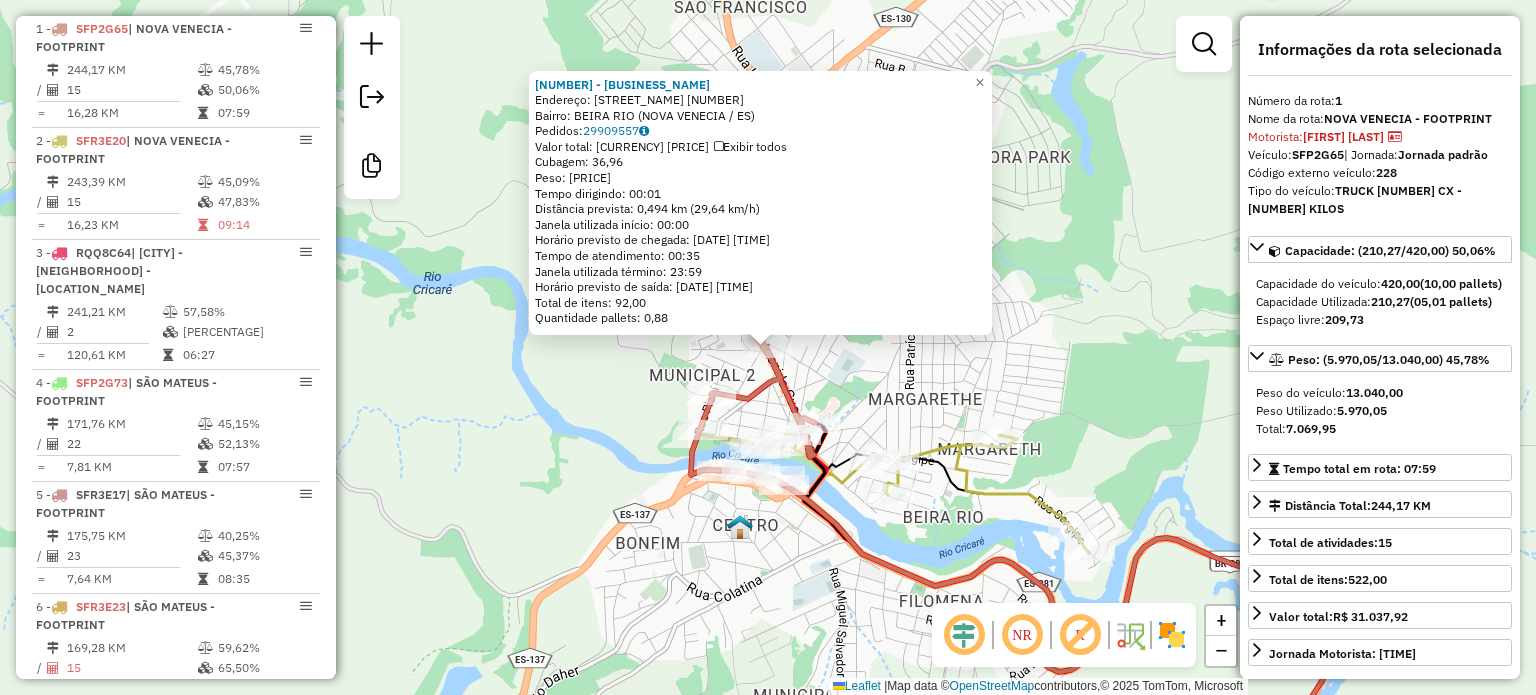 click on "33285 - CHOPP BAR  Endereço:  GUANABARA 526   Bairro: BEIRA RIO (NOVA VENECIA / ES)   Pedidos:  29909557   Valor total: R$ 5.606,41   Exibir todos   Cubagem: 36,96  Peso: 1.087,07  Tempo dirigindo: 00:01   Distância prevista: 0,494 km (29,64 km/h)   Janela utilizada início: 00:00   Horário previsto de chegada: 30/07/2025 10:33   Tempo de atendimento: 00:35   Janela utilizada término: 23:59   Horário previsto de saída: 30/07/2025 11:08   Total de itens: 92,00   Quantidade pallets: 0,88  × Janela de atendimento Grade de atendimento Capacidade Transportadoras Veículos Cliente Pedidos  Rotas Selecione os dias de semana para filtrar as janelas de atendimento  Seg   Ter   Qua   Qui   Sex   Sáb   Dom  Informe o período da janela de atendimento: De: Até:  Filtrar exatamente a janela do cliente  Considerar janela de atendimento padrão  Selecione os dias de semana para filtrar as grades de atendimento  Seg   Ter   Qua   Qui   Sex   Sáb   Dom   Considerar clientes sem dia de atendimento cadastrado  De:  +" 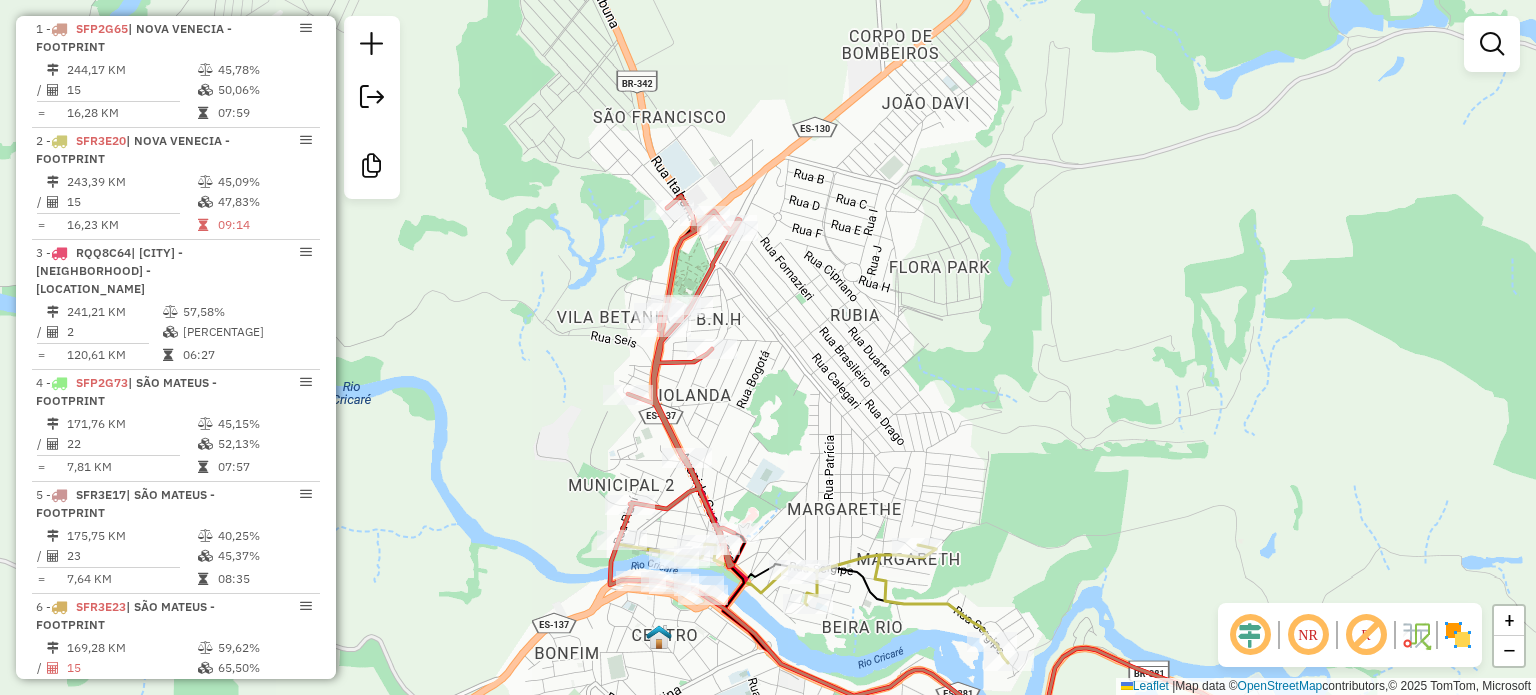 drag, startPoint x: 1196, startPoint y: 221, endPoint x: 1114, endPoint y: 331, distance: 137.20058 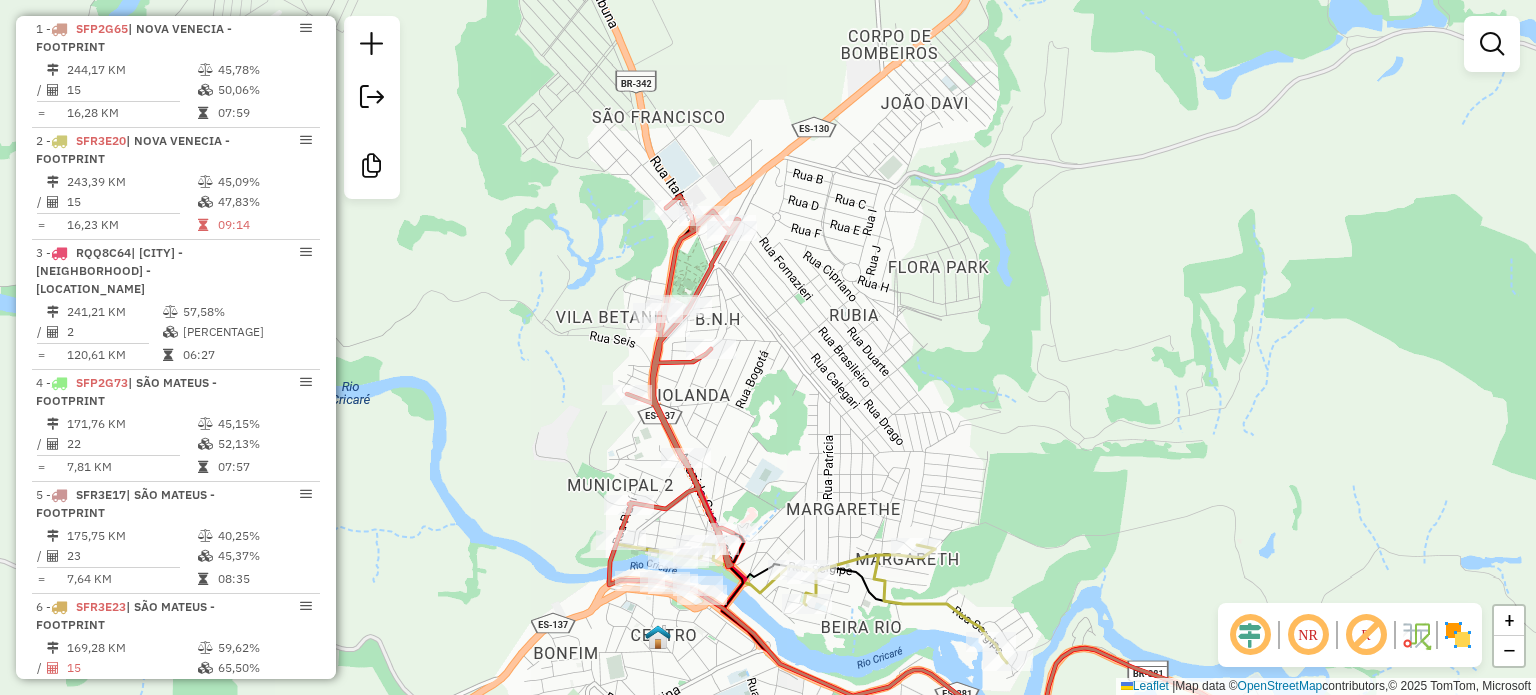 click on "Janela de atendimento Grade de atendimento Capacidade Transportadoras Veículos Cliente Pedidos  Rotas Selecione os dias de semana para filtrar as janelas de atendimento  Seg   Ter   Qua   Qui   Sex   Sáb   Dom  Informe o período da janela de atendimento: De: Até:  Filtrar exatamente a janela do cliente  Considerar janela de atendimento padrão  Selecione os dias de semana para filtrar as grades de atendimento  Seg   Ter   Qua   Qui   Sex   Sáb   Dom   Considerar clientes sem dia de atendimento cadastrado  Clientes fora do dia de atendimento selecionado Filtrar as atividades entre os valores definidos abaixo:  Peso mínimo:   Peso máximo:   Cubagem mínima:   Cubagem máxima:   De:   Até:  Filtrar as atividades entre o tempo de atendimento definido abaixo:  De:   Até:   Considerar capacidade total dos clientes não roteirizados Transportadora: Selecione um ou mais itens Tipo de veículo: Selecione um ou mais itens Veículo: Selecione um ou mais itens Motorista: Selecione um ou mais itens Nome: Rótulo:" 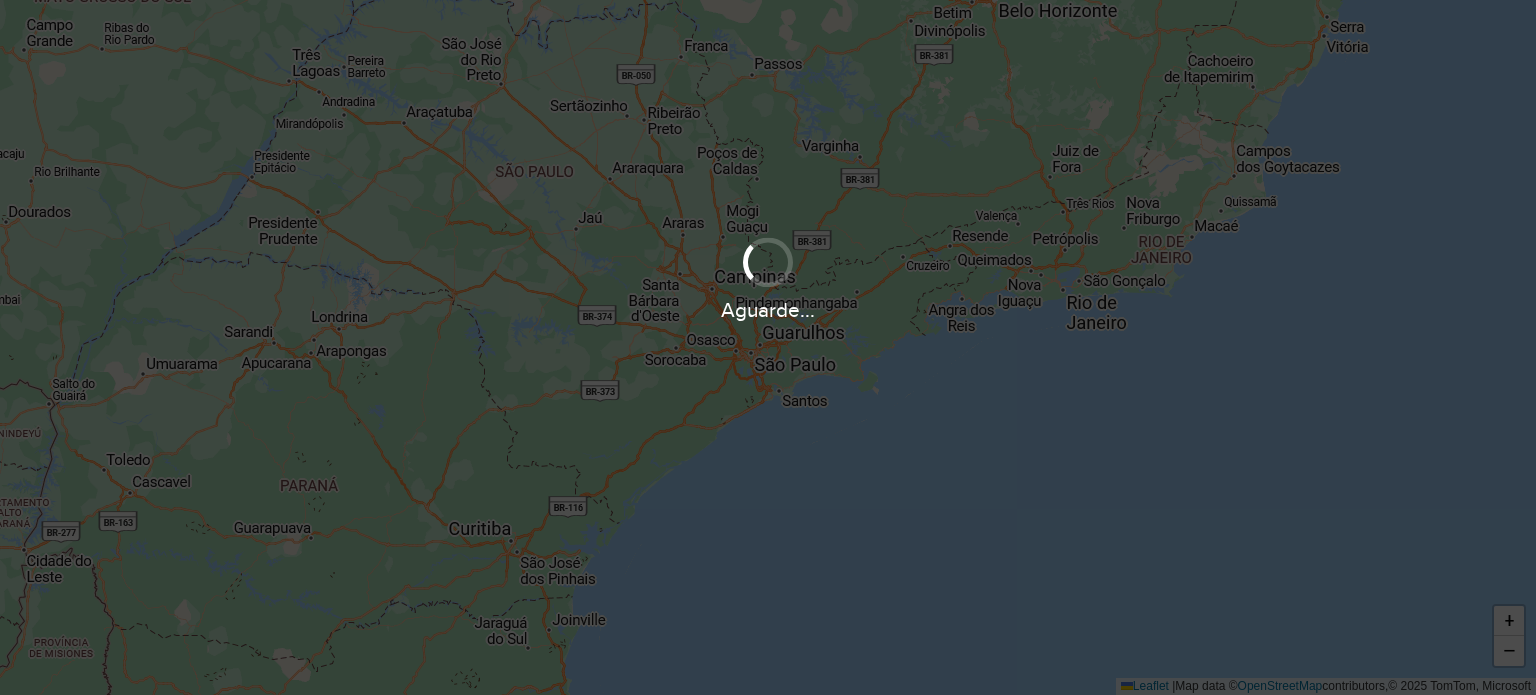 scroll, scrollTop: 0, scrollLeft: 0, axis: both 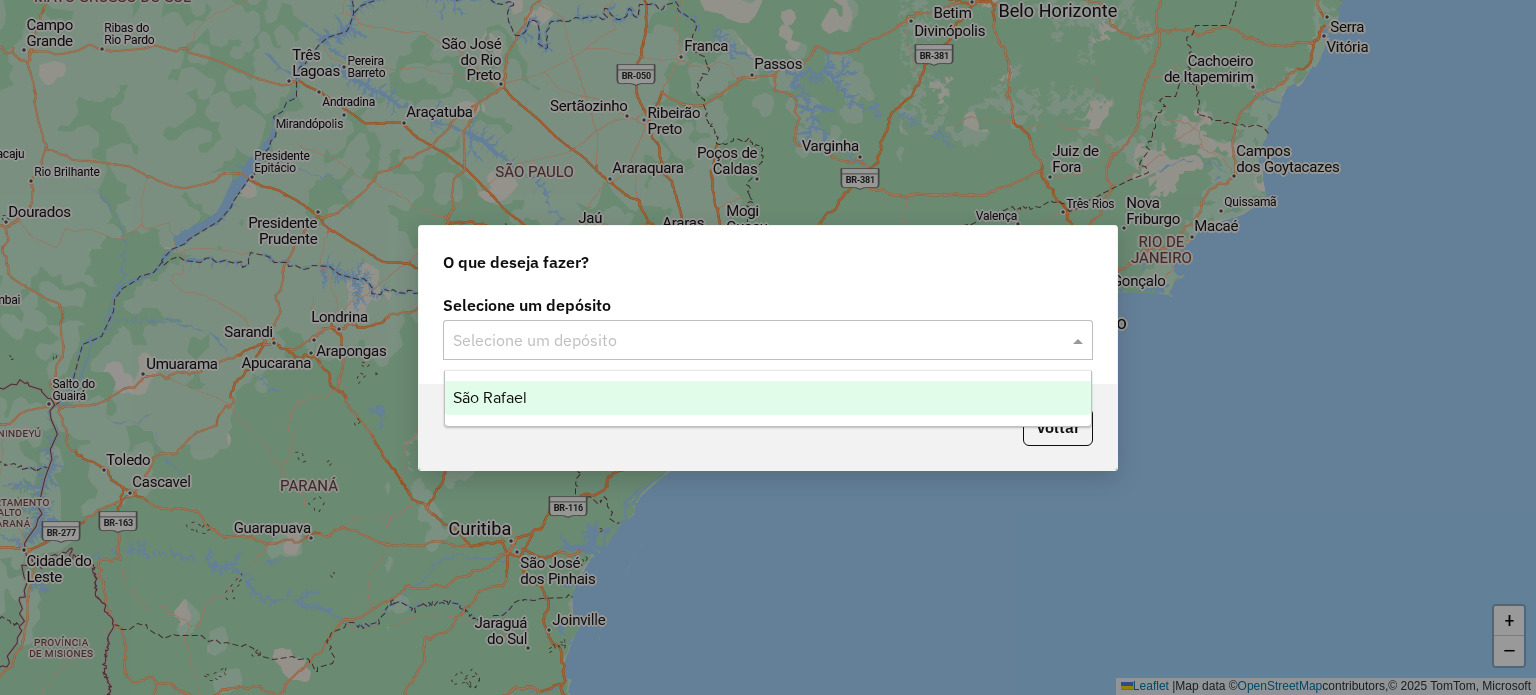click on "Selecione um depósito" 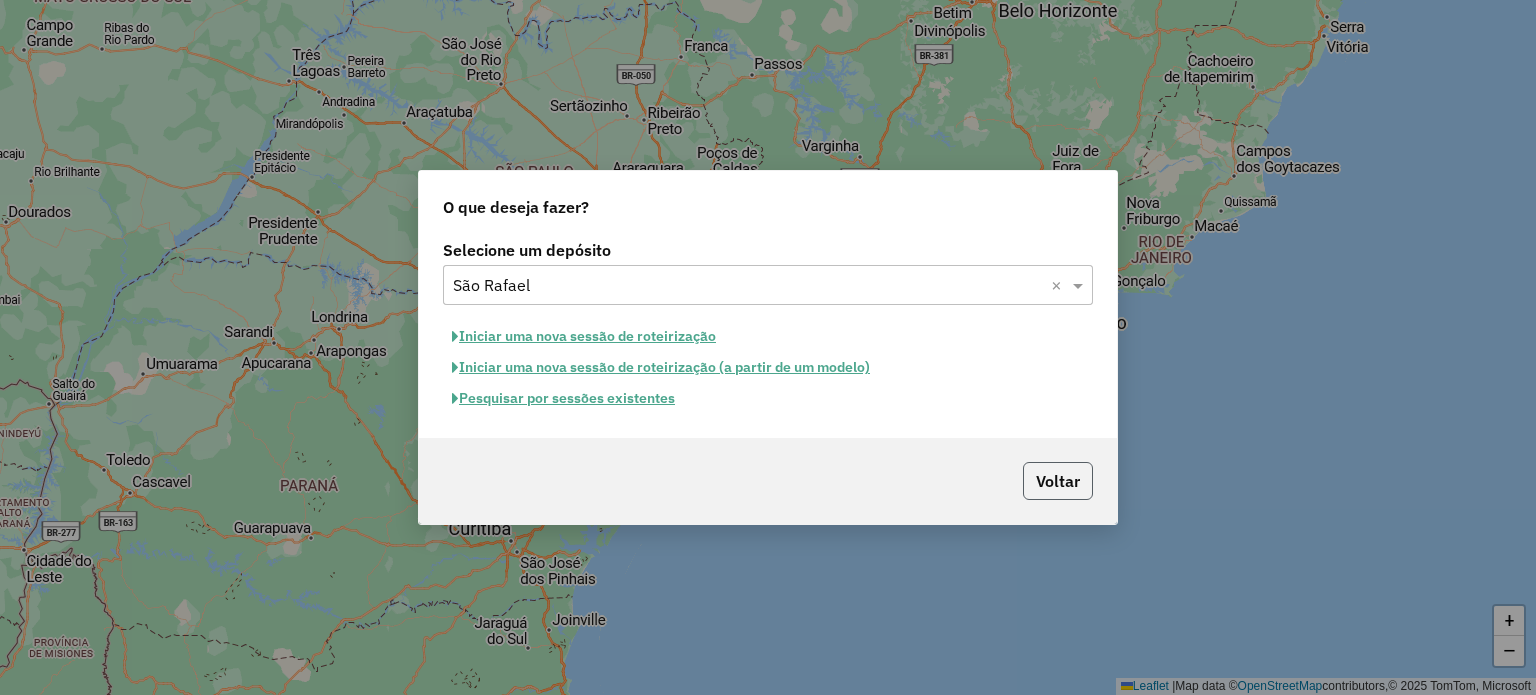 click on "Voltar" 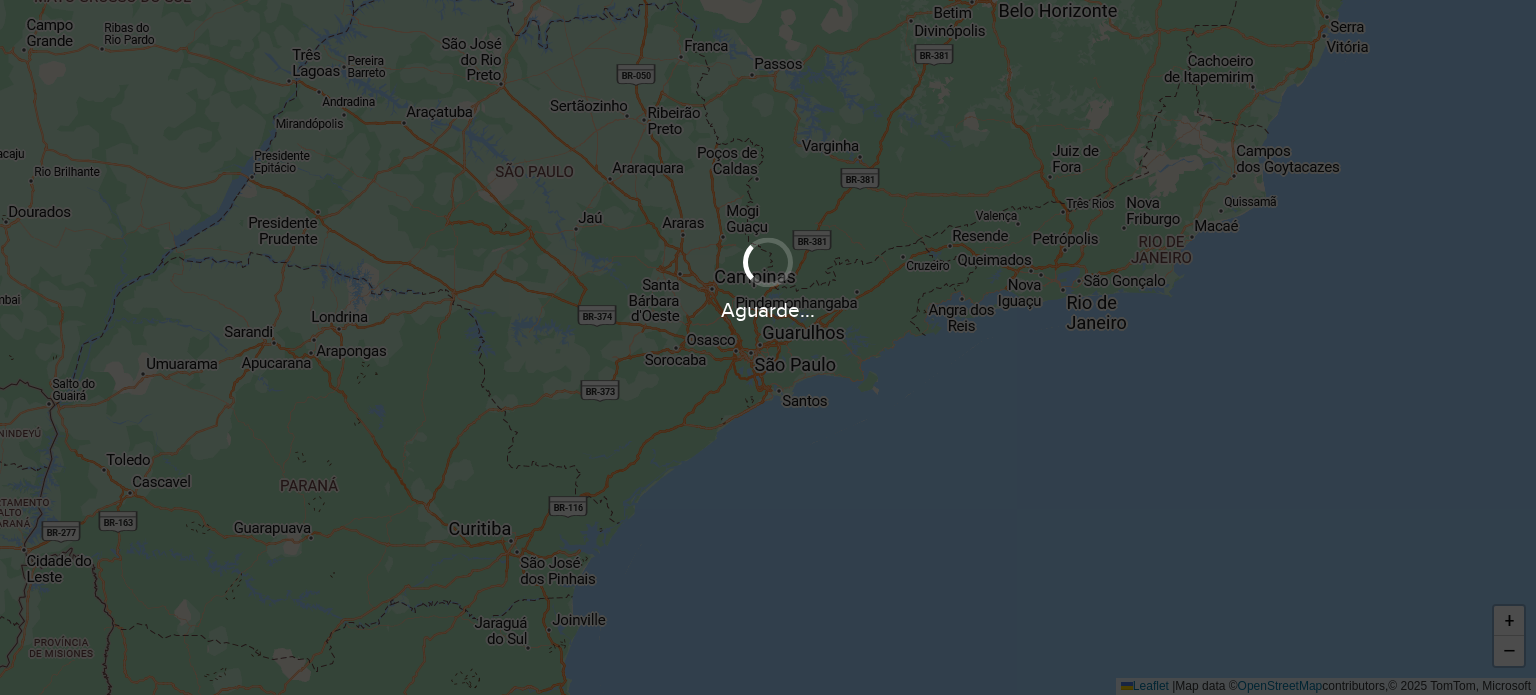 scroll, scrollTop: 0, scrollLeft: 0, axis: both 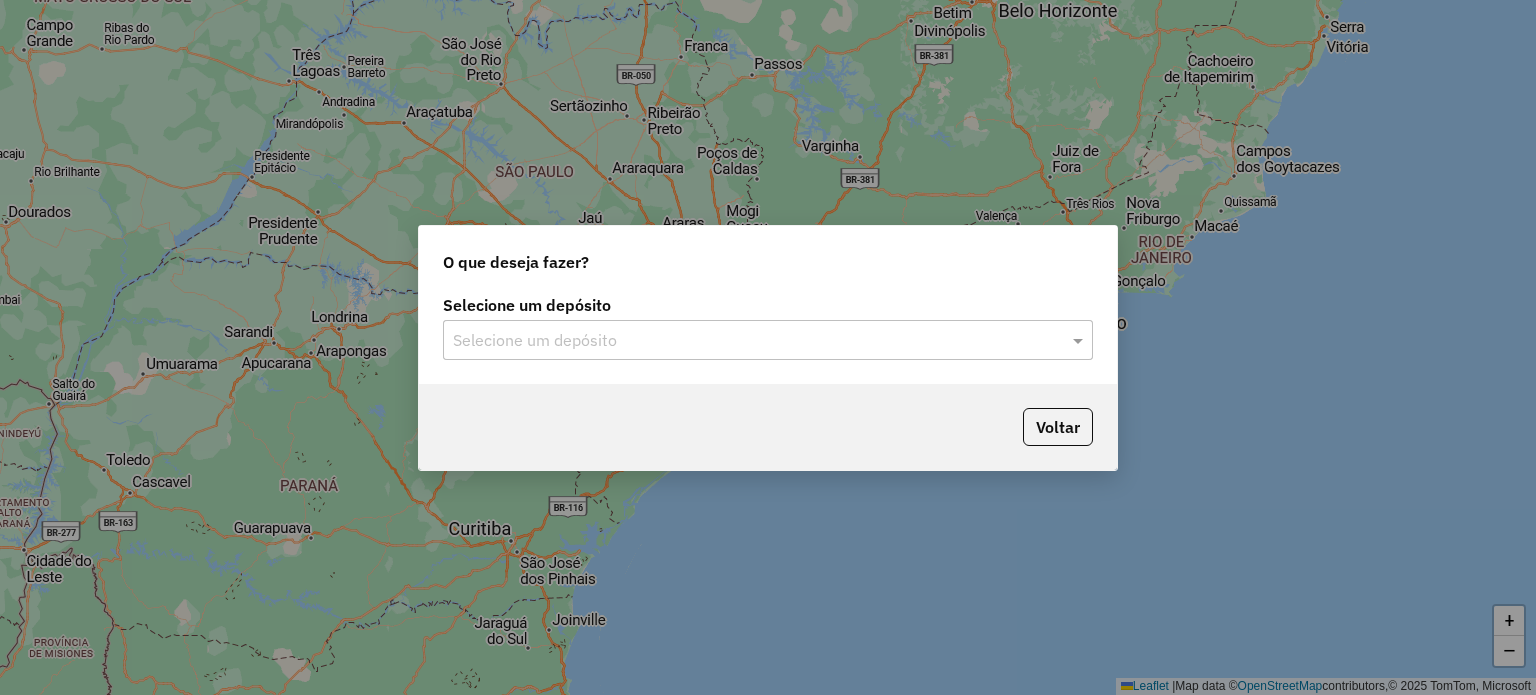 click on "Selecione um depósito" 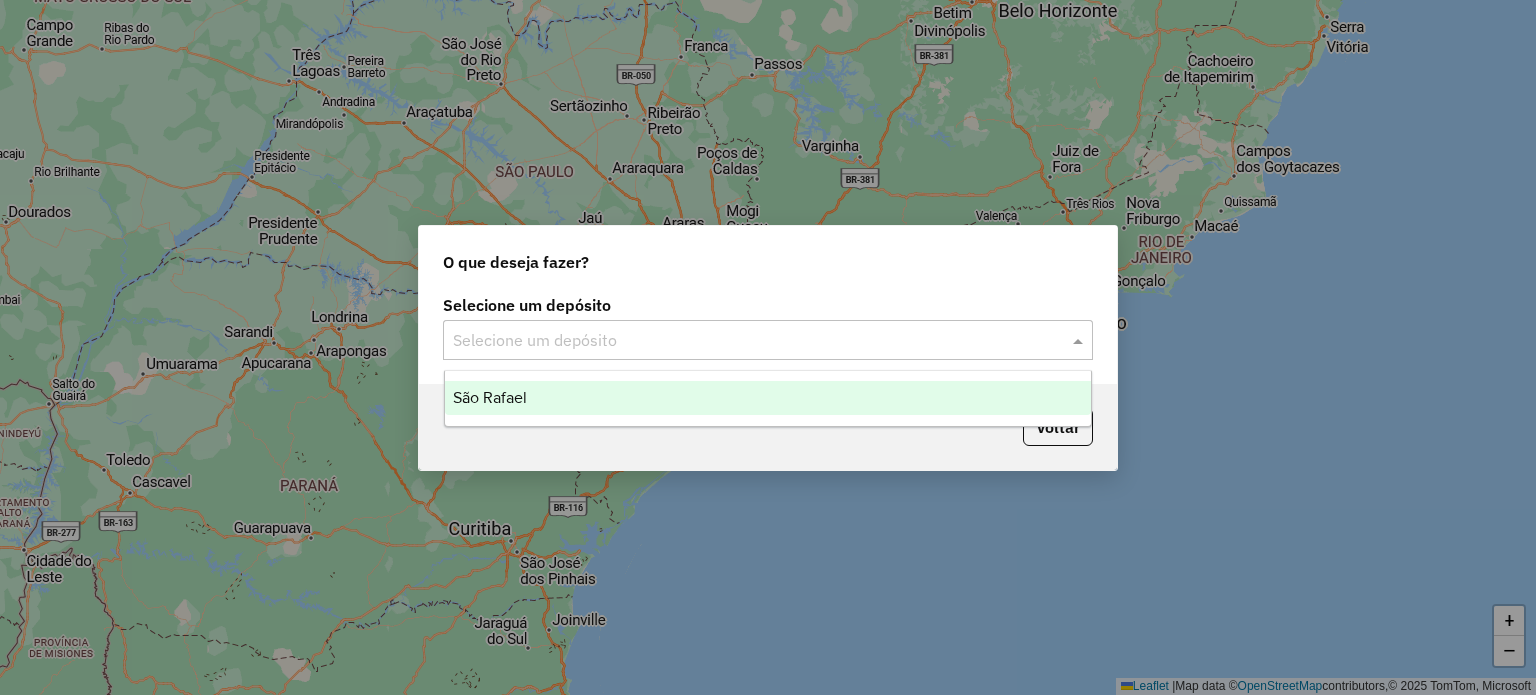 click on "São Rafael" at bounding box center (768, 398) 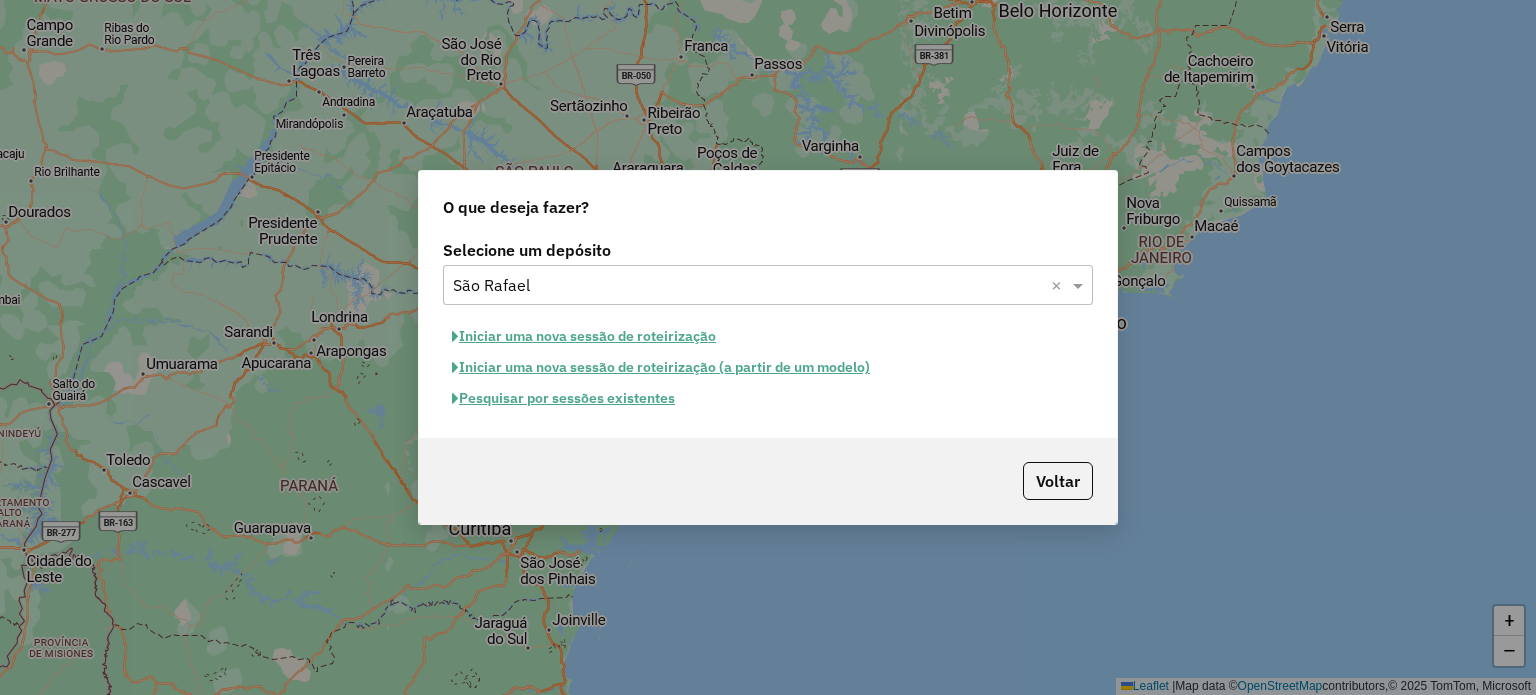 click on "Pesquisar por sessões existentes" 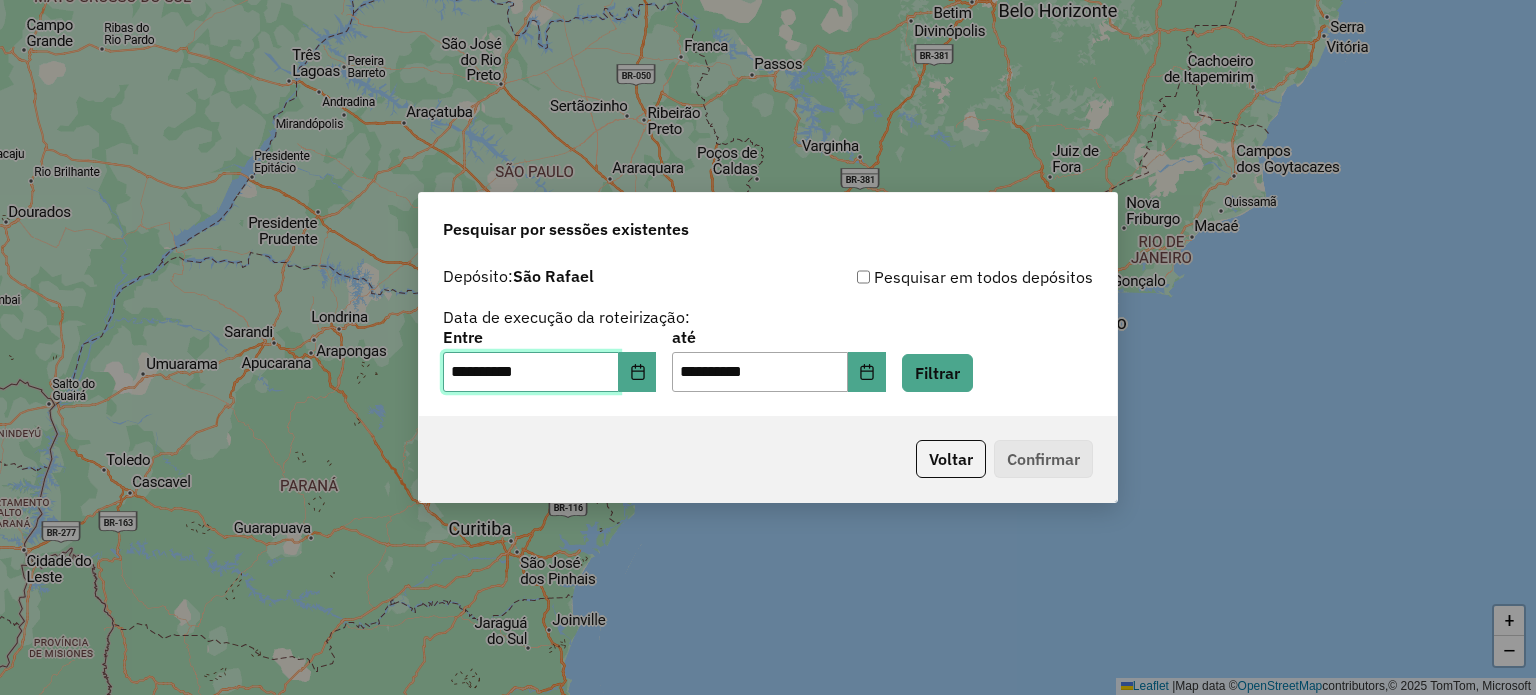 click on "**********" at bounding box center (531, 372) 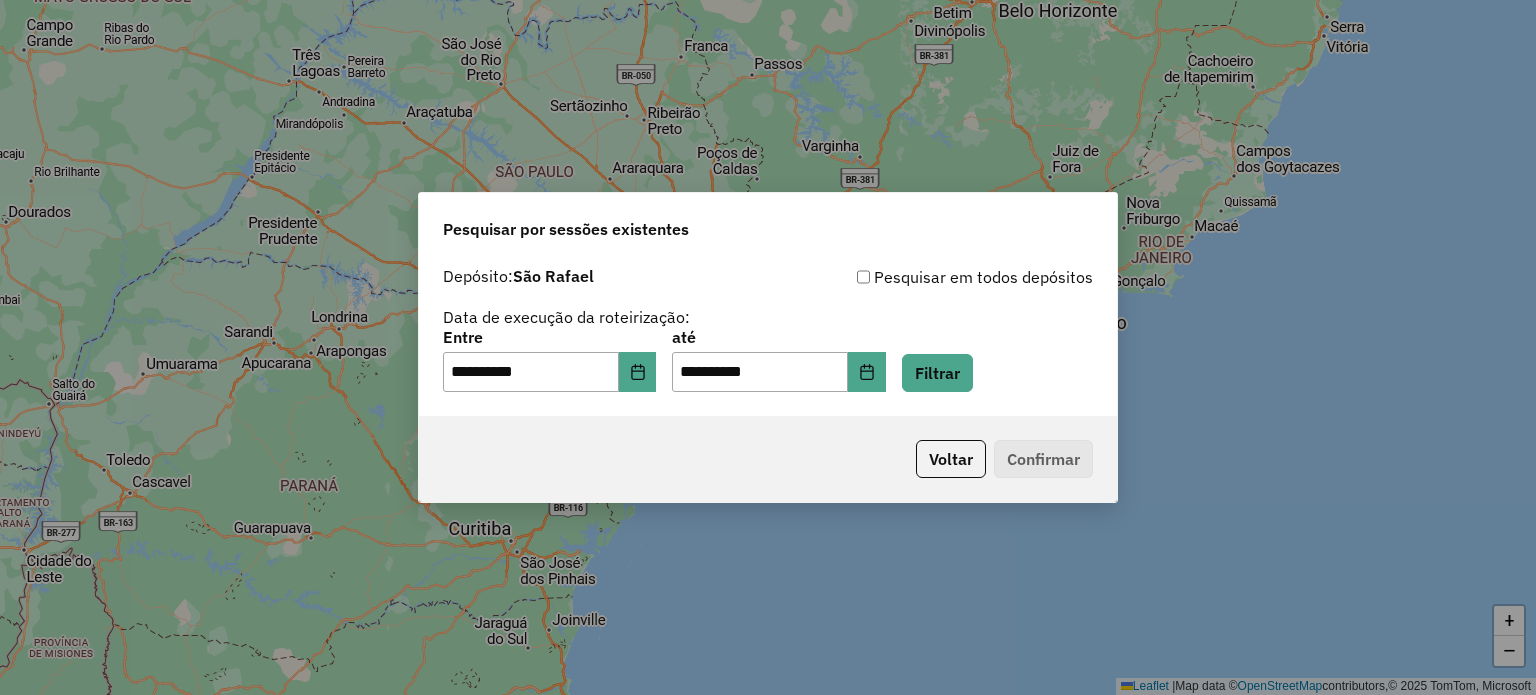 click on "**********" 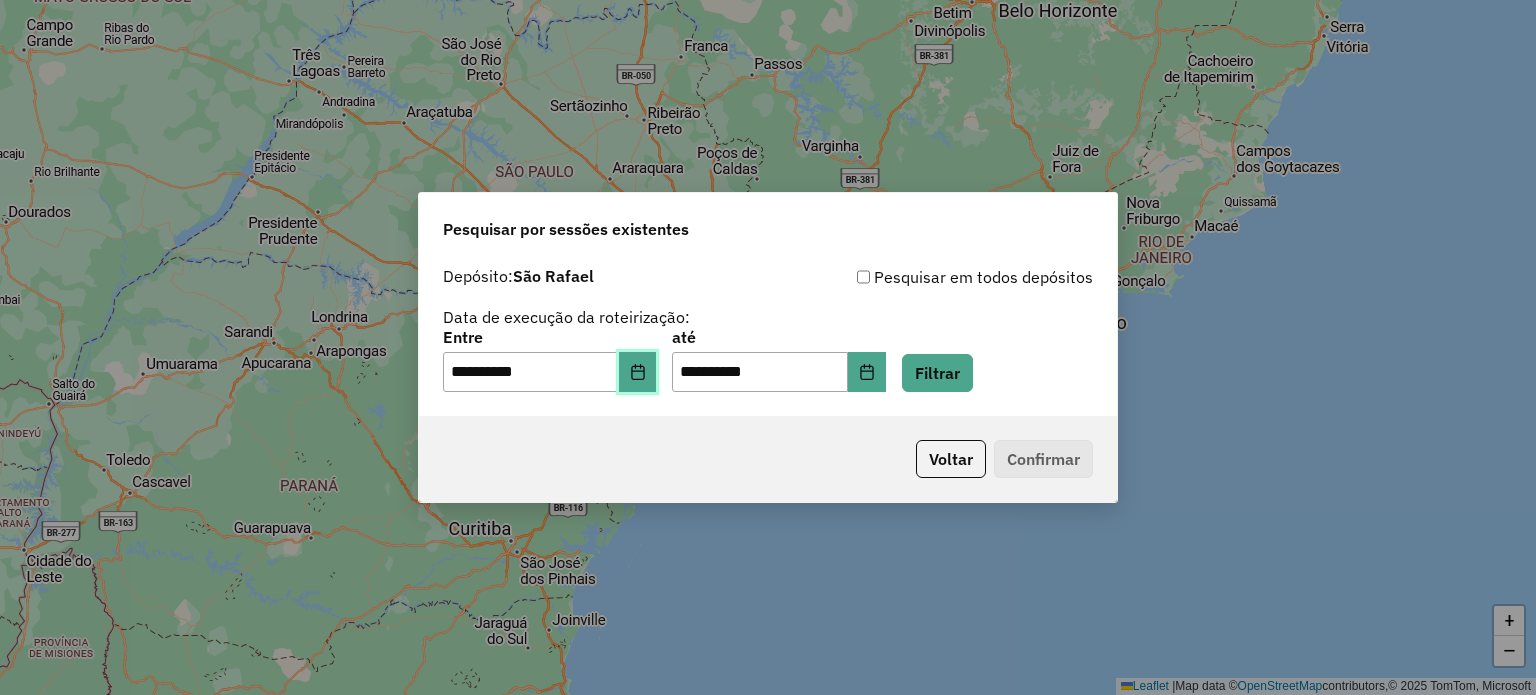 click 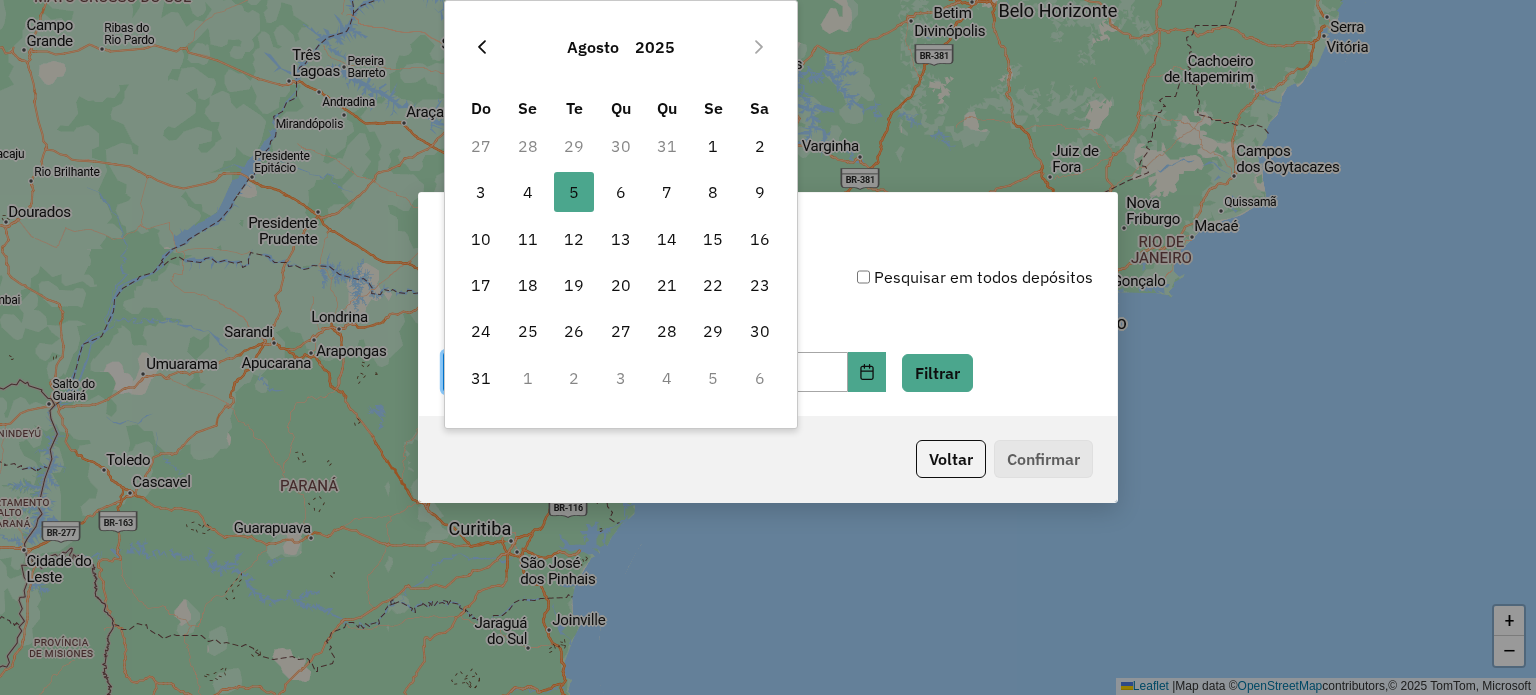 click 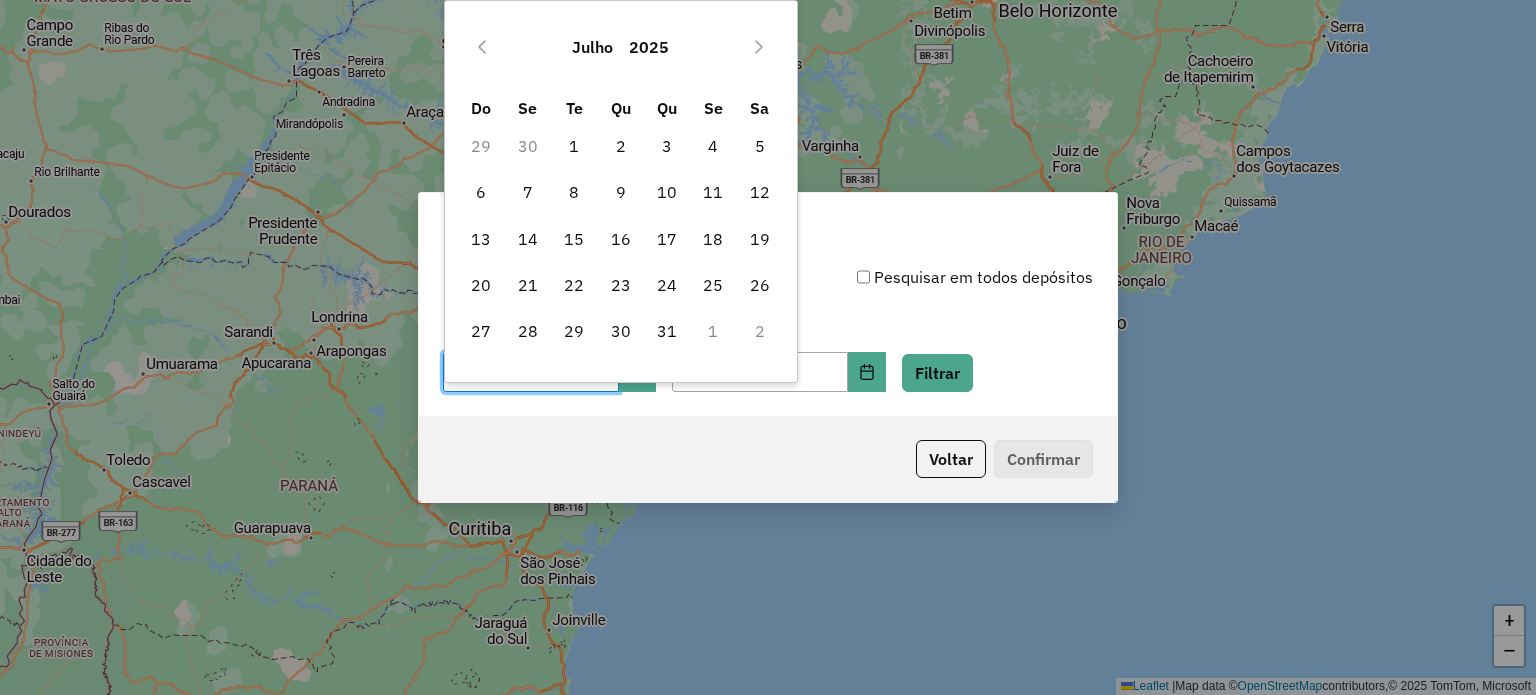 click 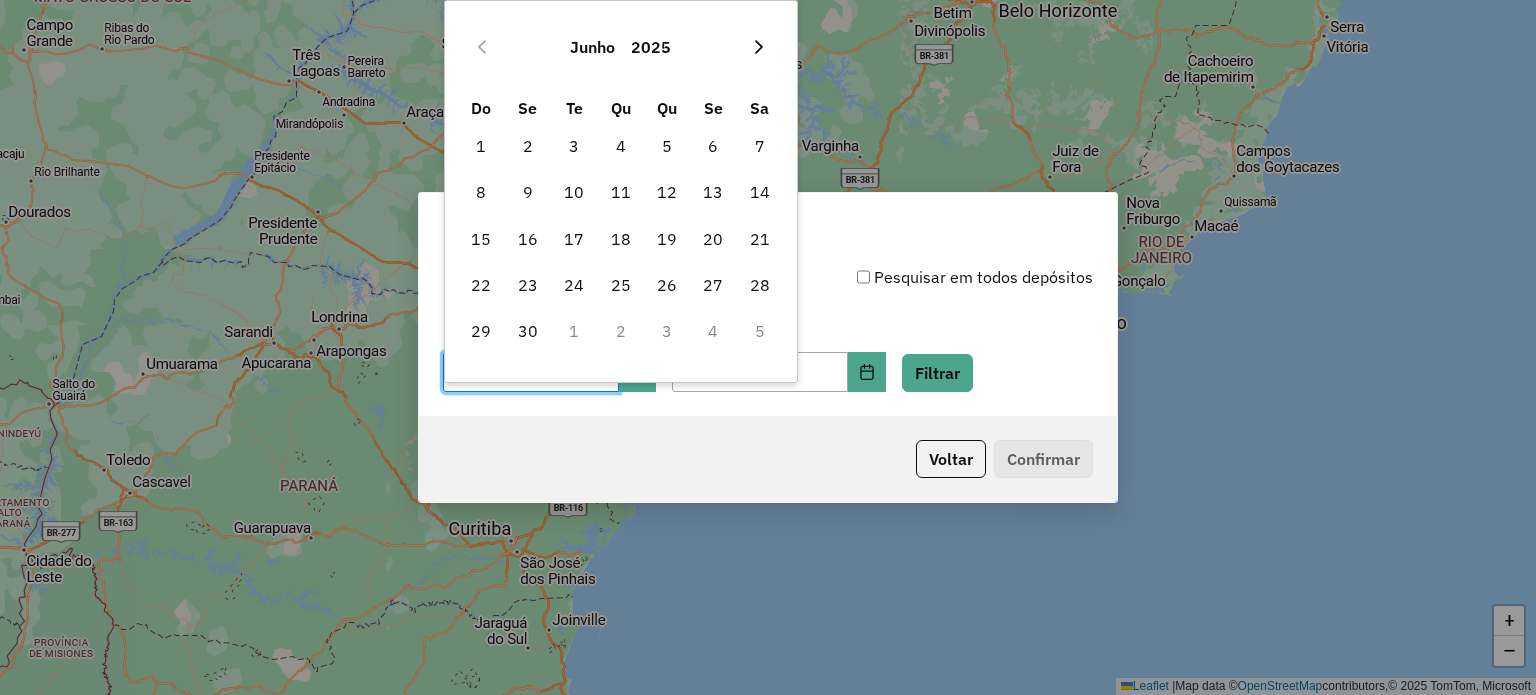 click 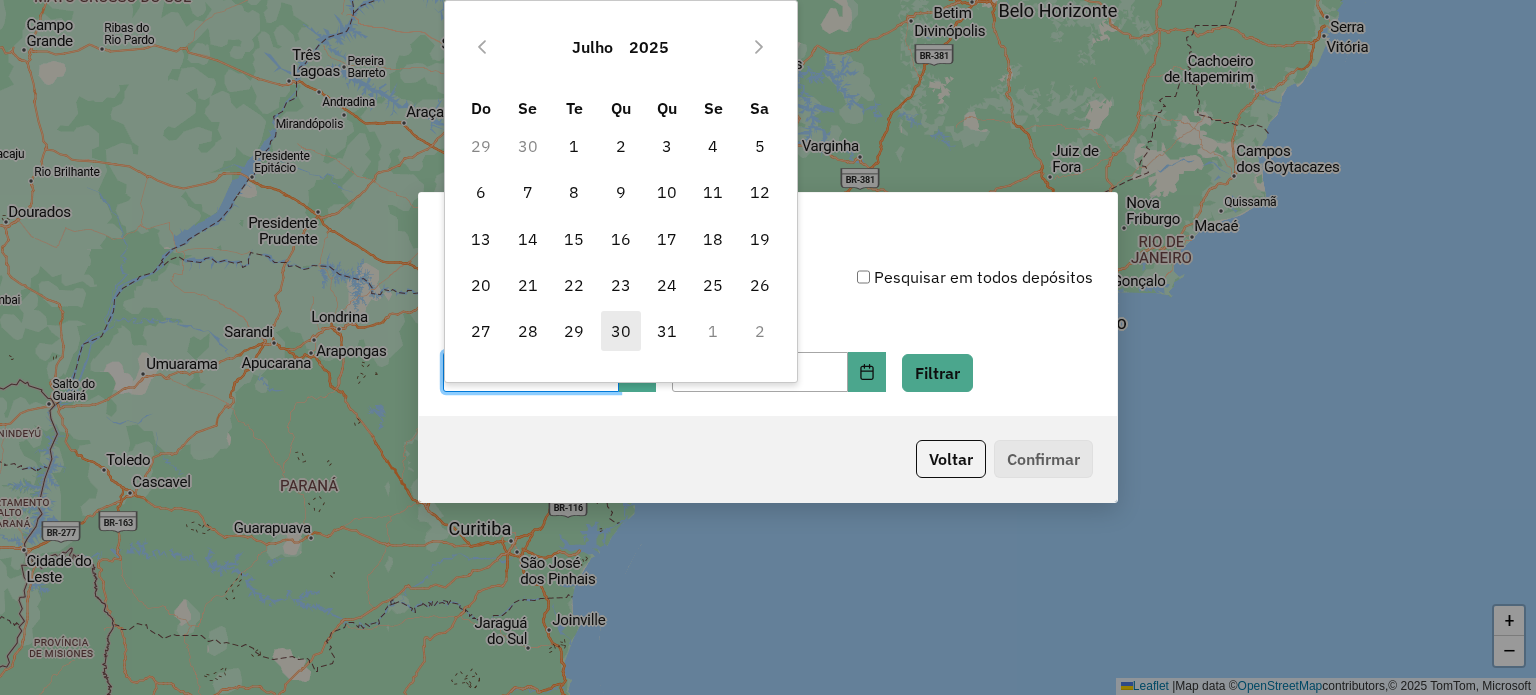 click on "30" at bounding box center [621, 331] 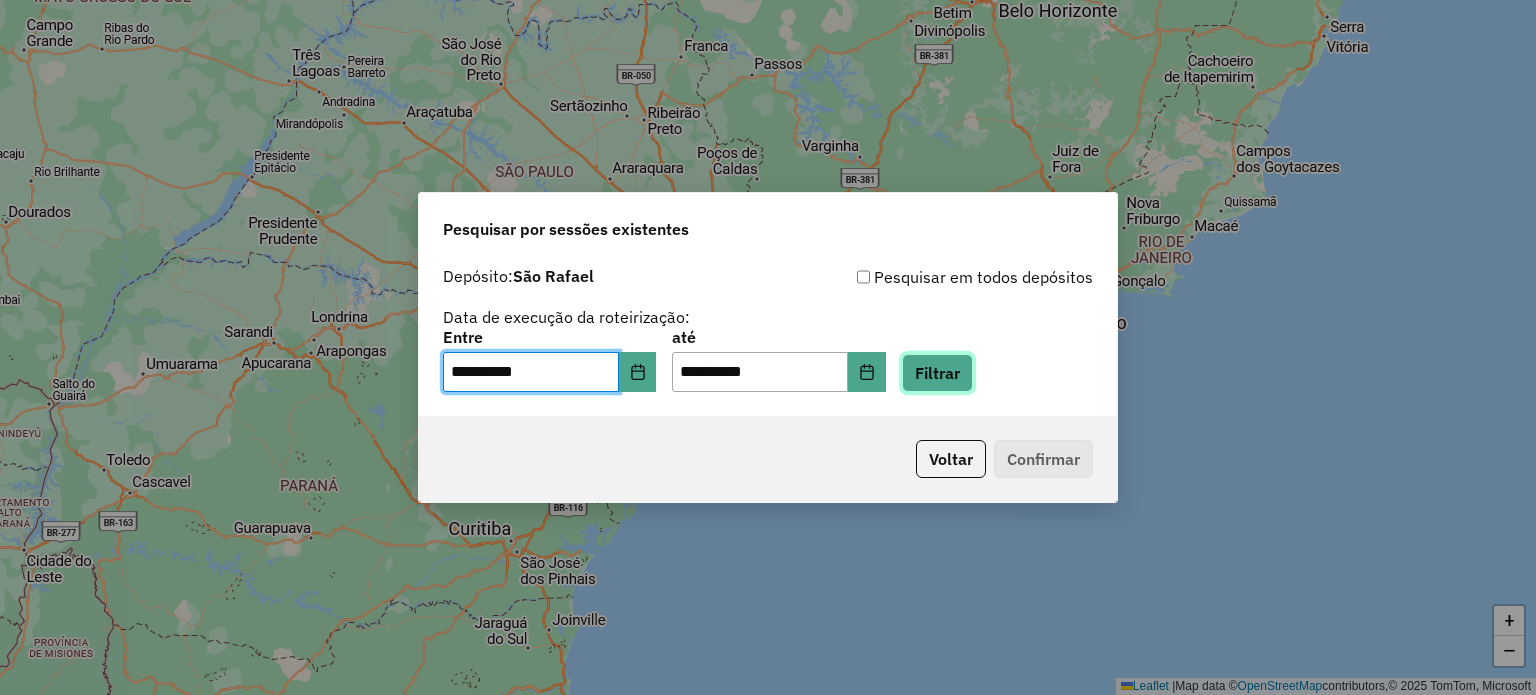 click on "Filtrar" 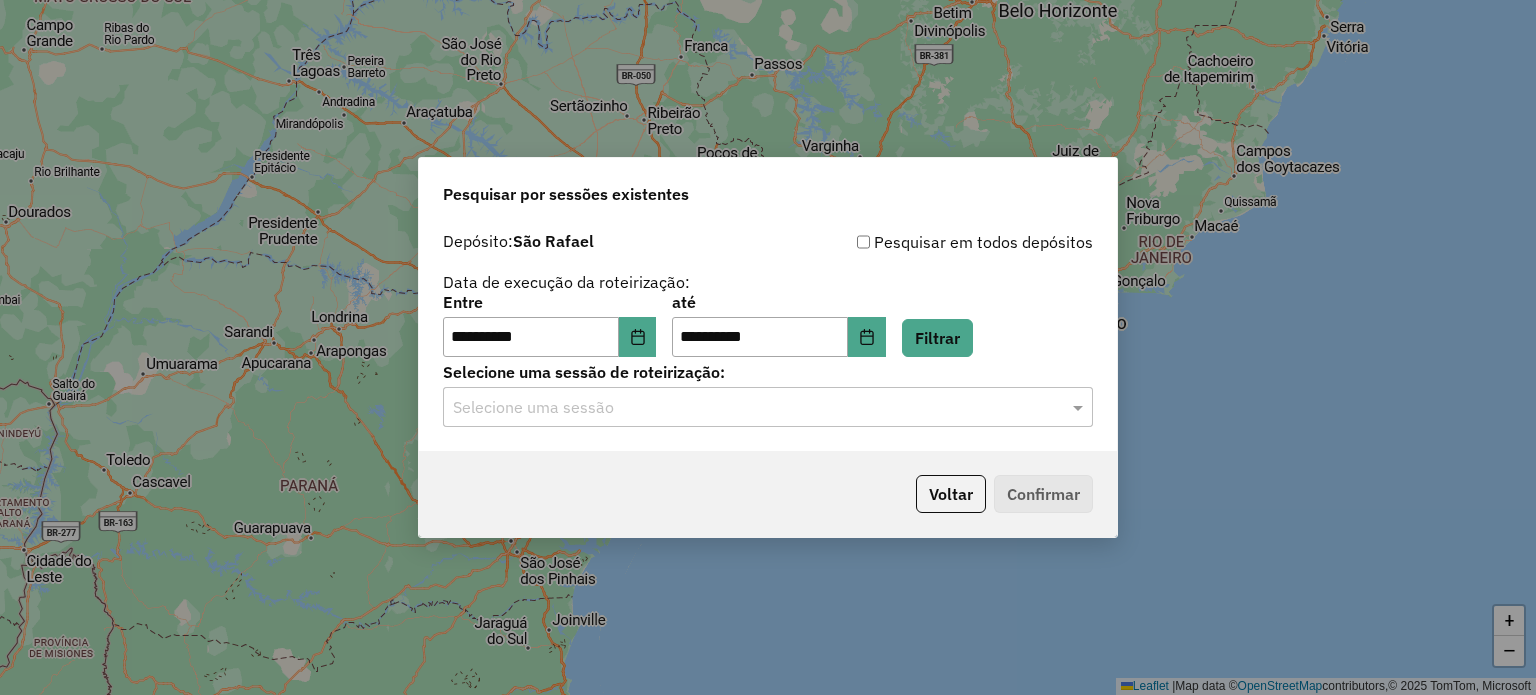 click 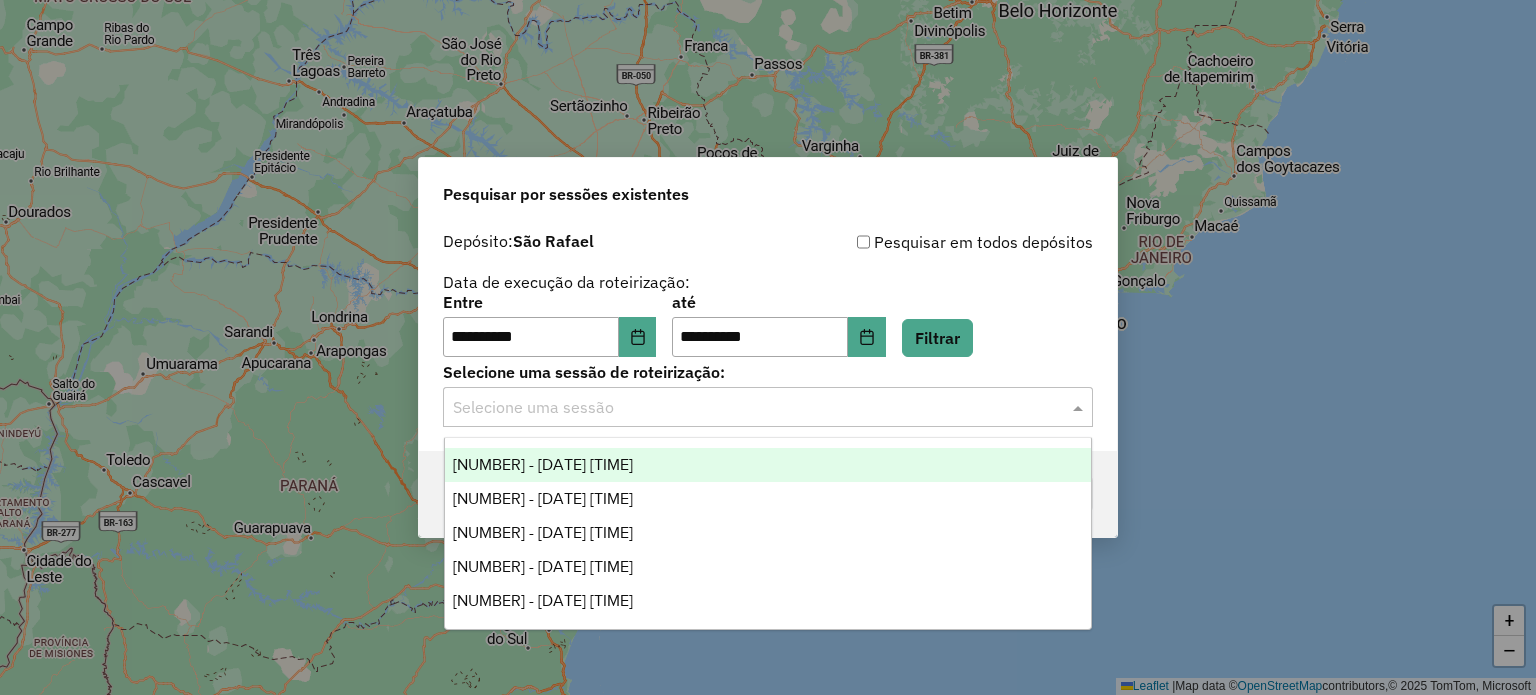 click on "[NUMBER] - [DATE] [TIME]" at bounding box center [768, 465] 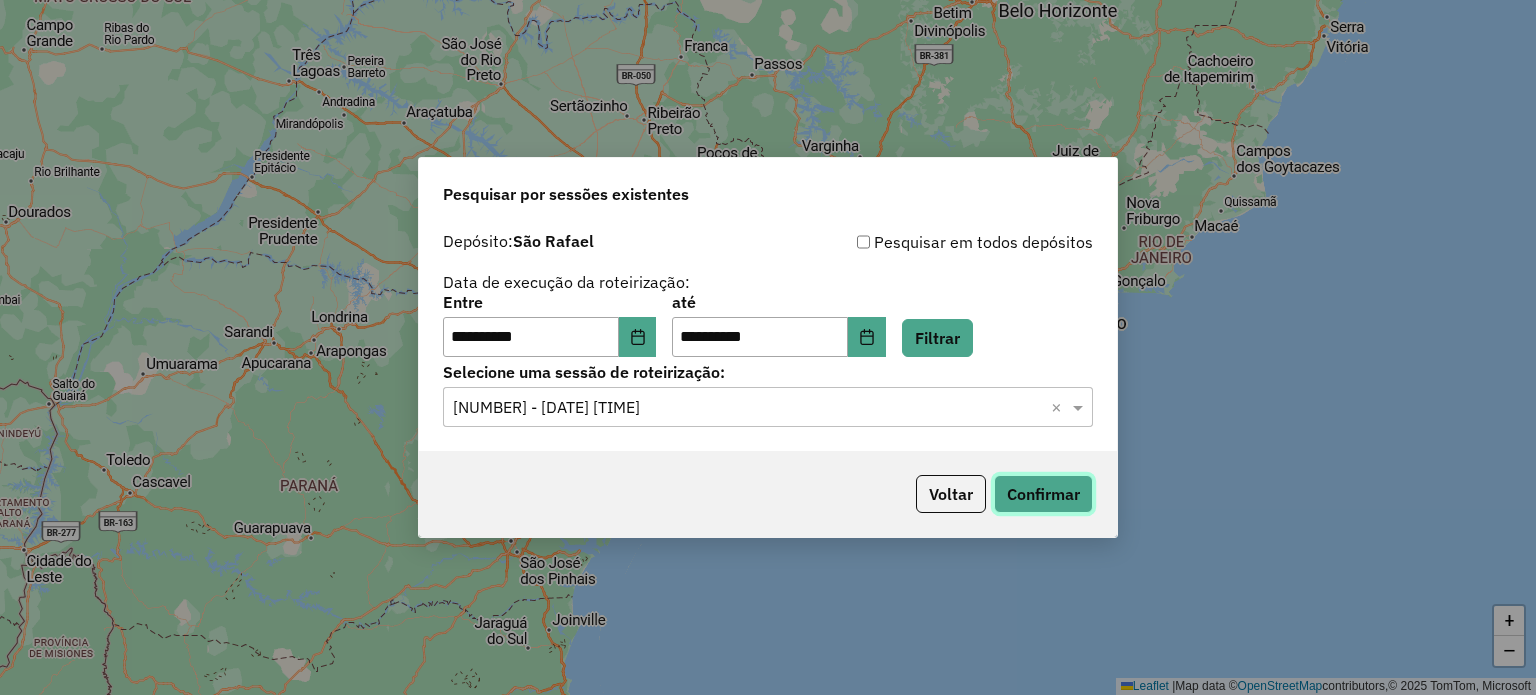 click on "Confirmar" 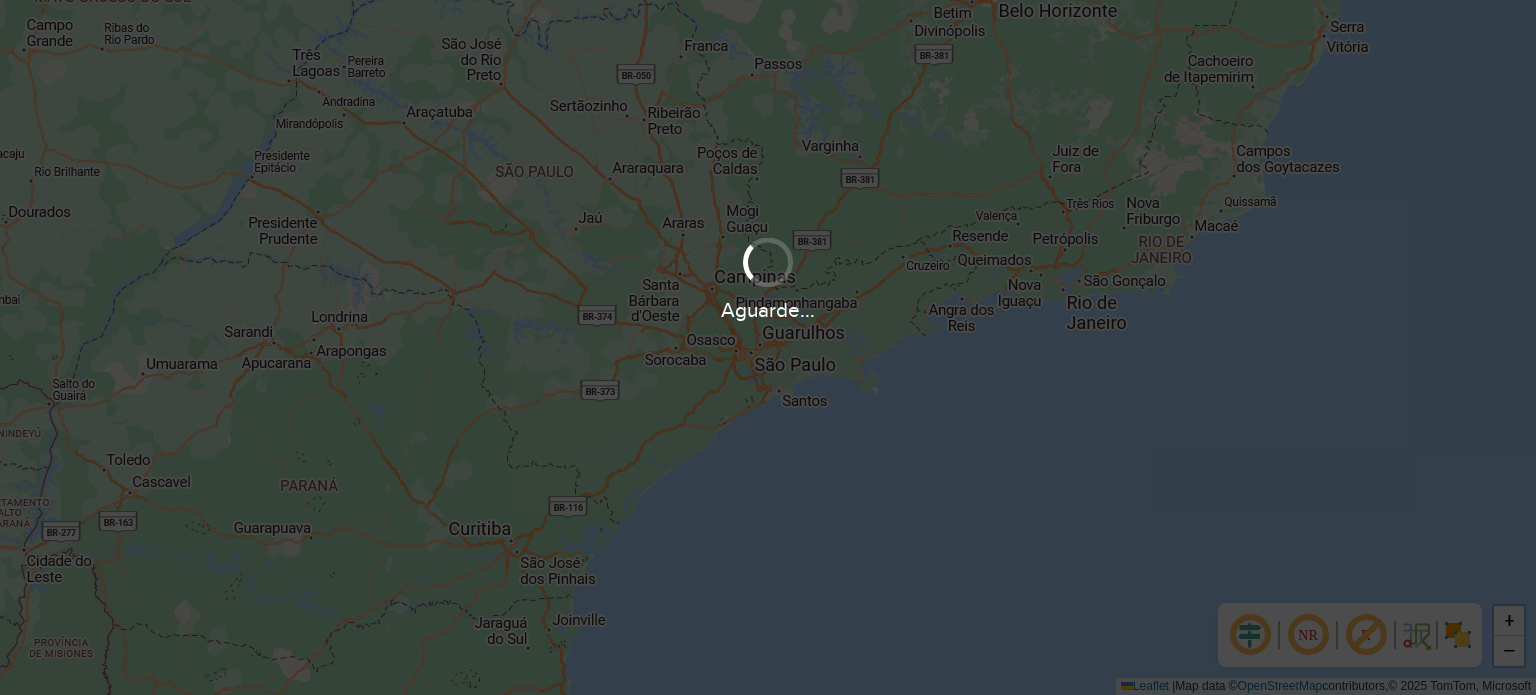scroll, scrollTop: 0, scrollLeft: 0, axis: both 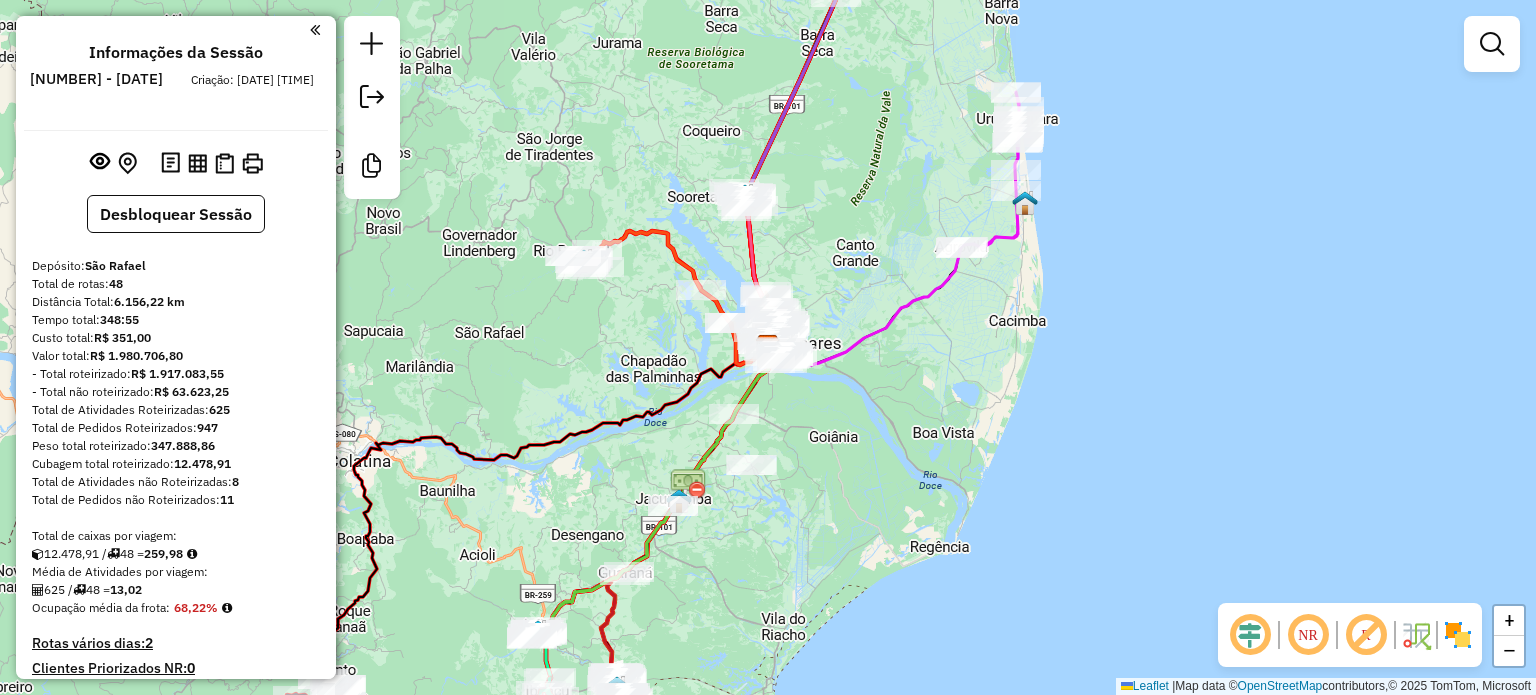 drag, startPoint x: 633, startPoint y: 111, endPoint x: 743, endPoint y: 603, distance: 504.1468 